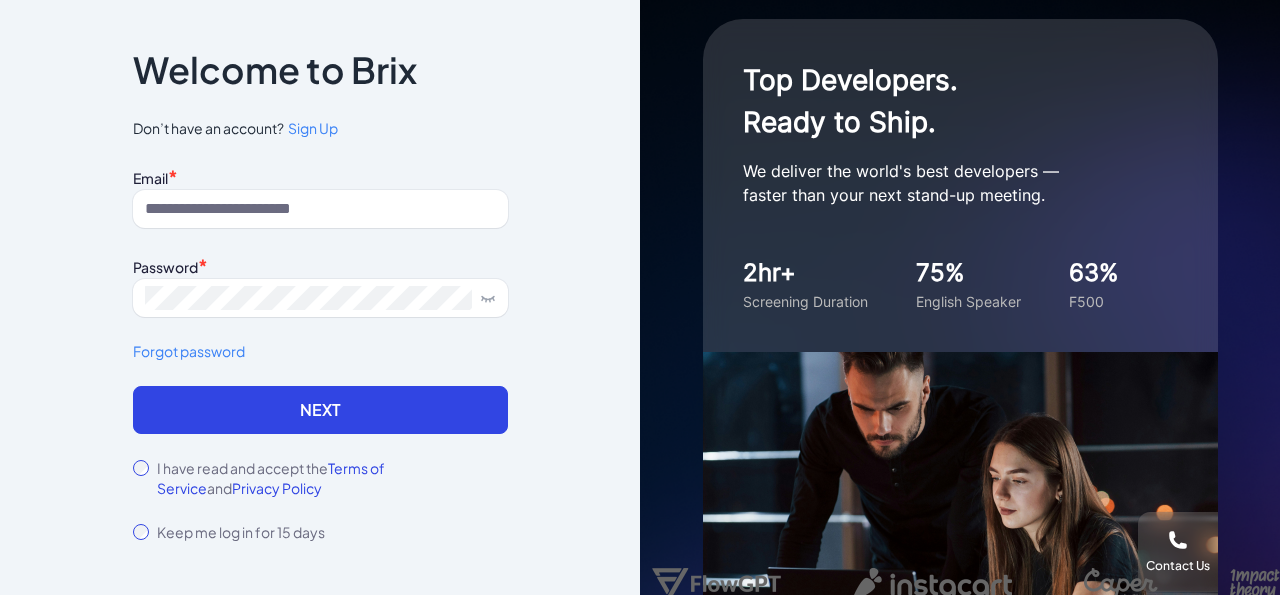 scroll, scrollTop: 0, scrollLeft: 0, axis: both 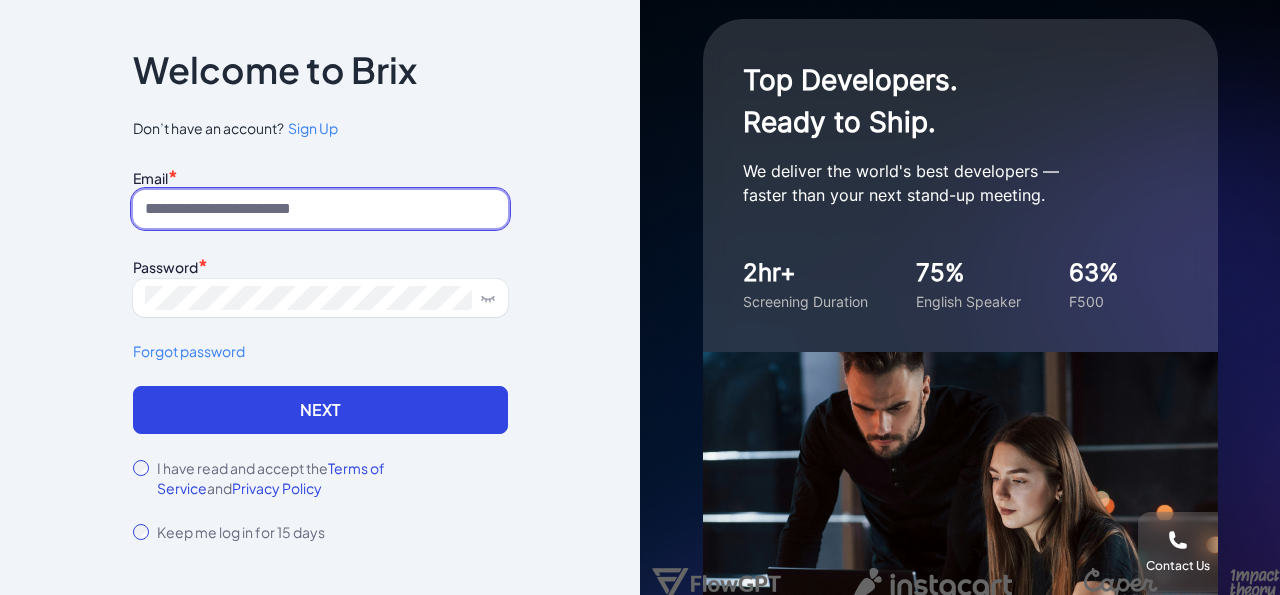 click at bounding box center [320, 209] 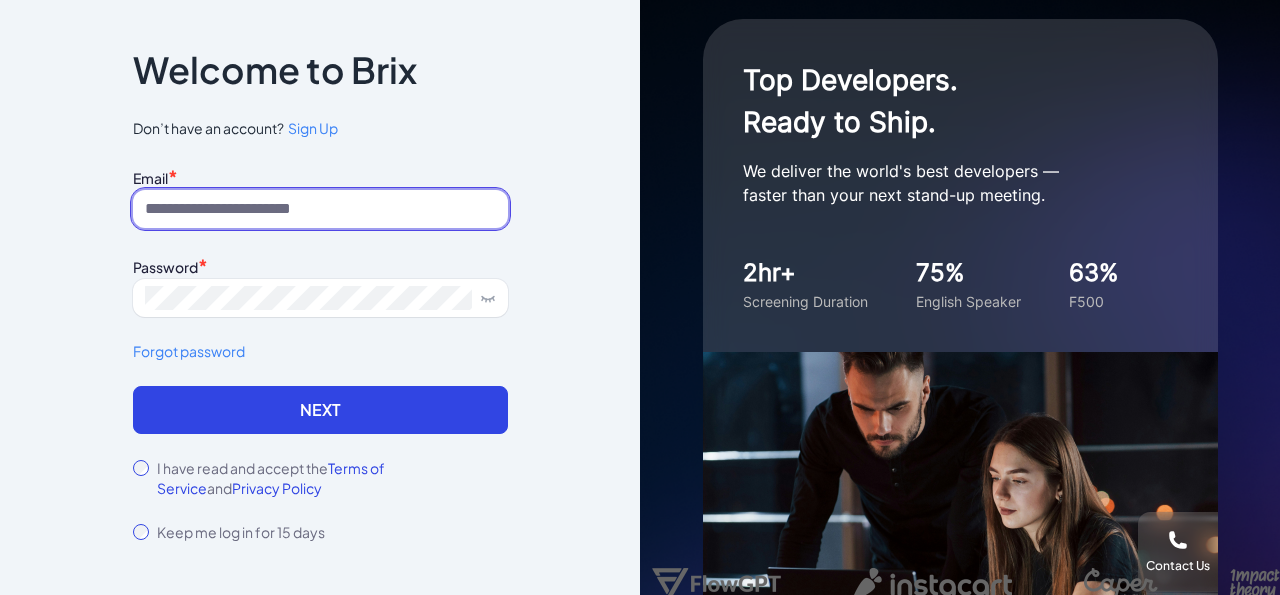 paste on "**********" 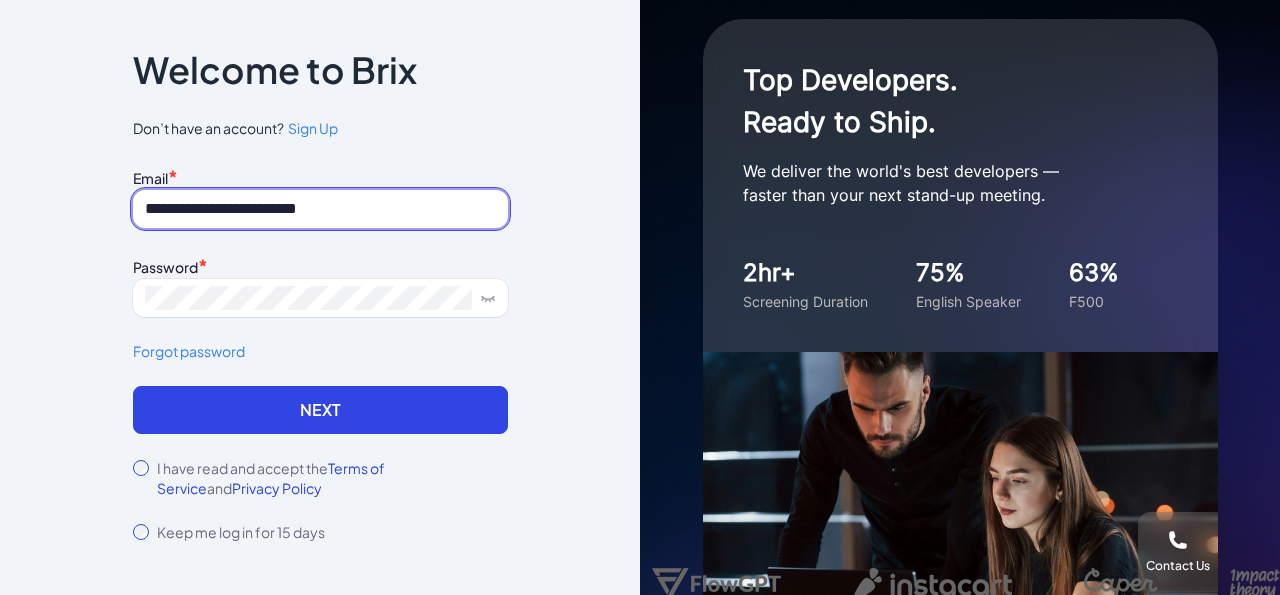 type on "**********" 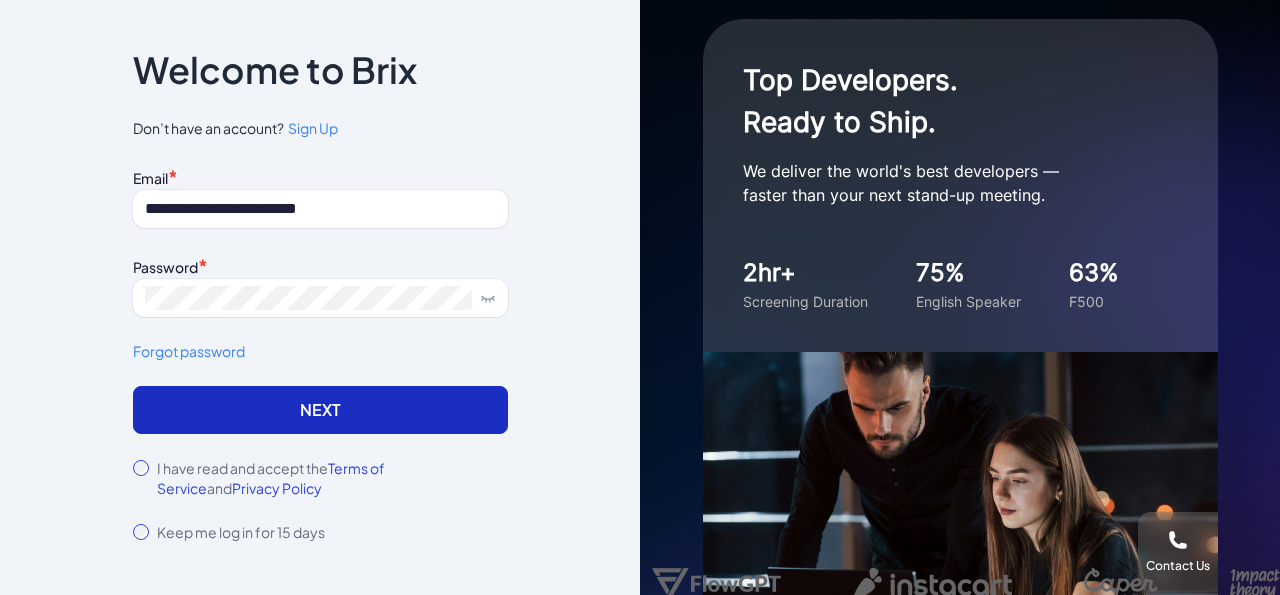 click on "Next" at bounding box center (320, 410) 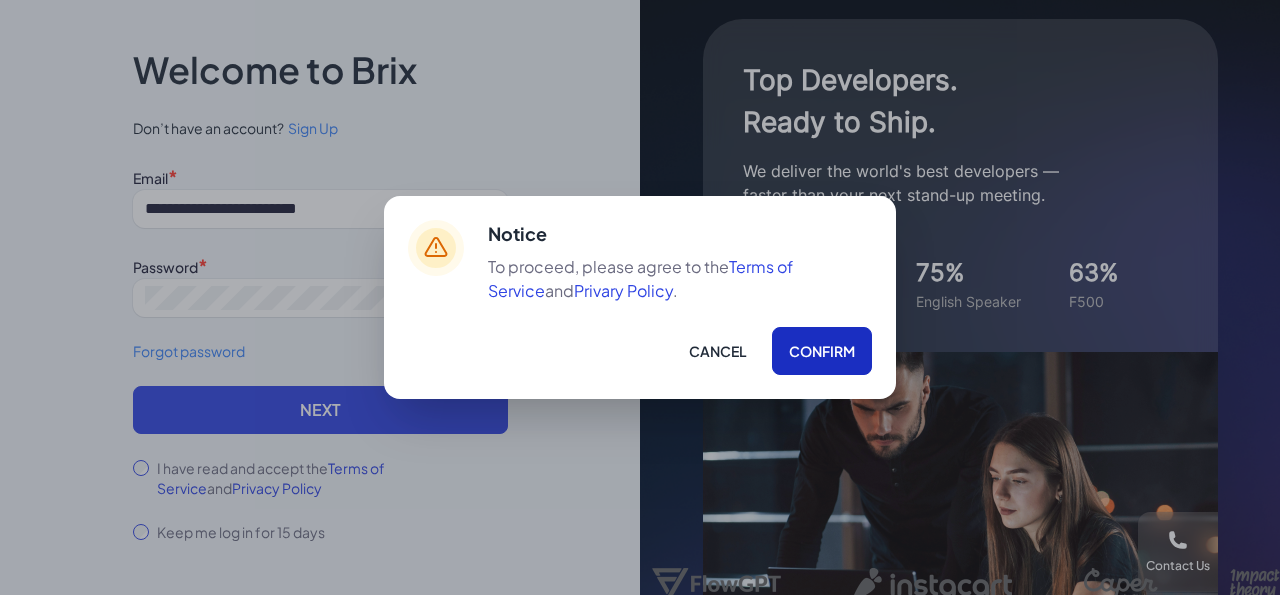 click on "Confirm" at bounding box center (822, 351) 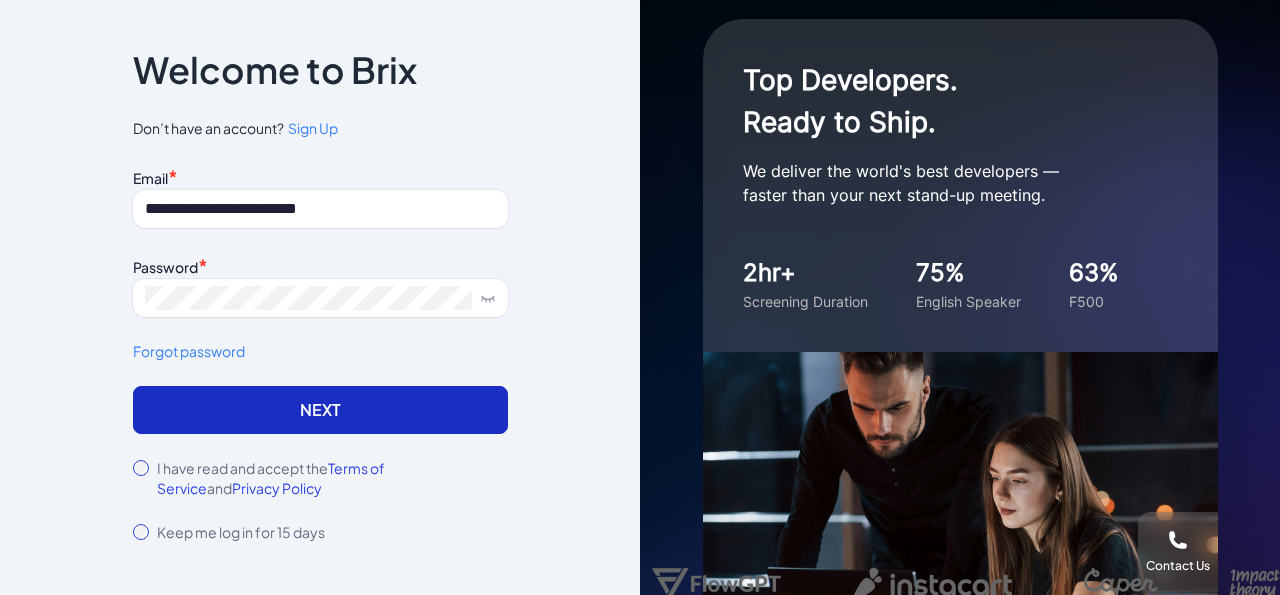 click on "Next" at bounding box center [320, 410] 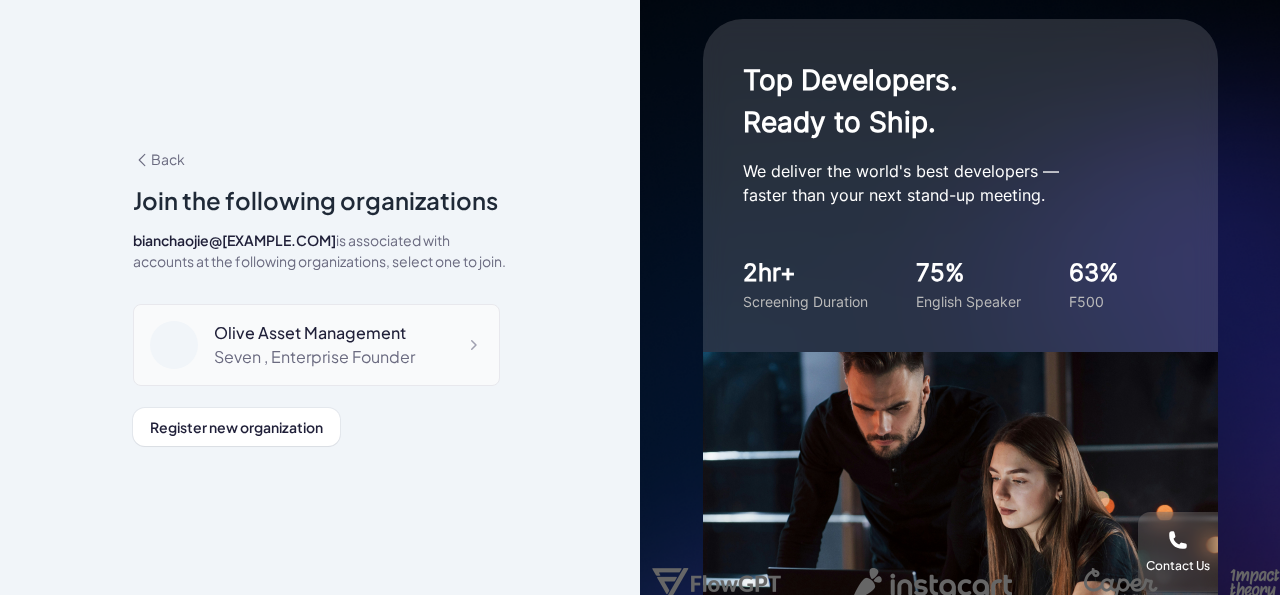 click on "Olive Asset Management" at bounding box center [314, 333] 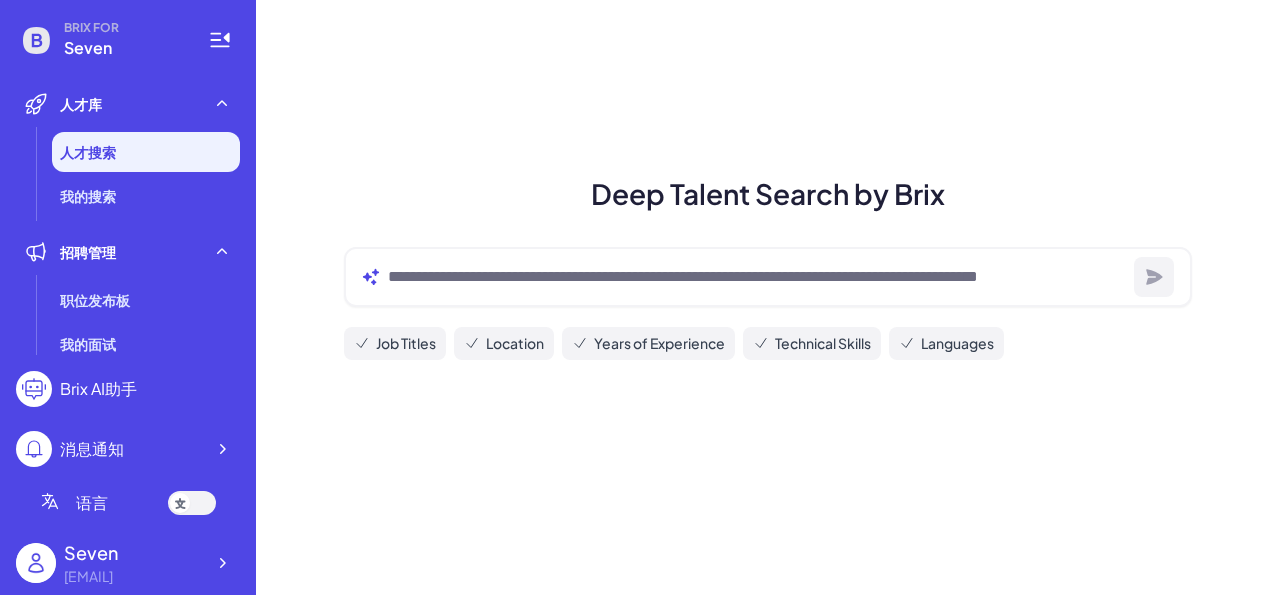 scroll, scrollTop: 0, scrollLeft: 0, axis: both 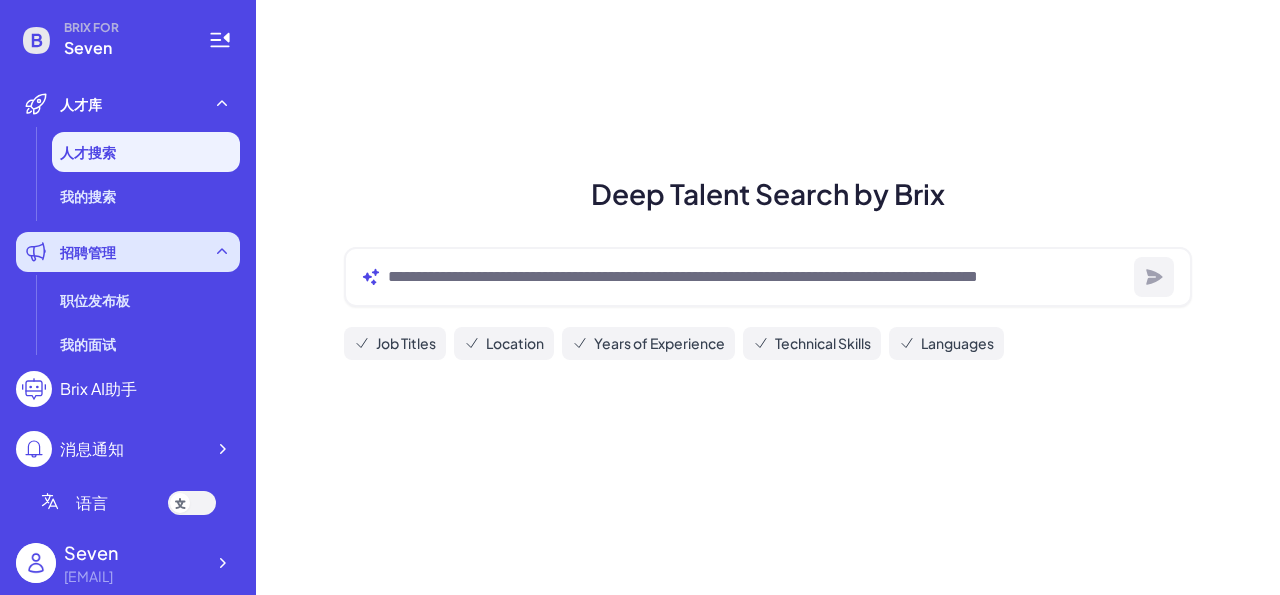 click on "招聘管理" at bounding box center (128, 252) 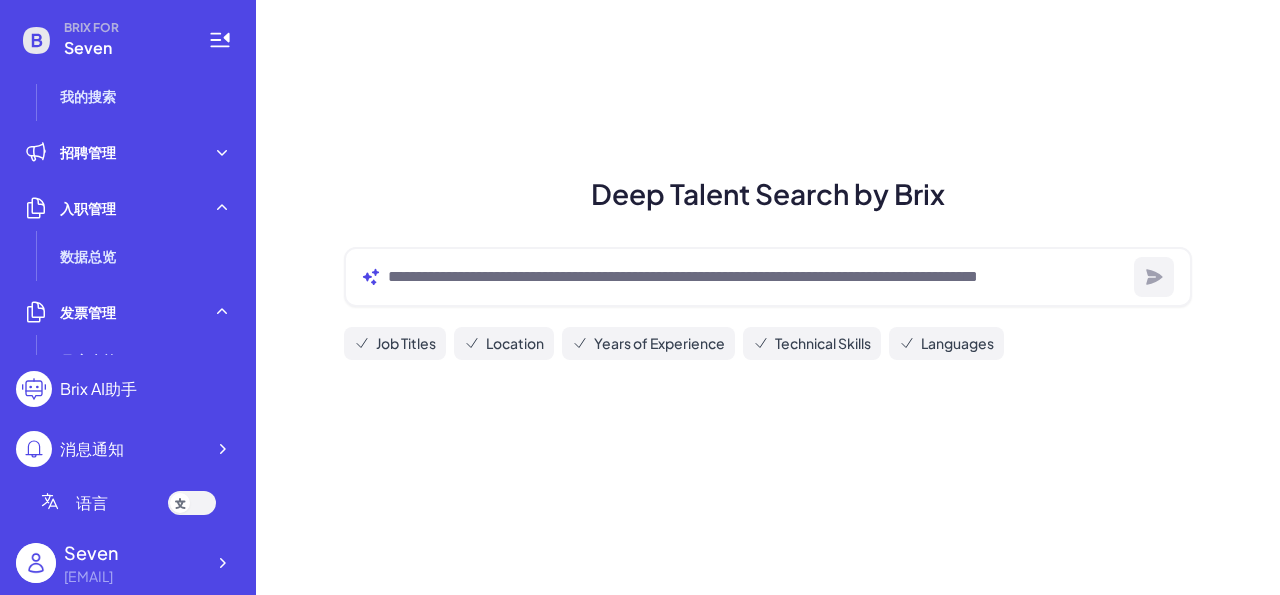 scroll, scrollTop: 0, scrollLeft: 0, axis: both 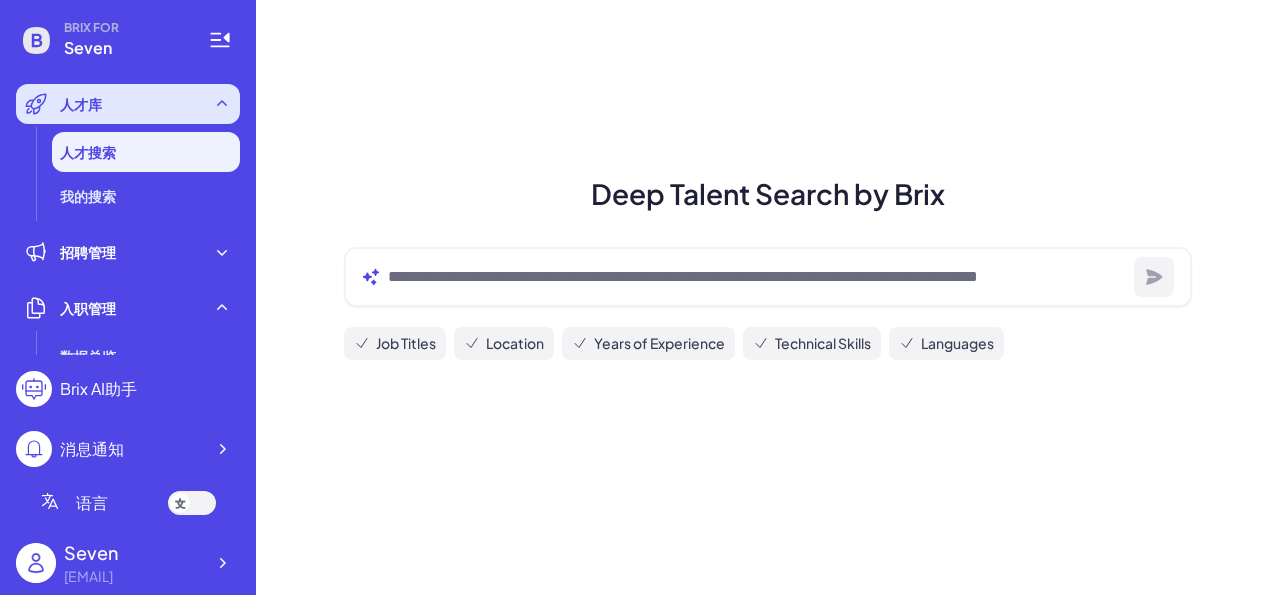 click on "人才库" at bounding box center (81, 104) 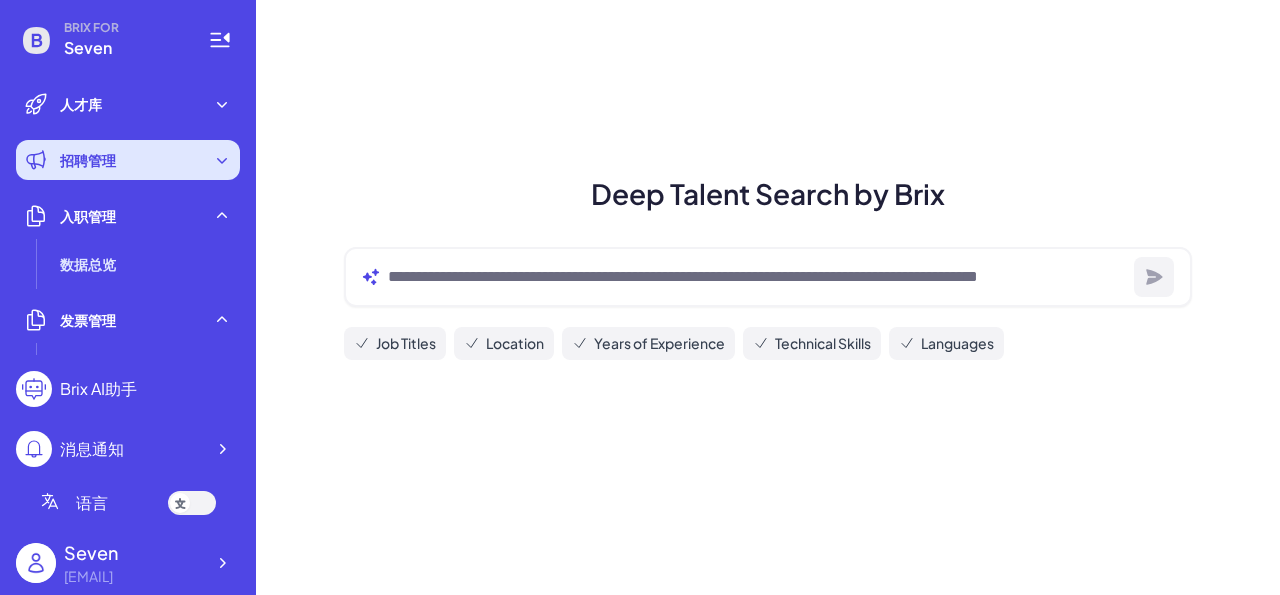 click on "招聘管理" at bounding box center [88, 160] 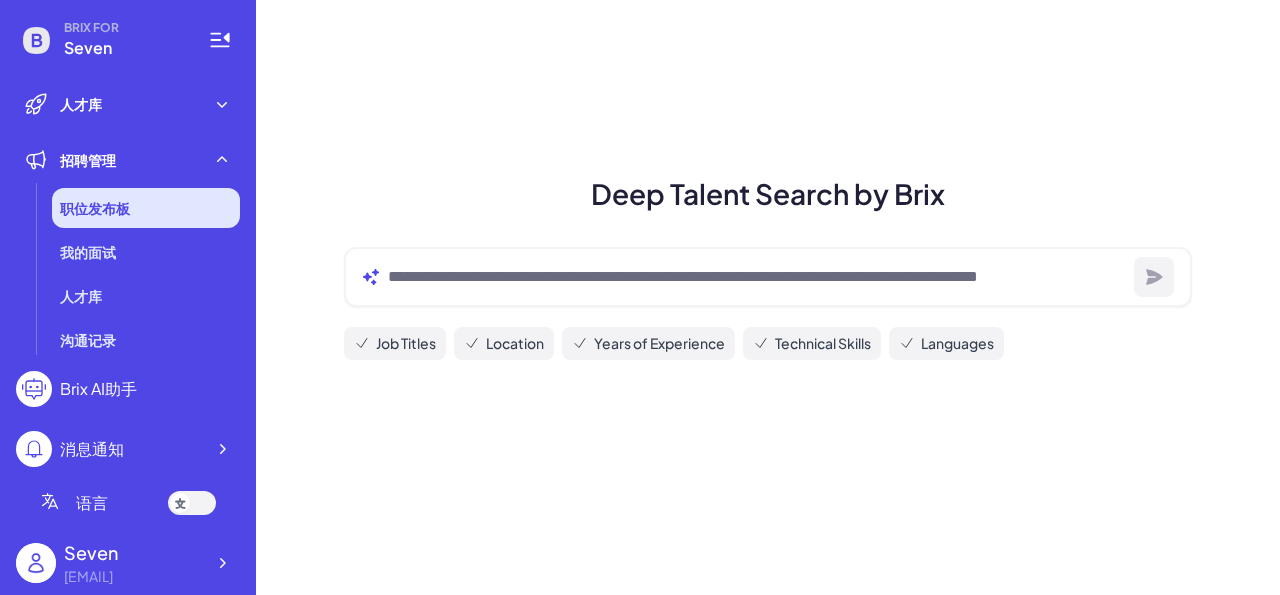click on "职位发布板" at bounding box center [95, 208] 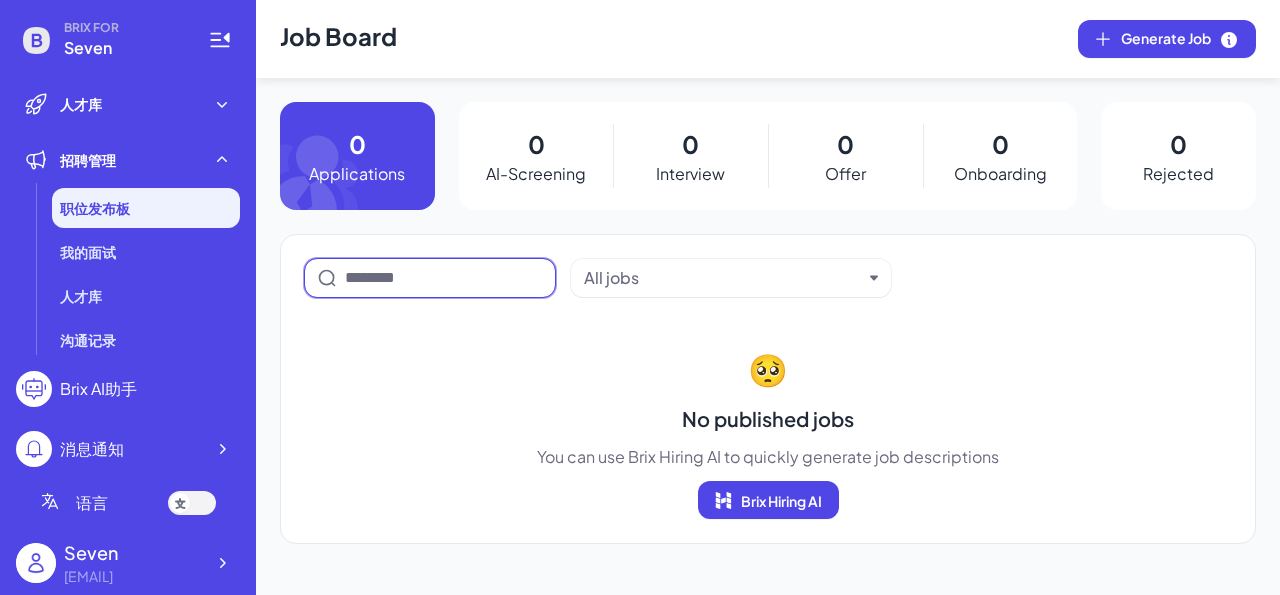 click at bounding box center (444, 278) 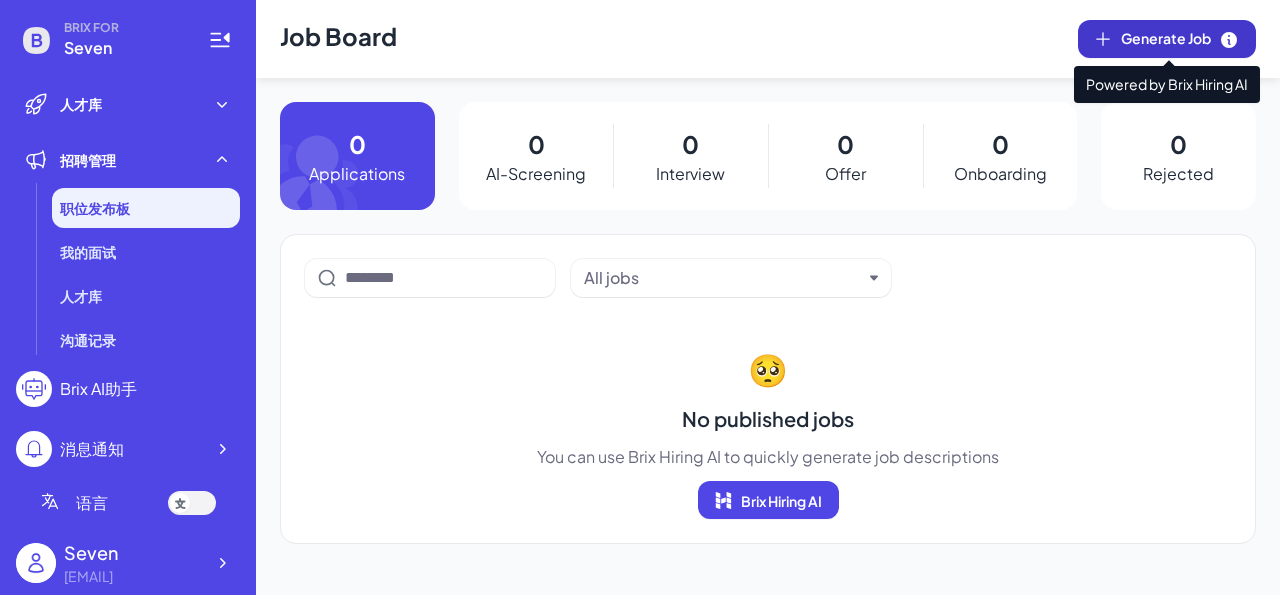 click on "Generate Job" at bounding box center [1180, 39] 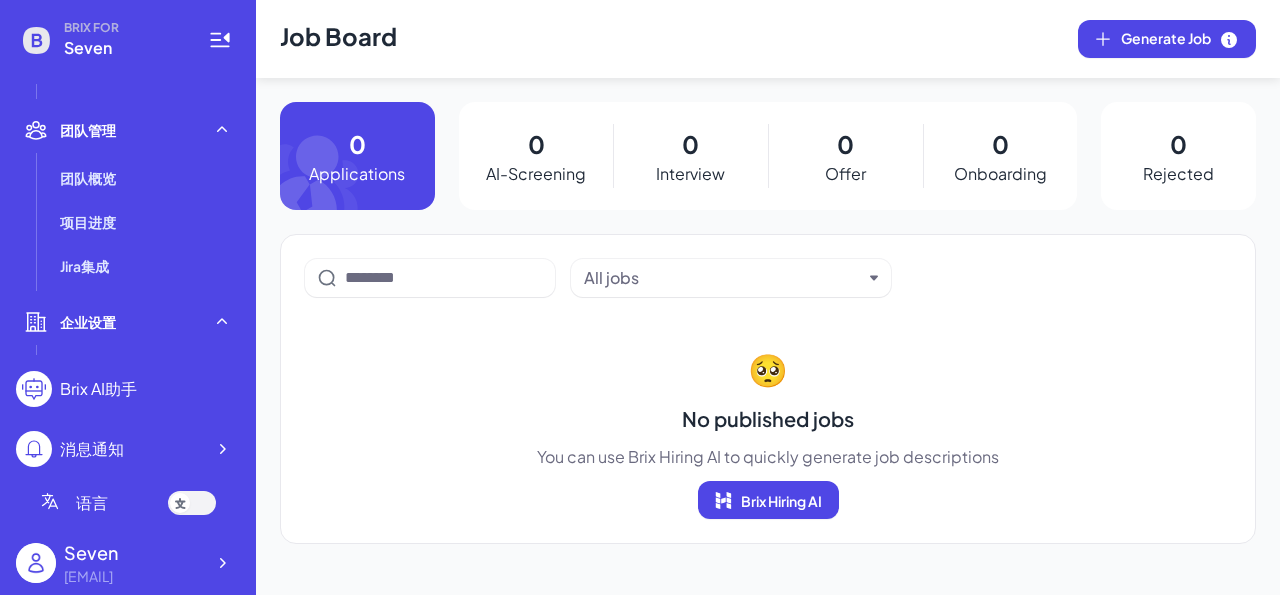 scroll, scrollTop: 480, scrollLeft: 0, axis: vertical 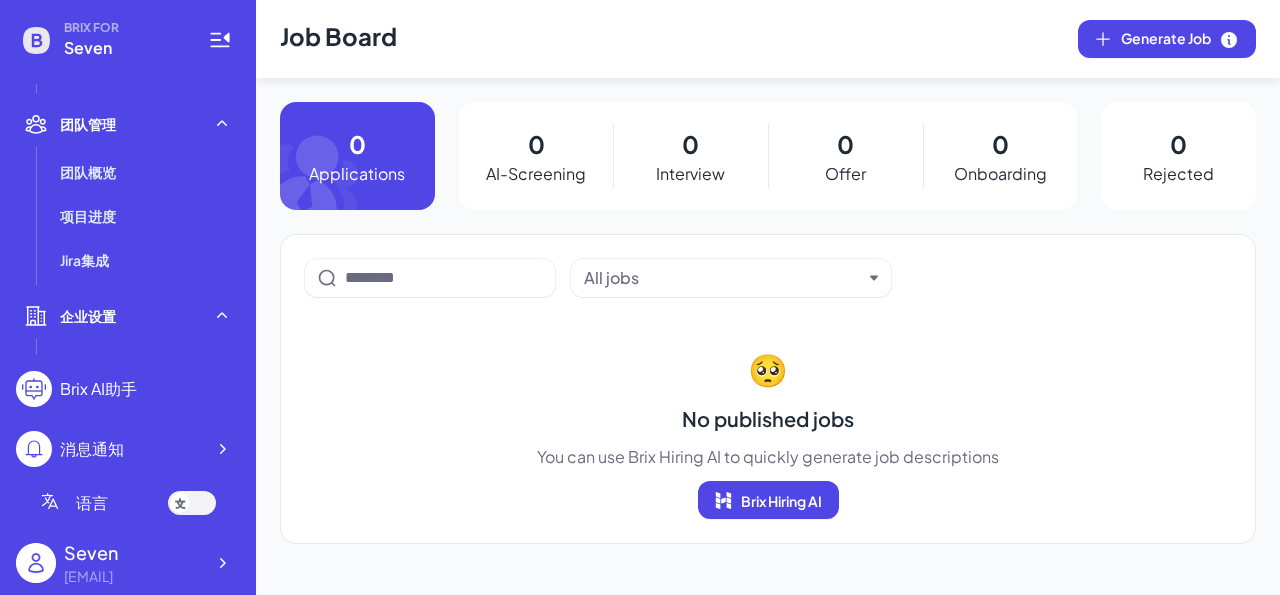 click at bounding box center (192, 503) 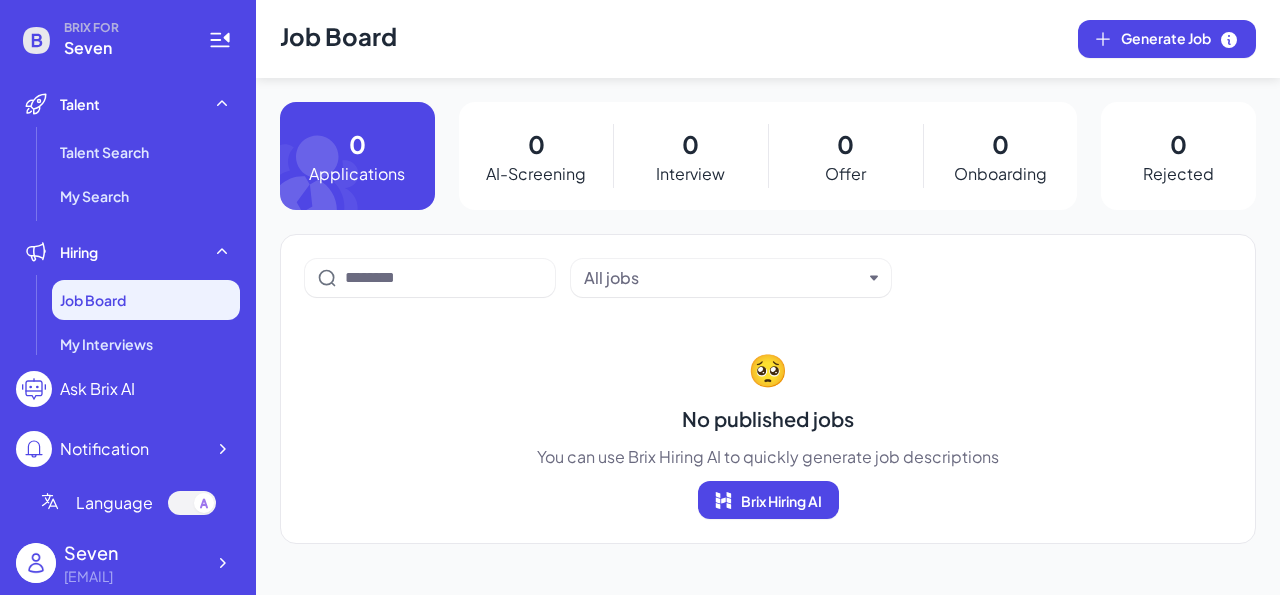 click at bounding box center (192, 503) 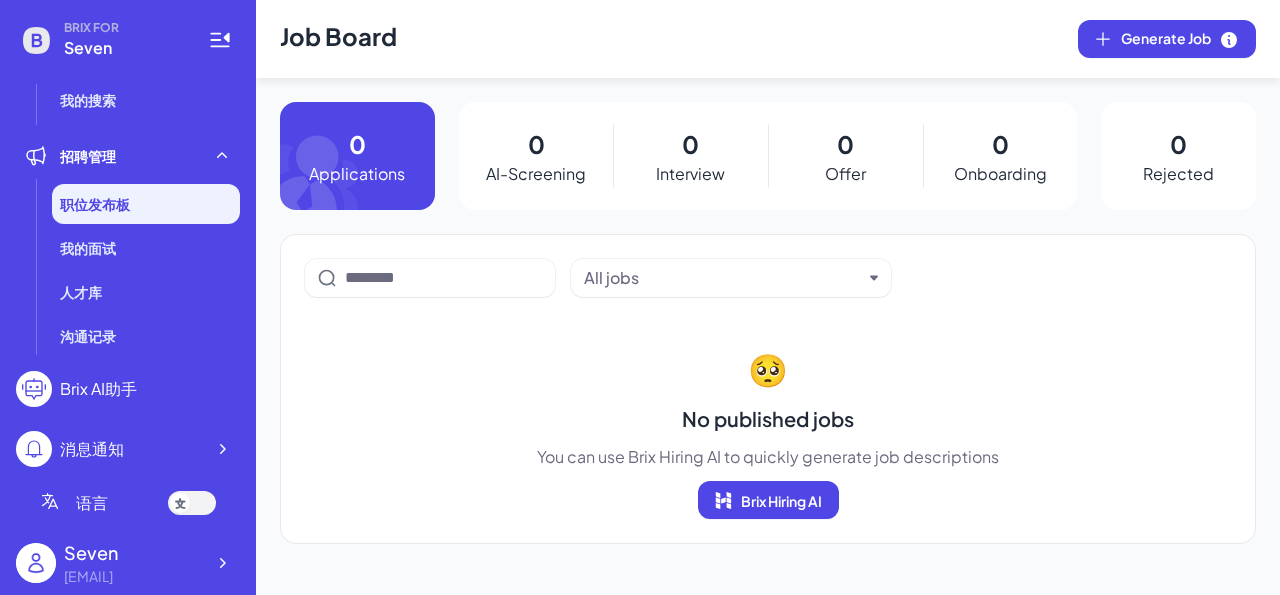 scroll, scrollTop: 62, scrollLeft: 0, axis: vertical 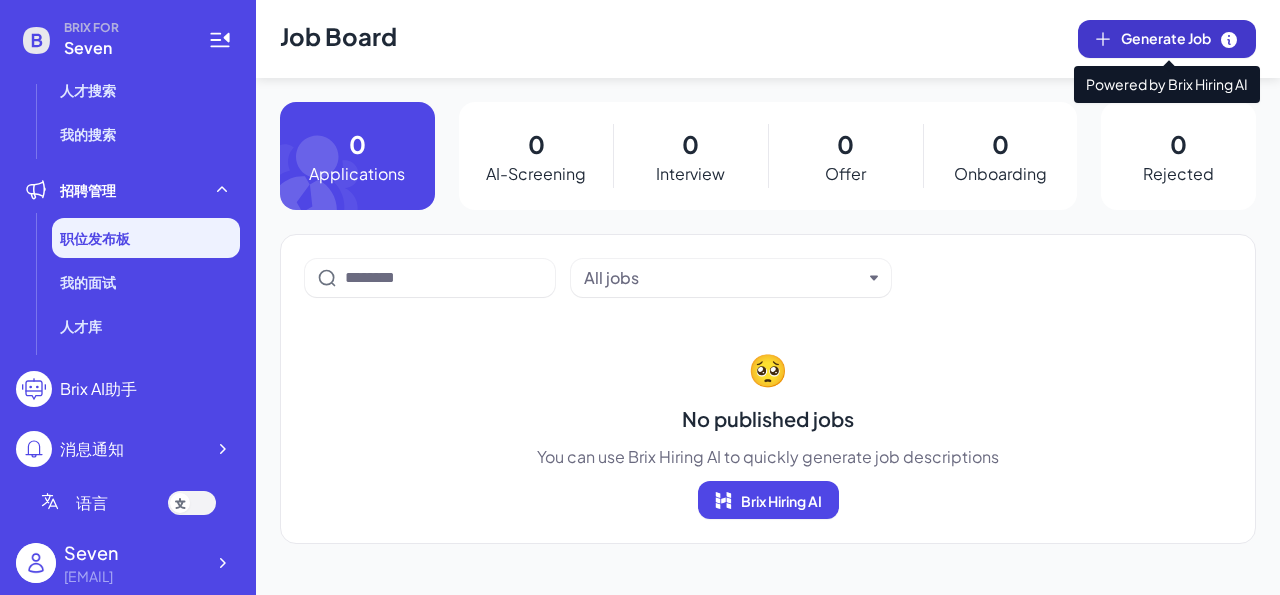 click on "Generate Job" at bounding box center [1180, 39] 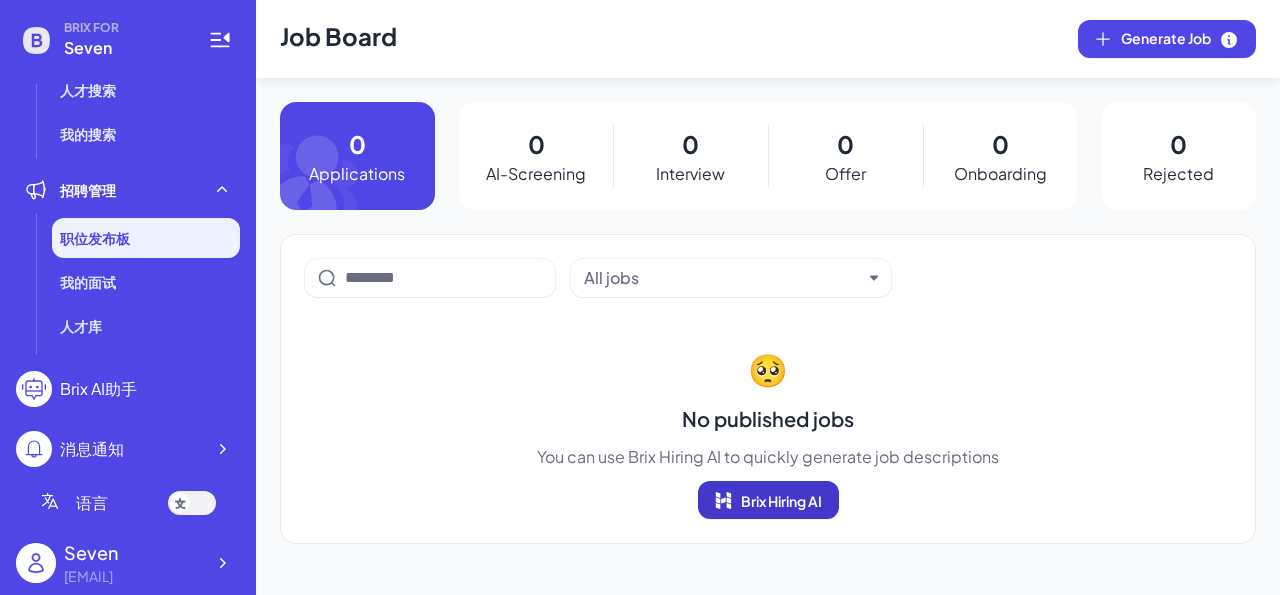 click on "Brix Hiring AI" at bounding box center (781, 501) 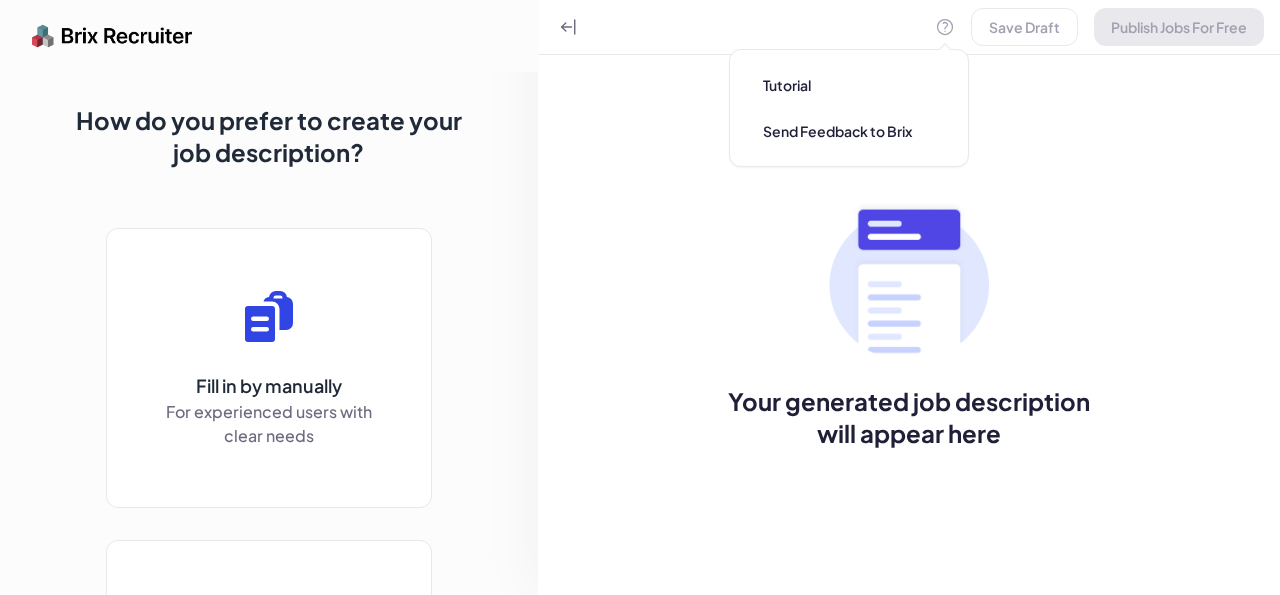 scroll, scrollTop: 0, scrollLeft: 0, axis: both 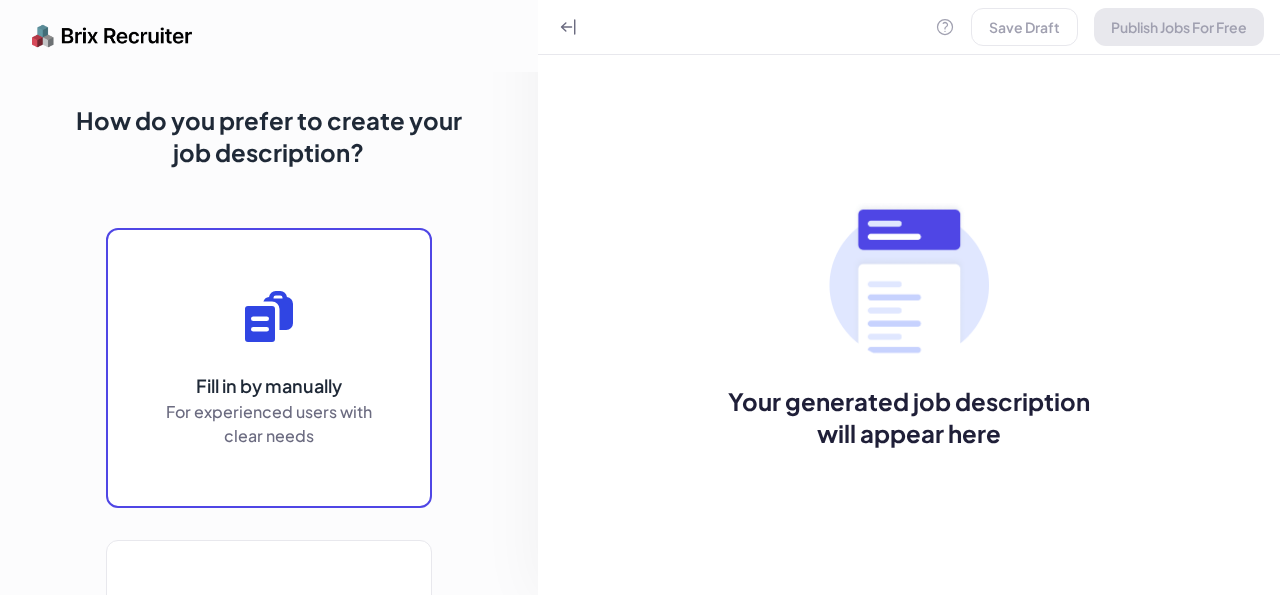 click on "Fill in by manually For experienced users with clear needs" at bounding box center (269, 368) 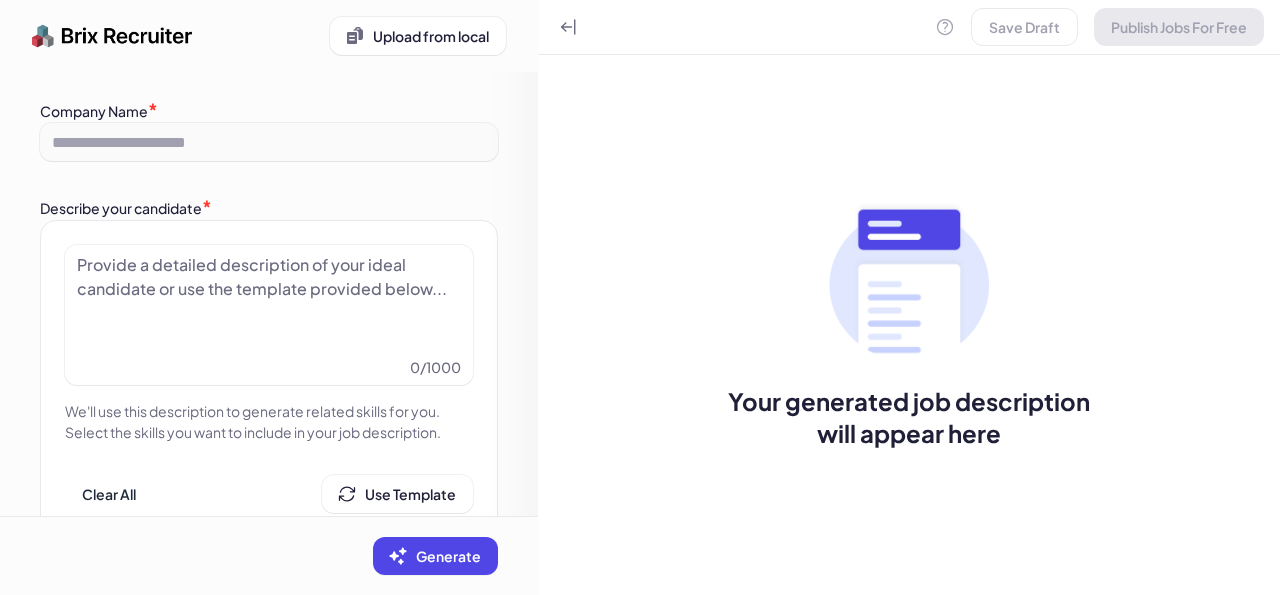 click at bounding box center [269, 303] 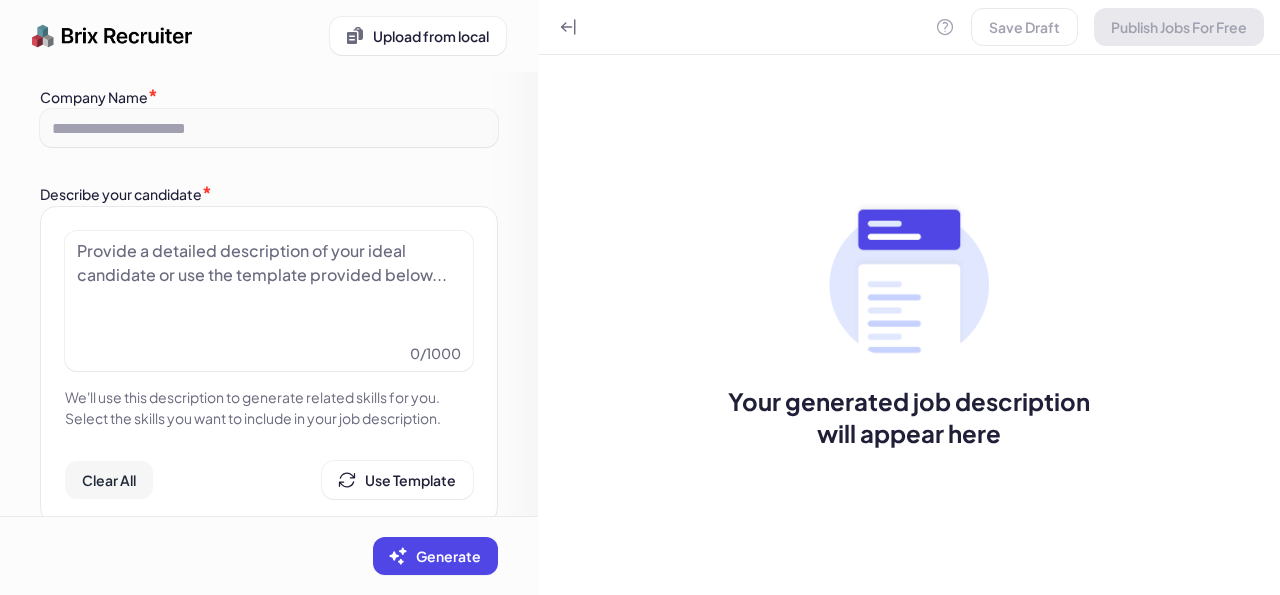 scroll, scrollTop: 0, scrollLeft: 0, axis: both 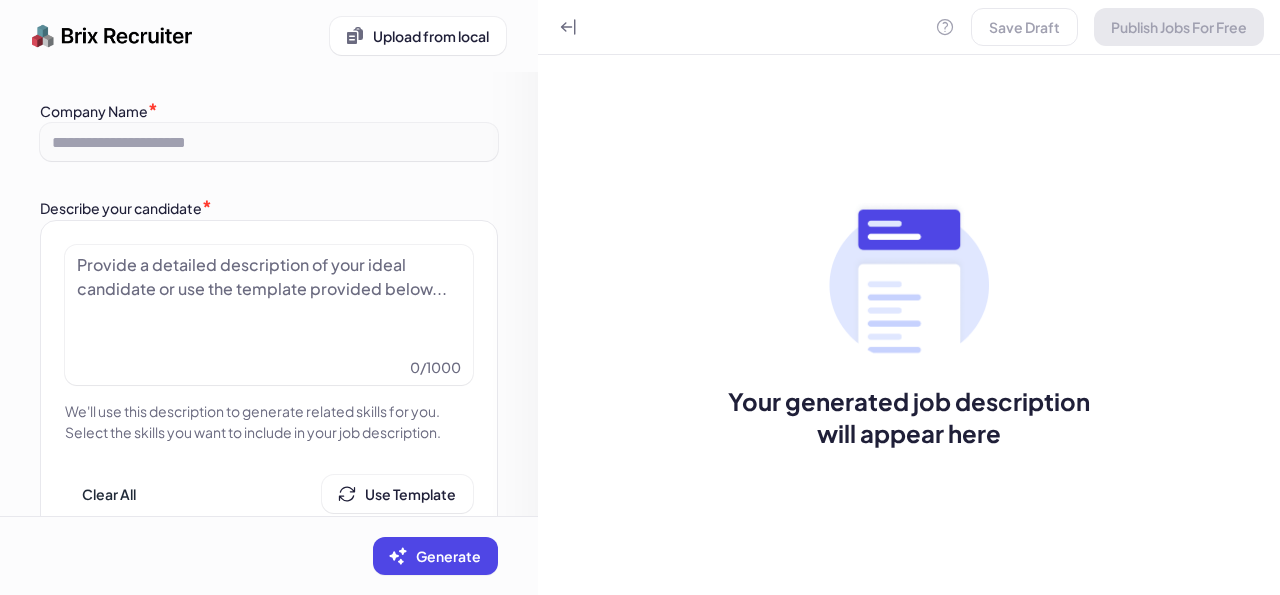 click at bounding box center [269, 303] 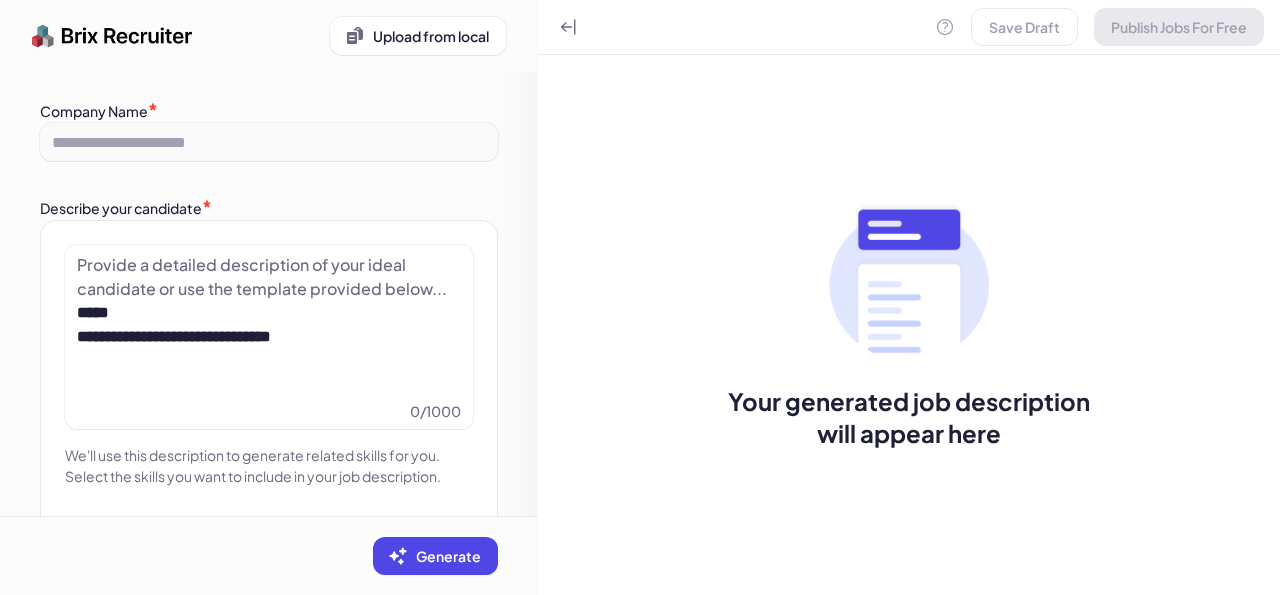 type 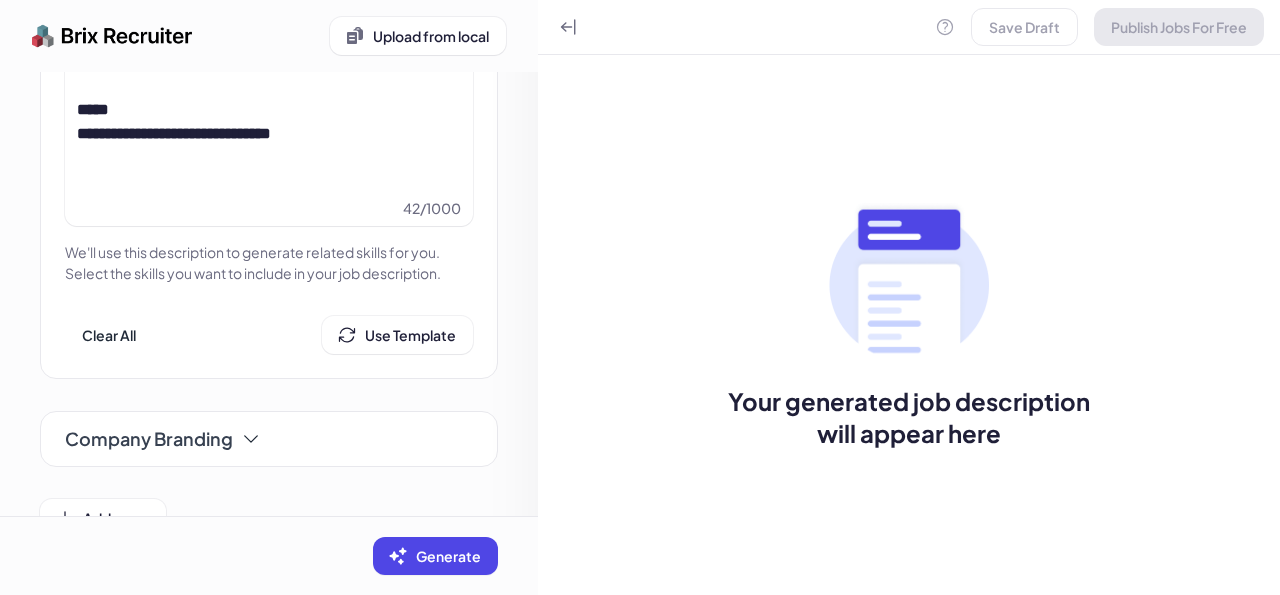 scroll, scrollTop: 240, scrollLeft: 0, axis: vertical 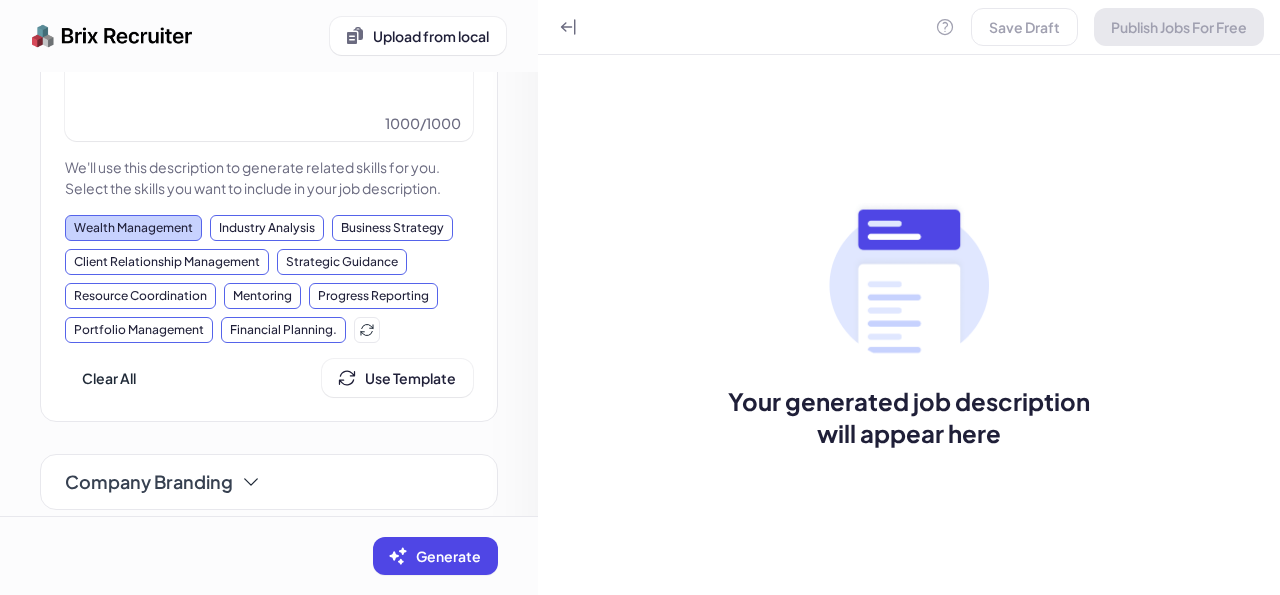 click on "Wealth Management" at bounding box center [133, 228] 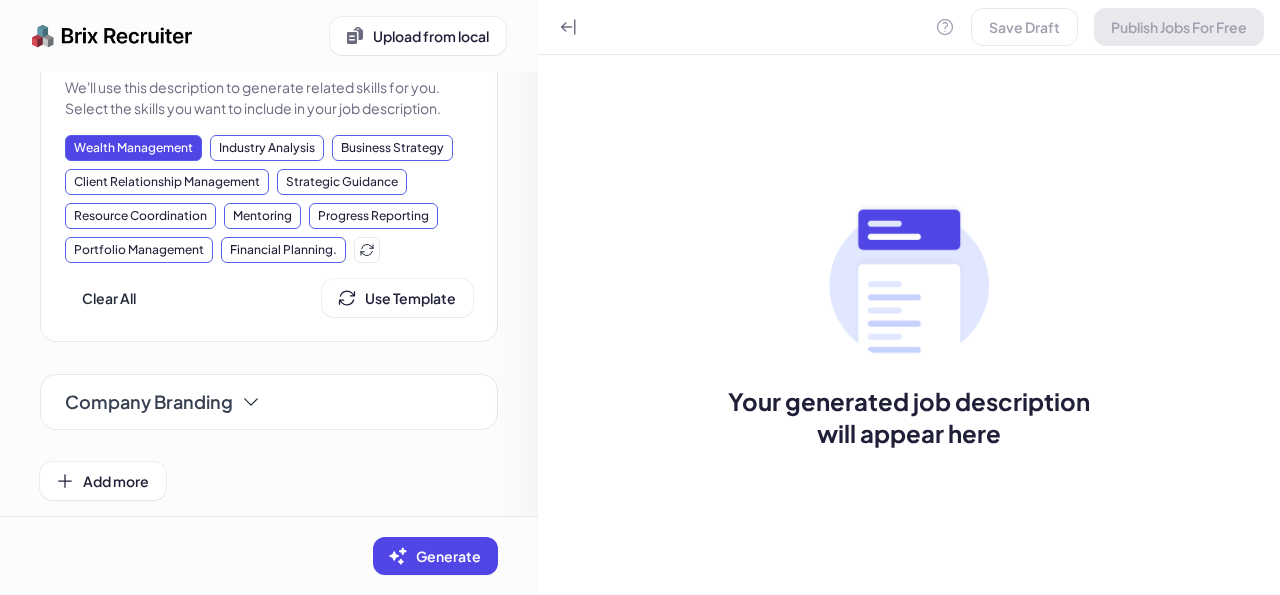 scroll, scrollTop: 1308, scrollLeft: 0, axis: vertical 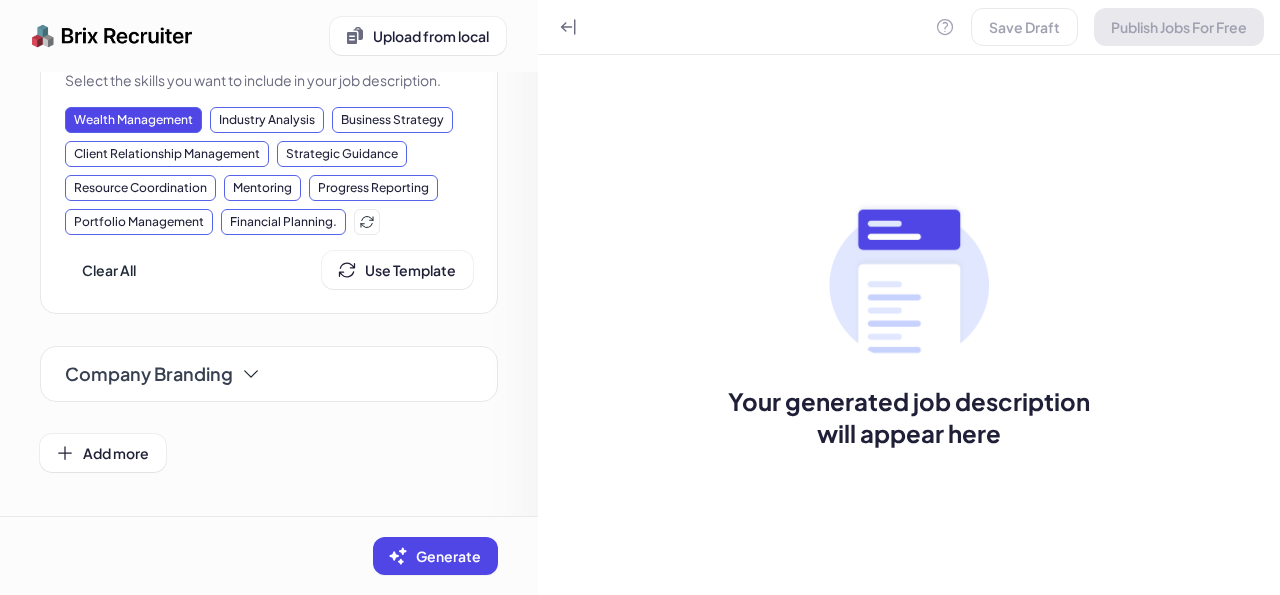 click on "Company Branding" at bounding box center (149, 374) 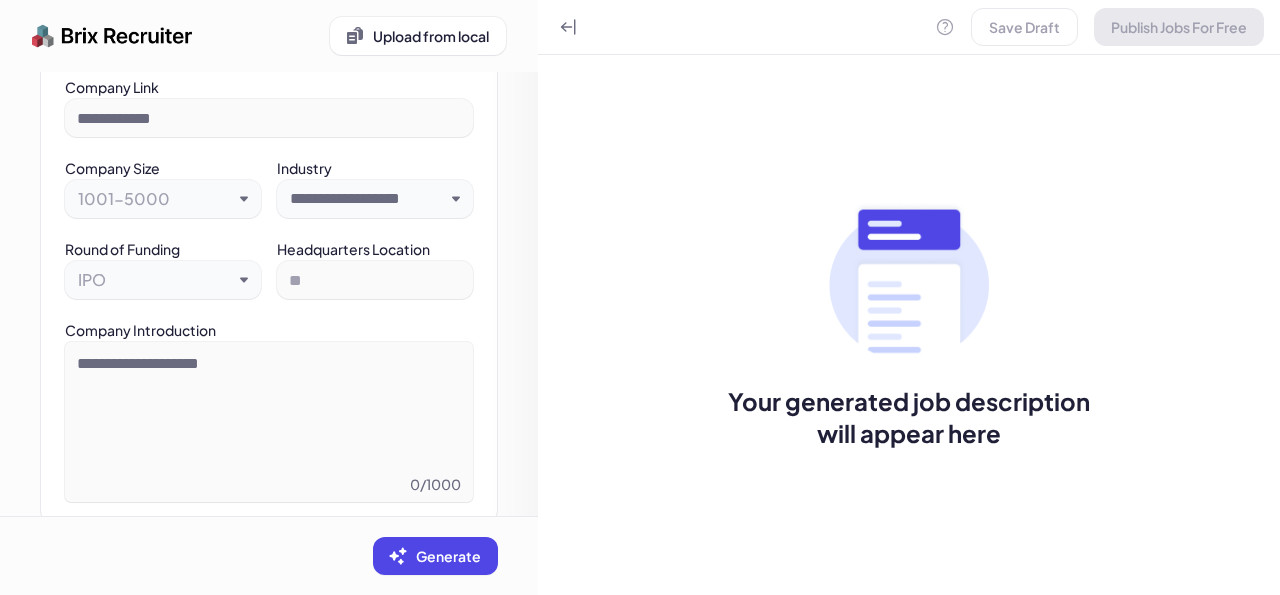 scroll, scrollTop: 1421, scrollLeft: 0, axis: vertical 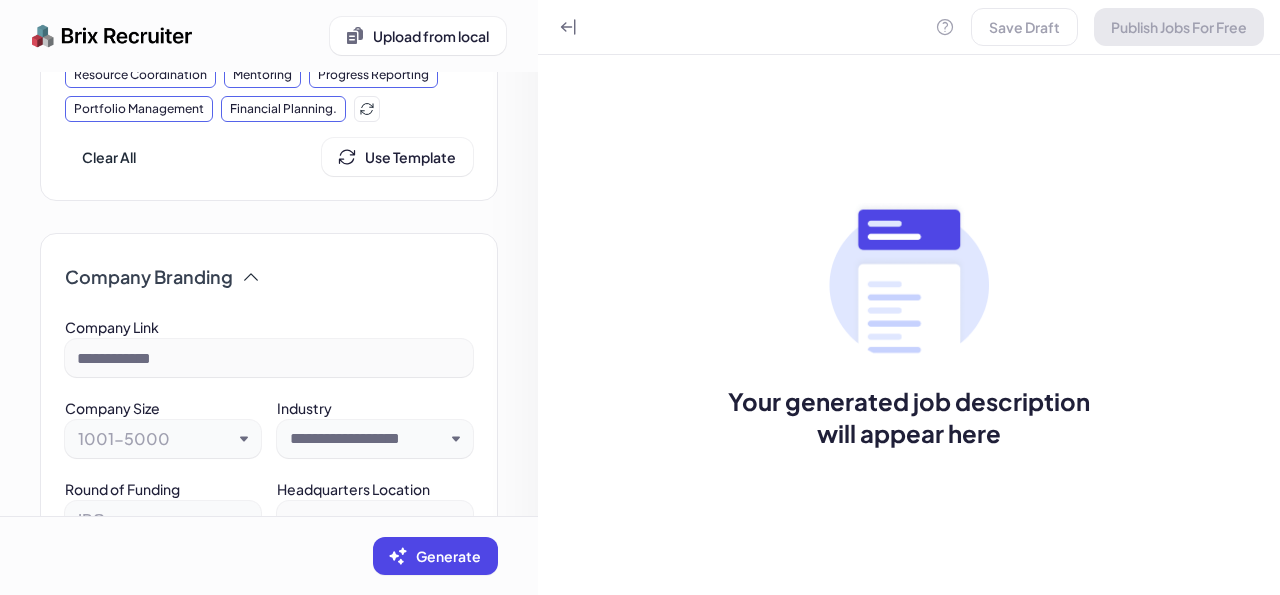 click 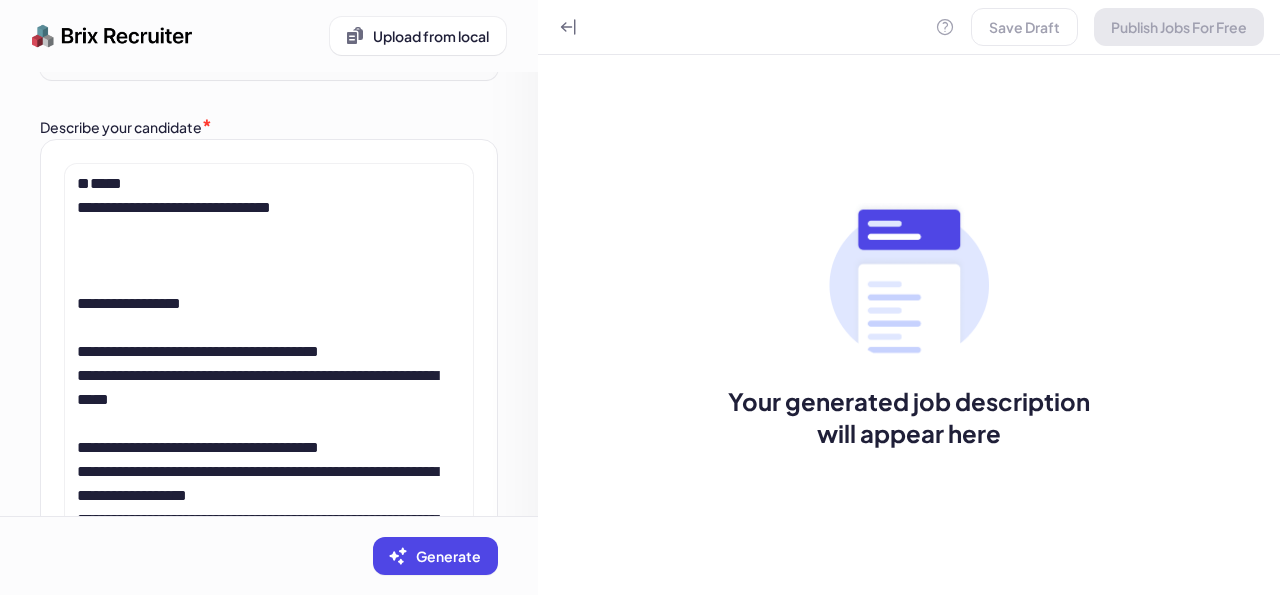 scroll, scrollTop: 0, scrollLeft: 0, axis: both 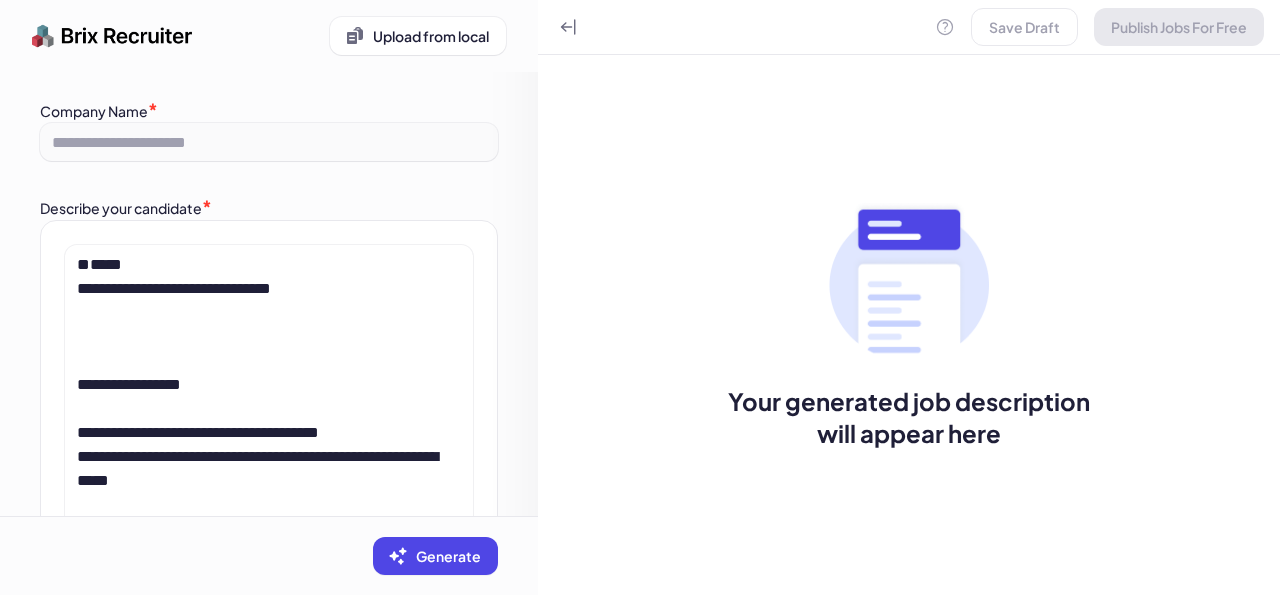 click on "**********" at bounding box center [269, 142] 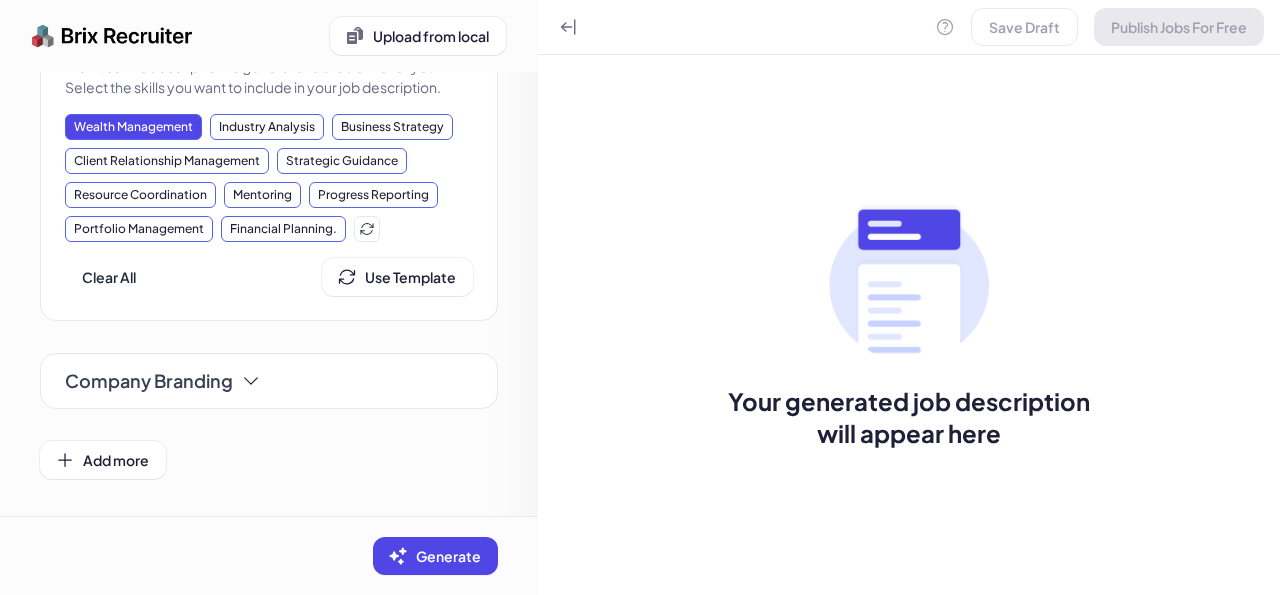scroll, scrollTop: 1308, scrollLeft: 0, axis: vertical 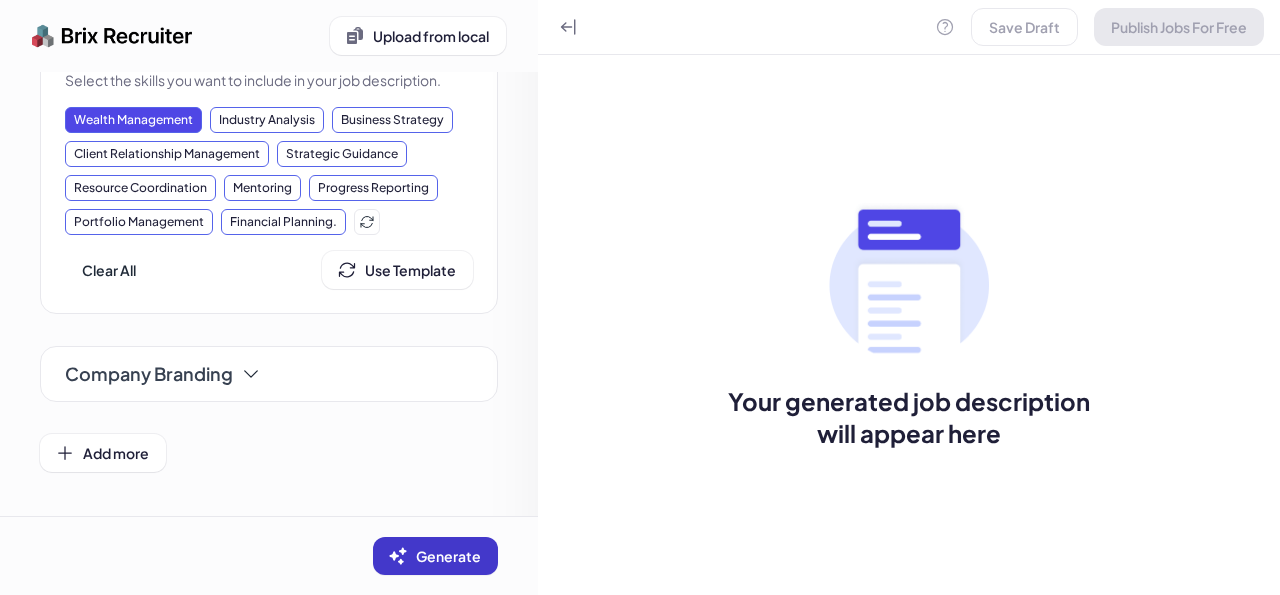 click on "Generate" at bounding box center (435, 556) 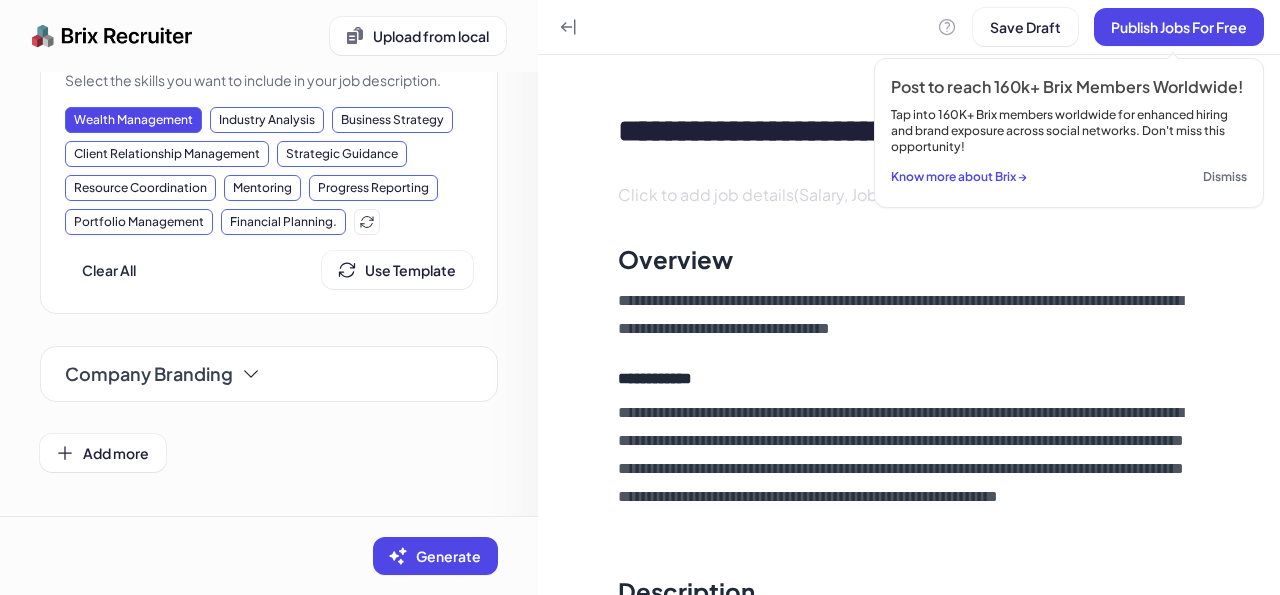 scroll, scrollTop: 972, scrollLeft: 0, axis: vertical 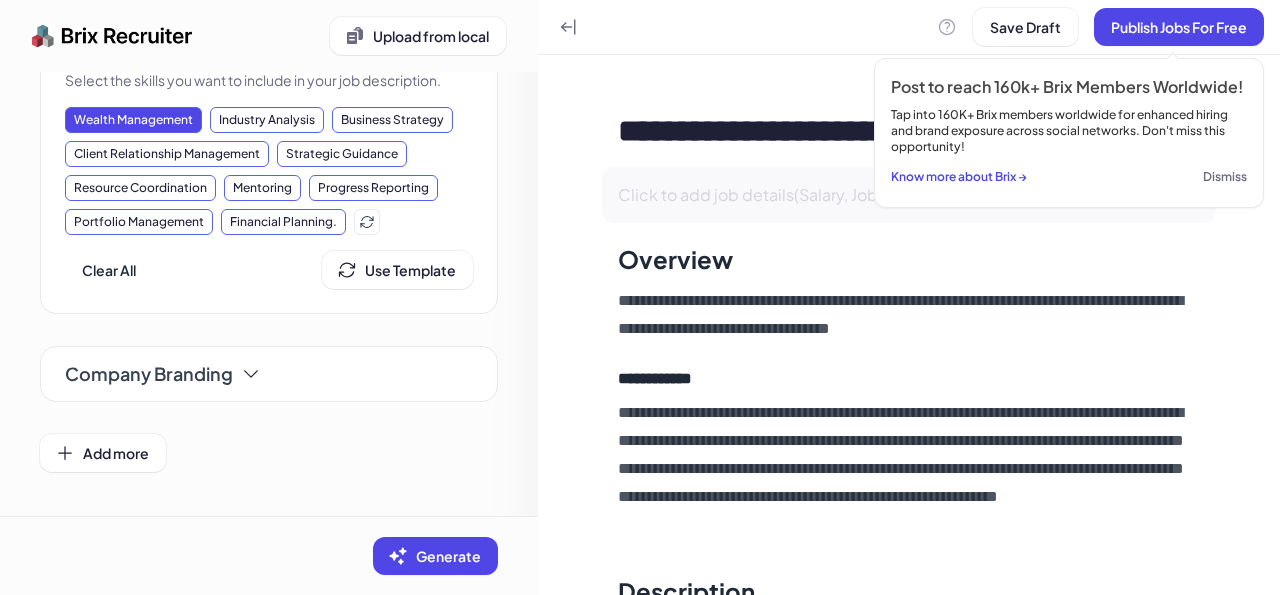 click on "Click to add job details(Salary, Job Type, Location)" at bounding box center (807, 194) 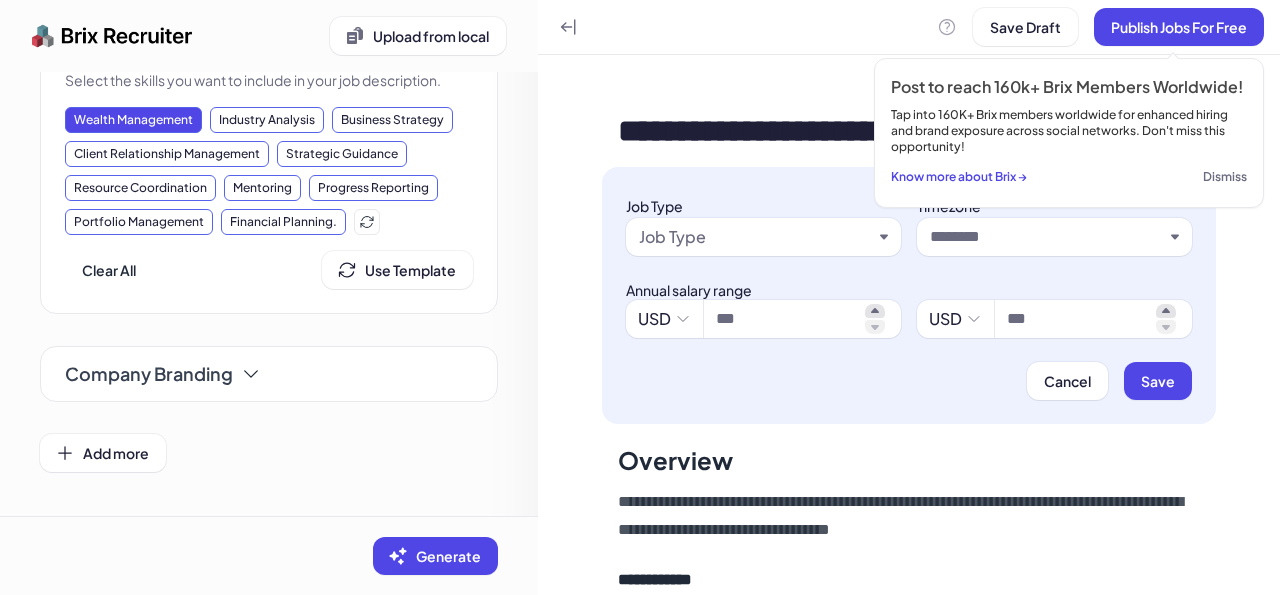click on "**********" at bounding box center [909, 267] 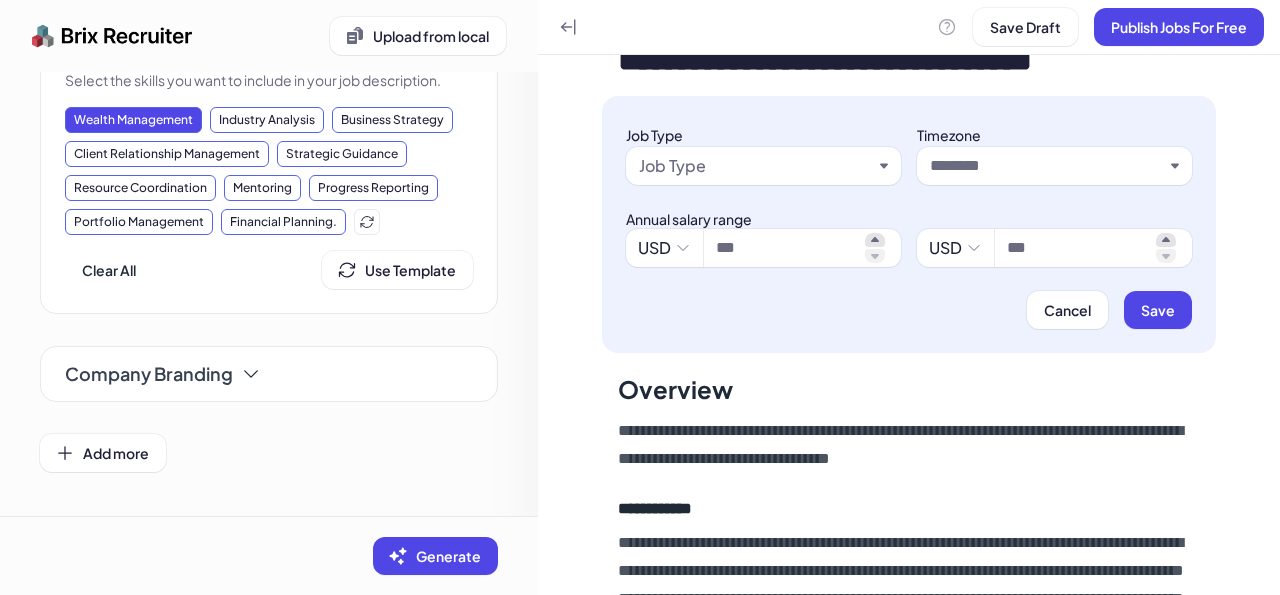 scroll, scrollTop: 120, scrollLeft: 0, axis: vertical 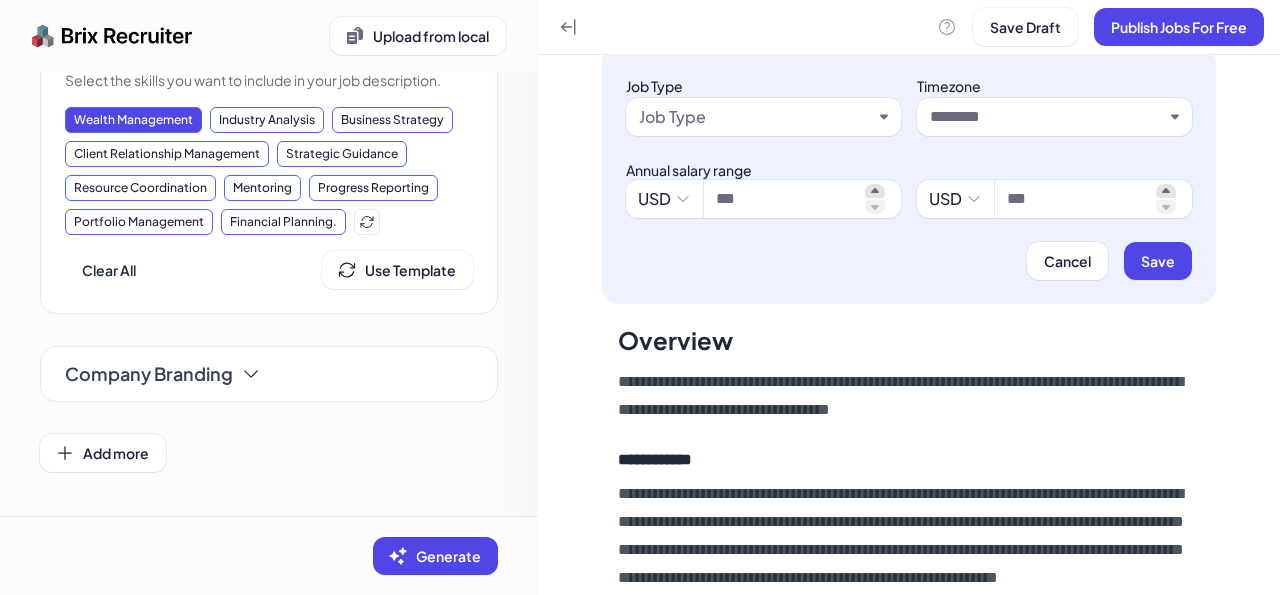click on "Job Type" at bounding box center [755, 117] 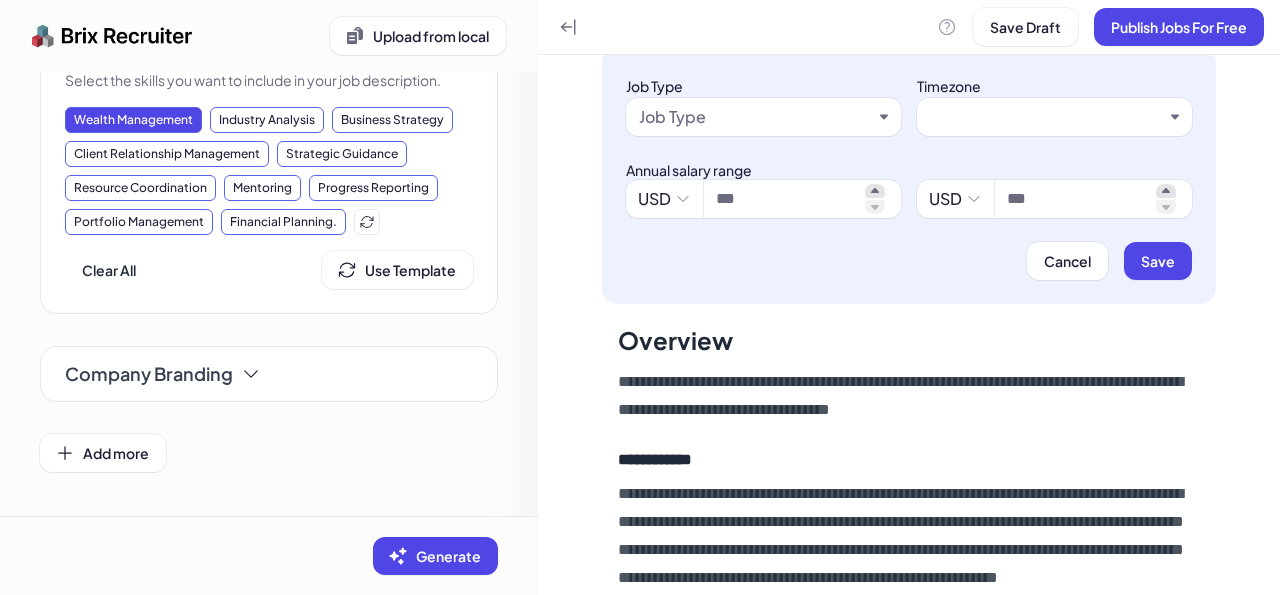 click at bounding box center [1046, 117] 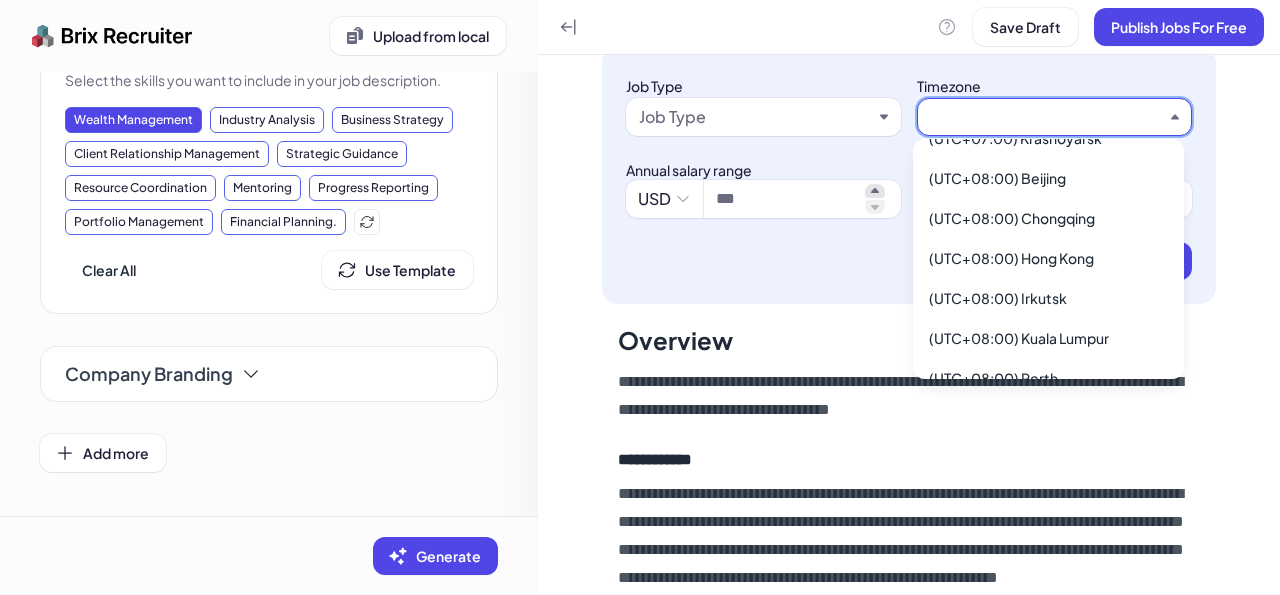 scroll, scrollTop: 4419, scrollLeft: 0, axis: vertical 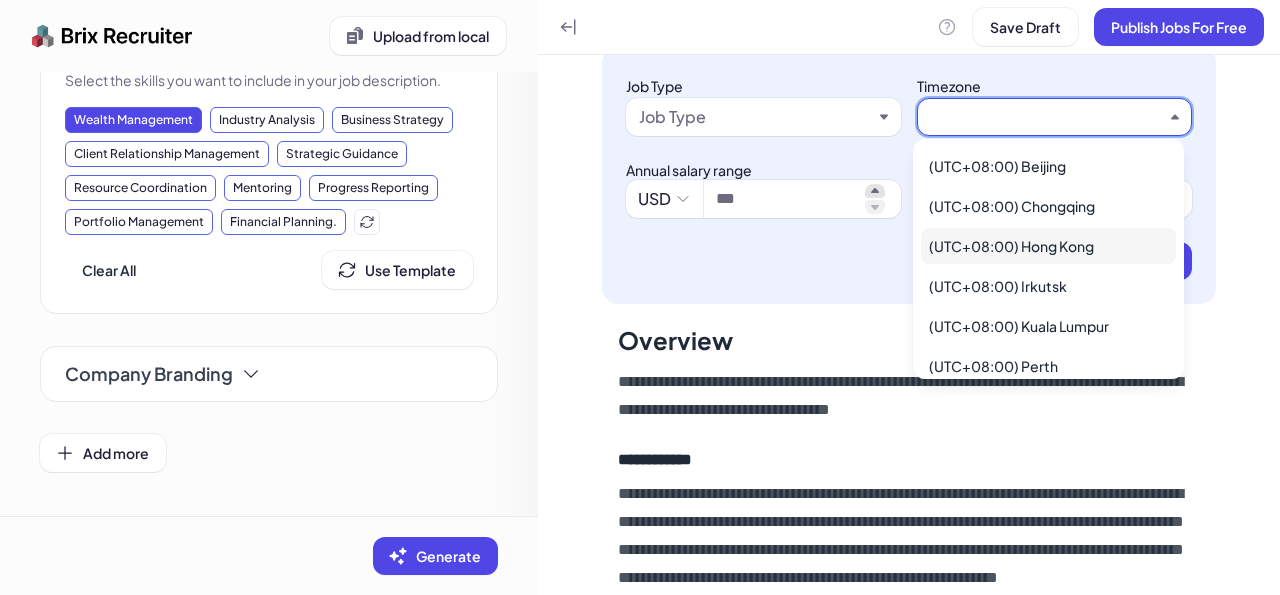 click on "(UTC+08:00) Hong Kong" at bounding box center (1048, 246) 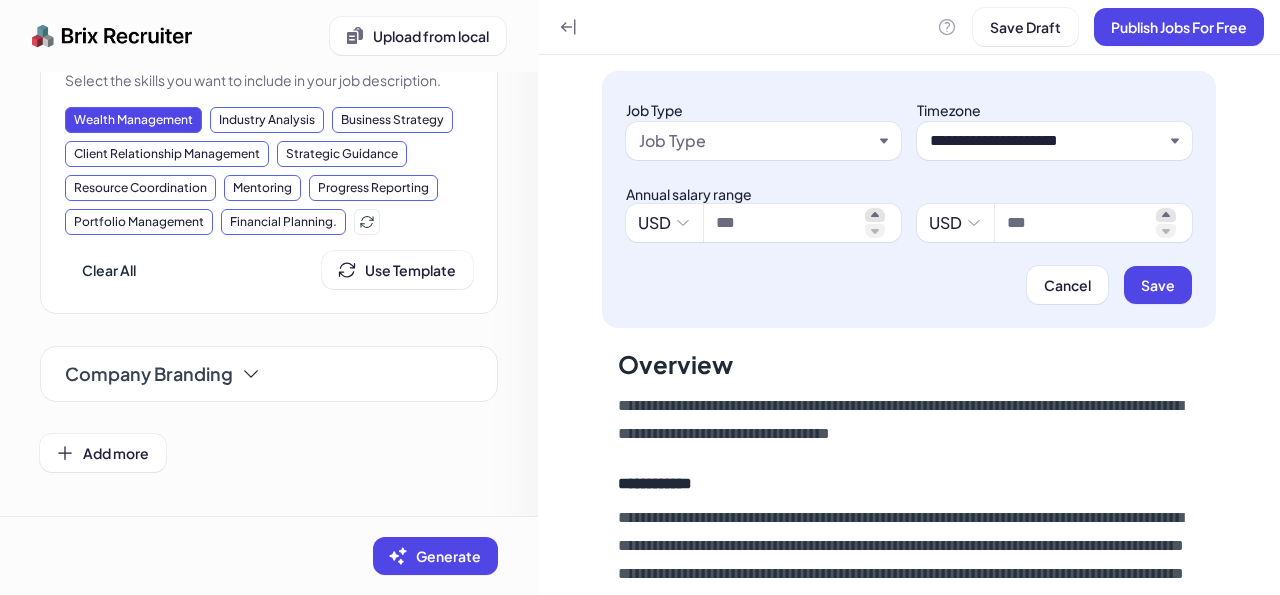 scroll, scrollTop: 97, scrollLeft: 0, axis: vertical 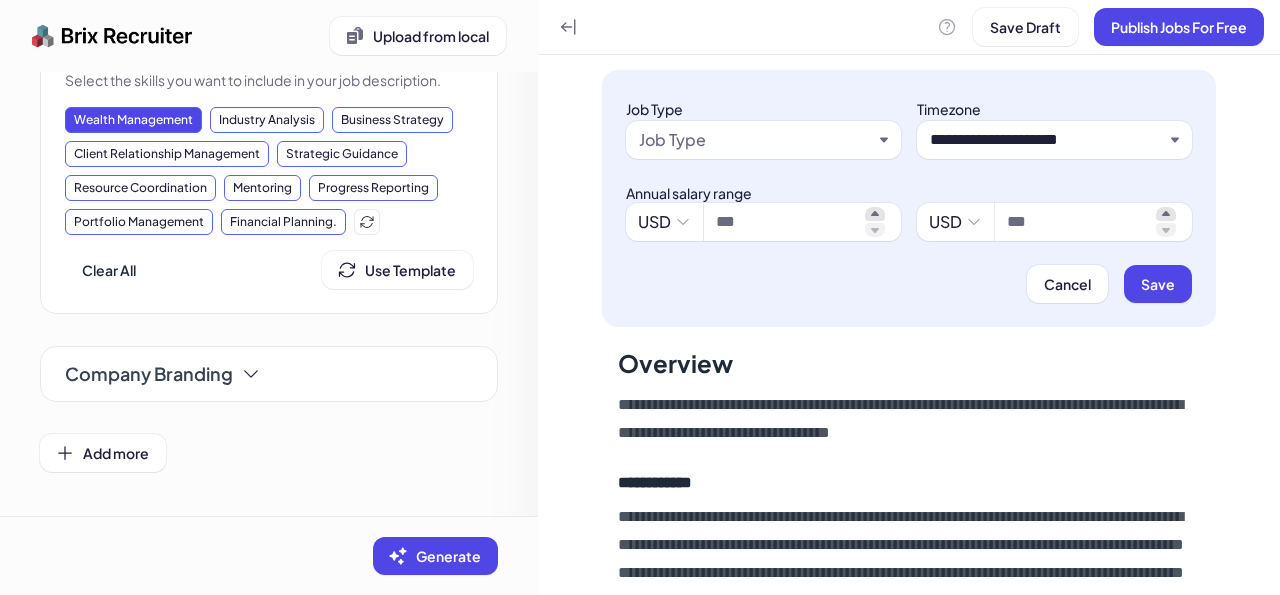 click on "Job Type" at bounding box center [755, 140] 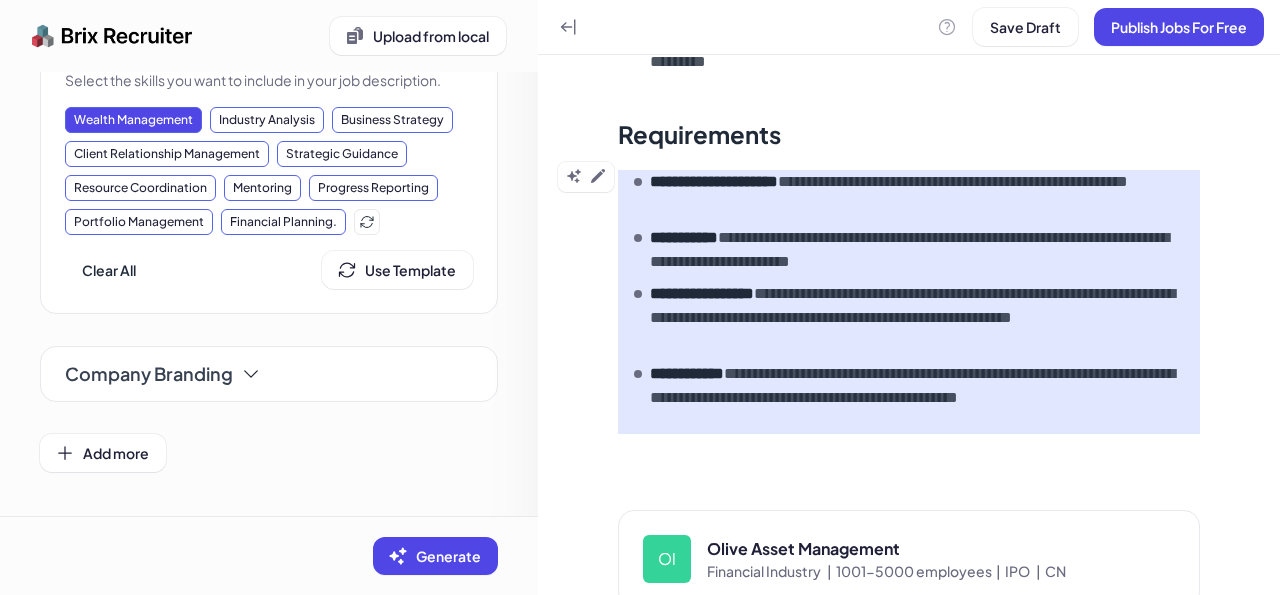 scroll, scrollTop: 1131, scrollLeft: 0, axis: vertical 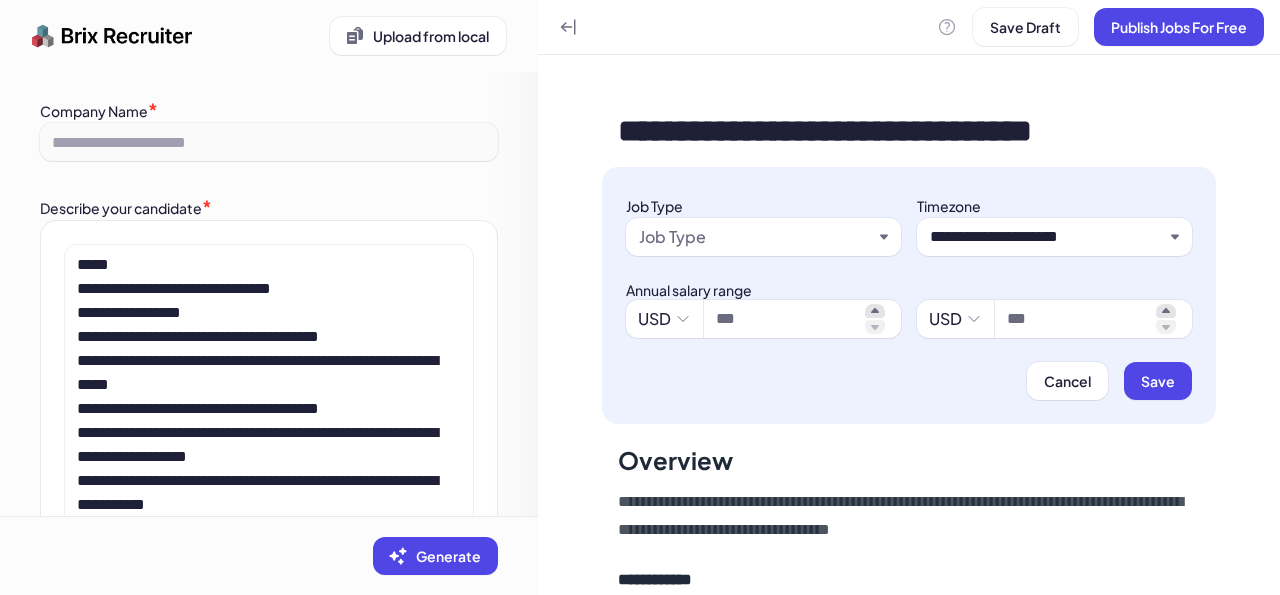 click on "**********" at bounding box center (909, 900) 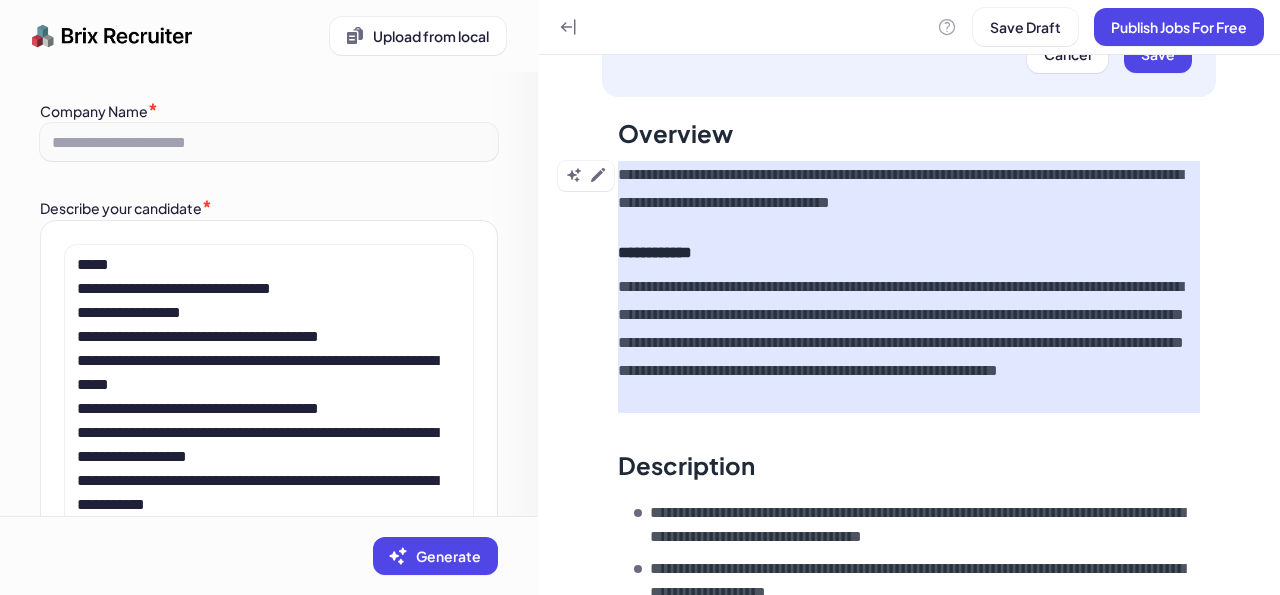 scroll, scrollTop: 333, scrollLeft: 0, axis: vertical 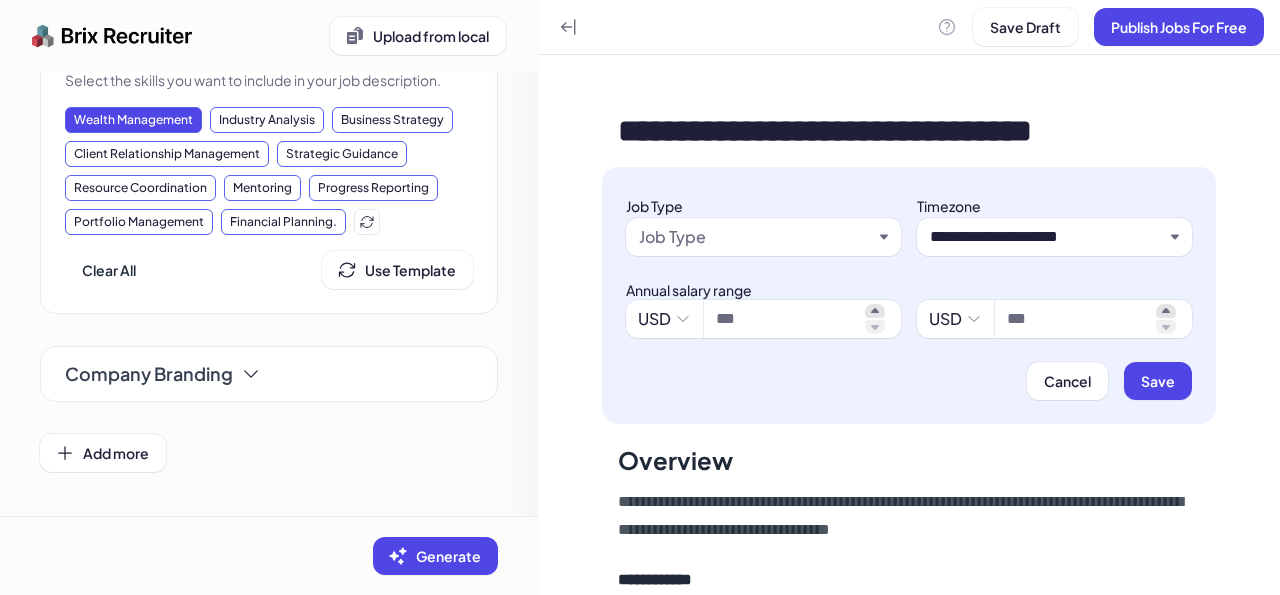 click on "Job Type" at bounding box center [755, 237] 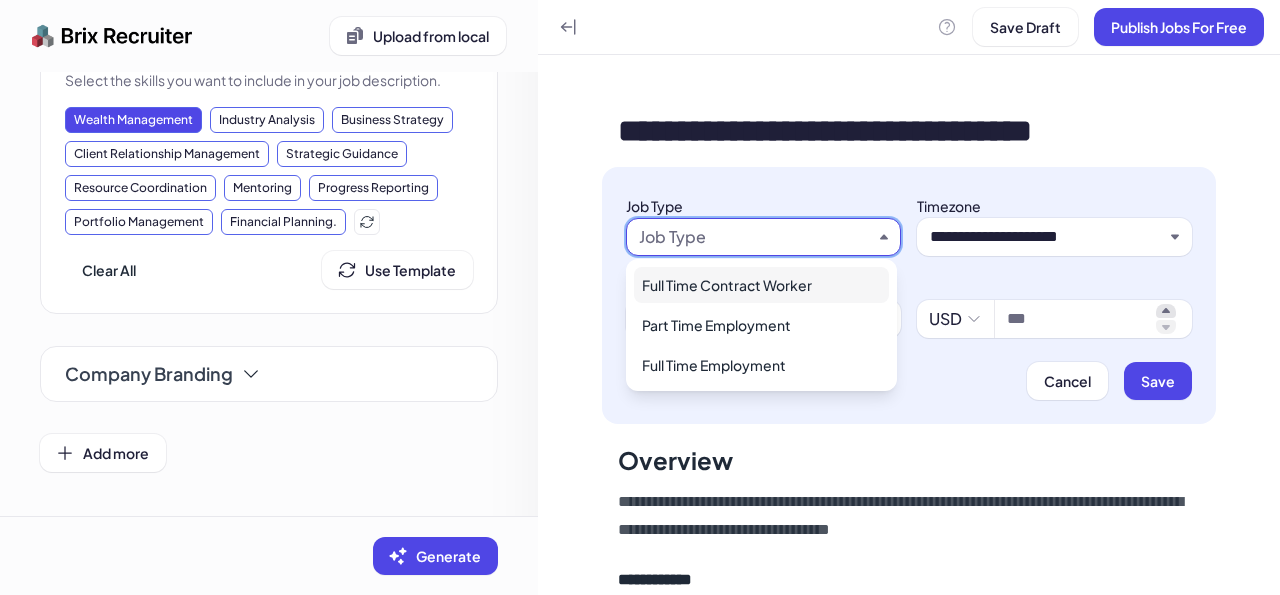 click on "Full Time Contract Worker" at bounding box center (761, 285) 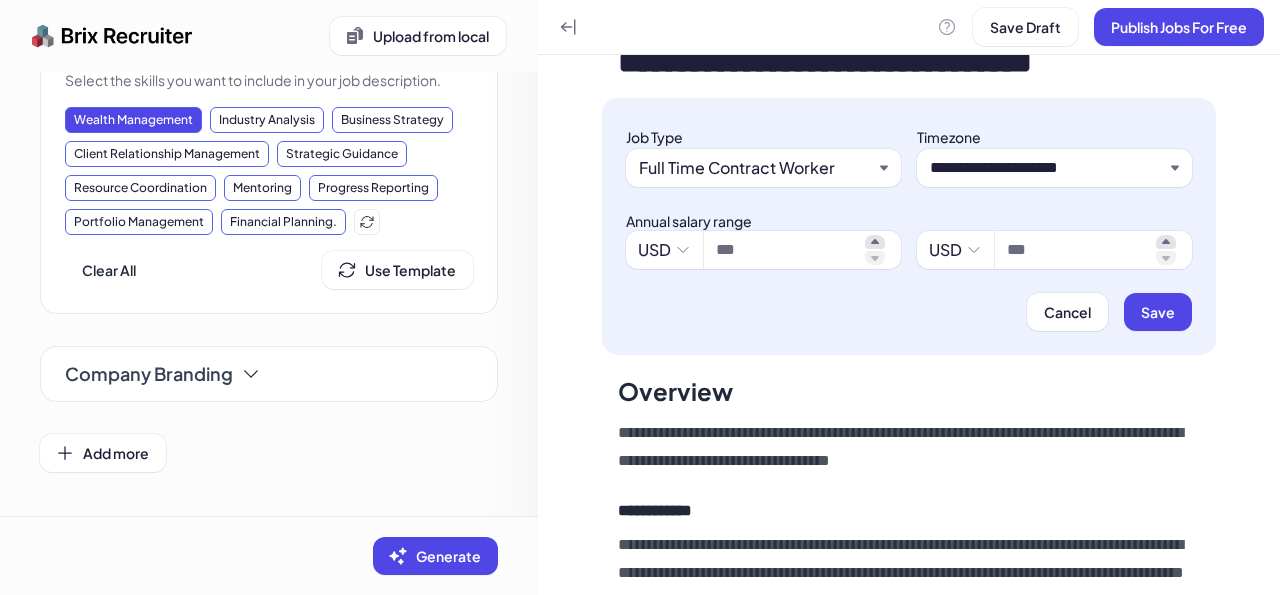 scroll, scrollTop: 120, scrollLeft: 0, axis: vertical 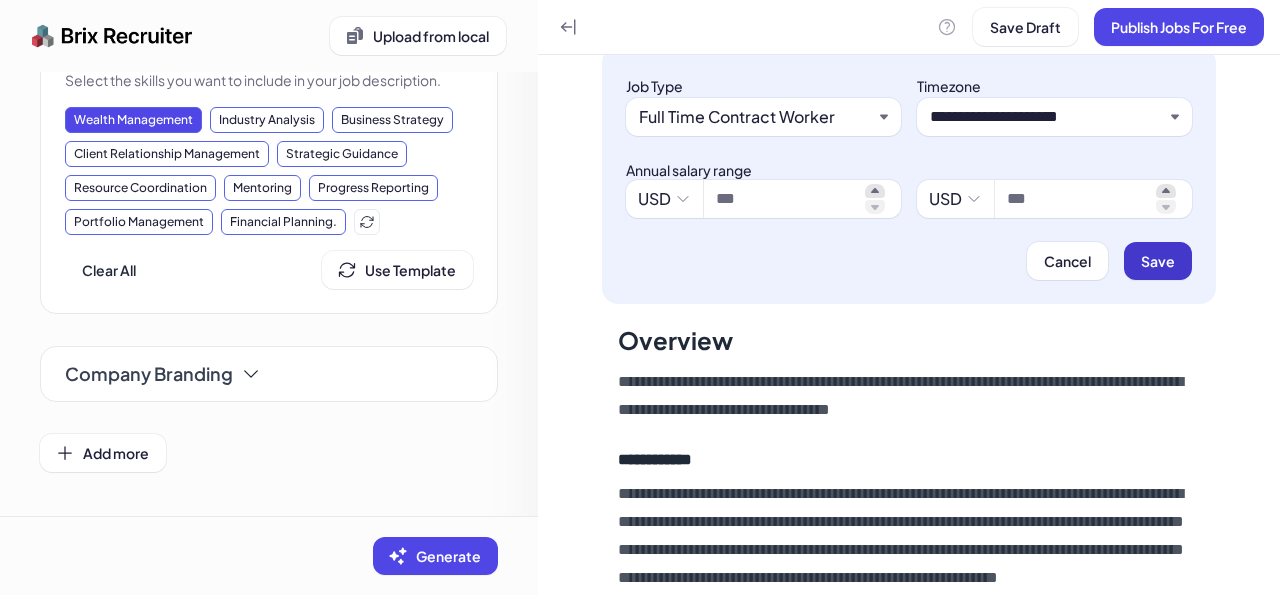click on "Save" at bounding box center (1158, 261) 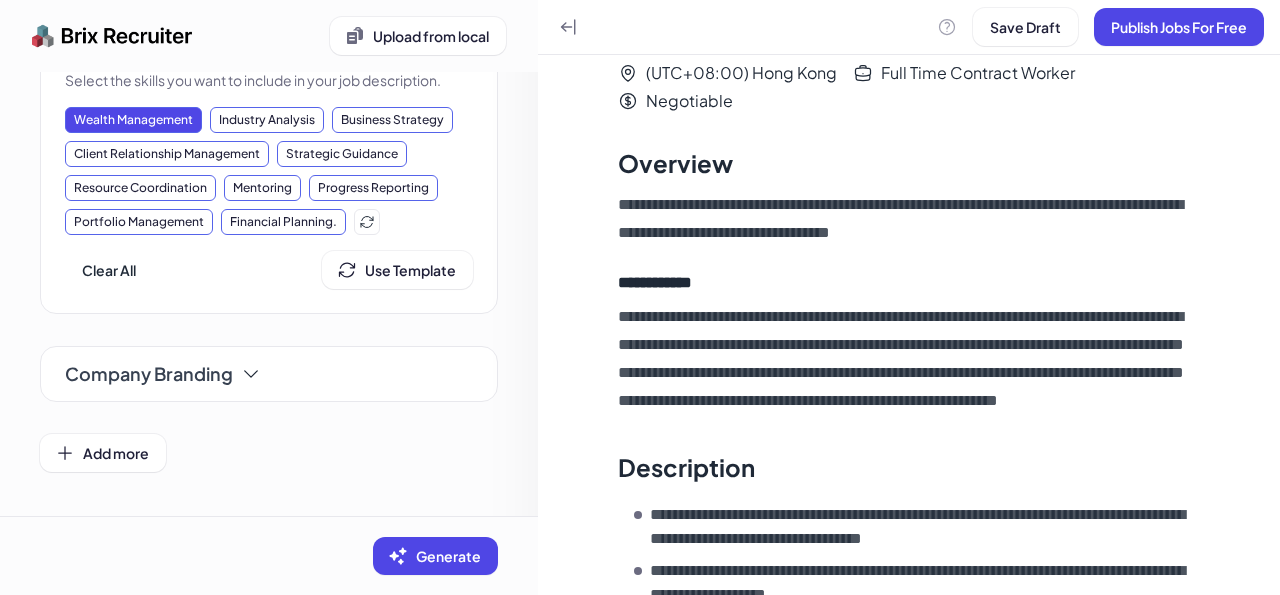 scroll, scrollTop: 352, scrollLeft: 0, axis: vertical 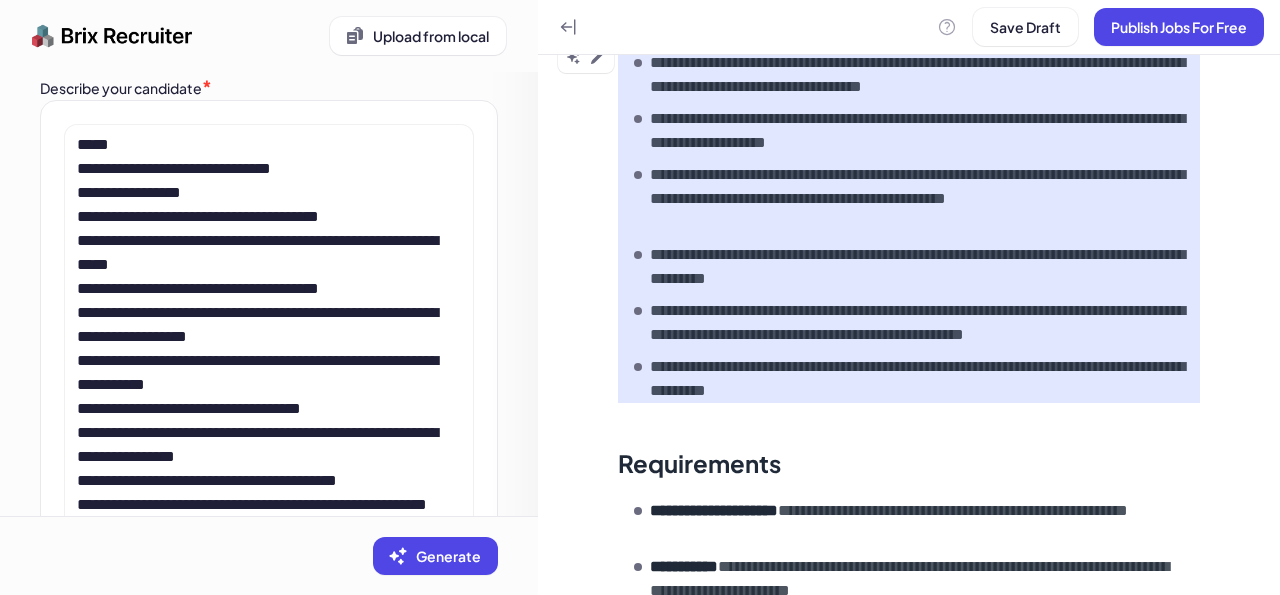 click on "**********" at bounding box center [921, 267] 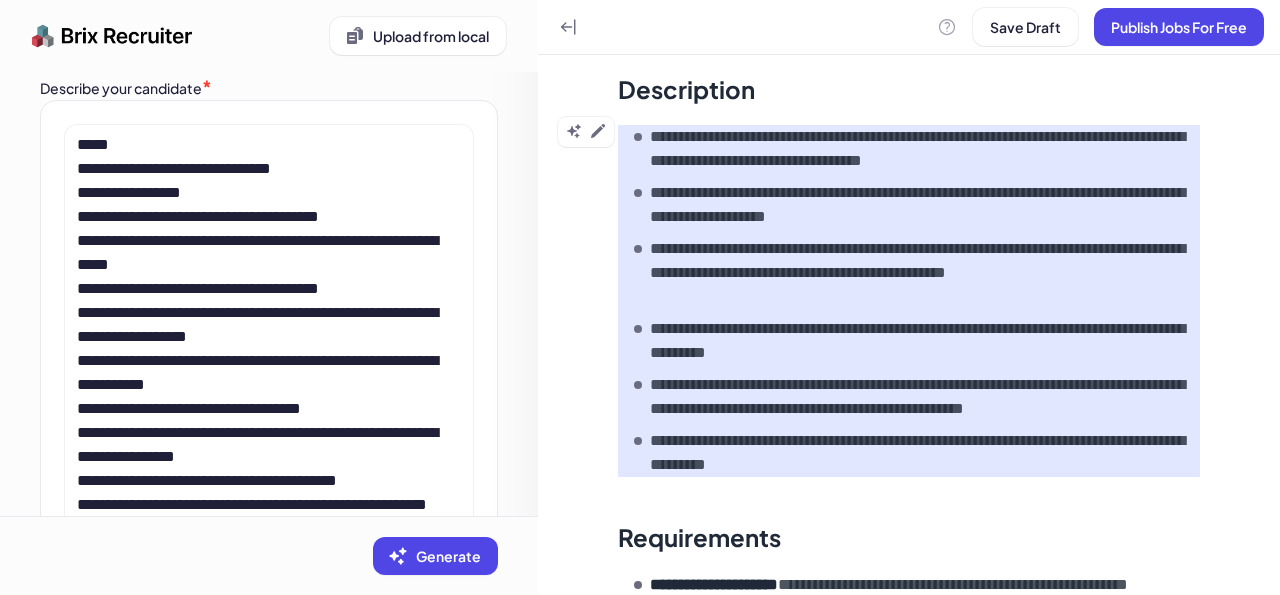scroll, scrollTop: 480, scrollLeft: 0, axis: vertical 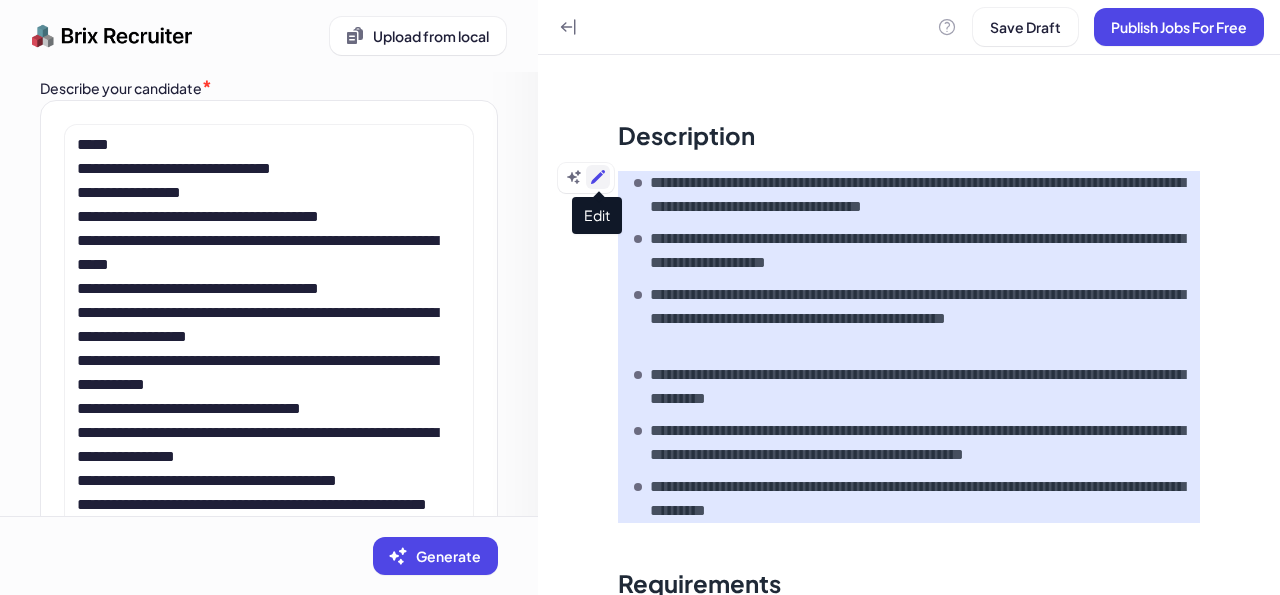click 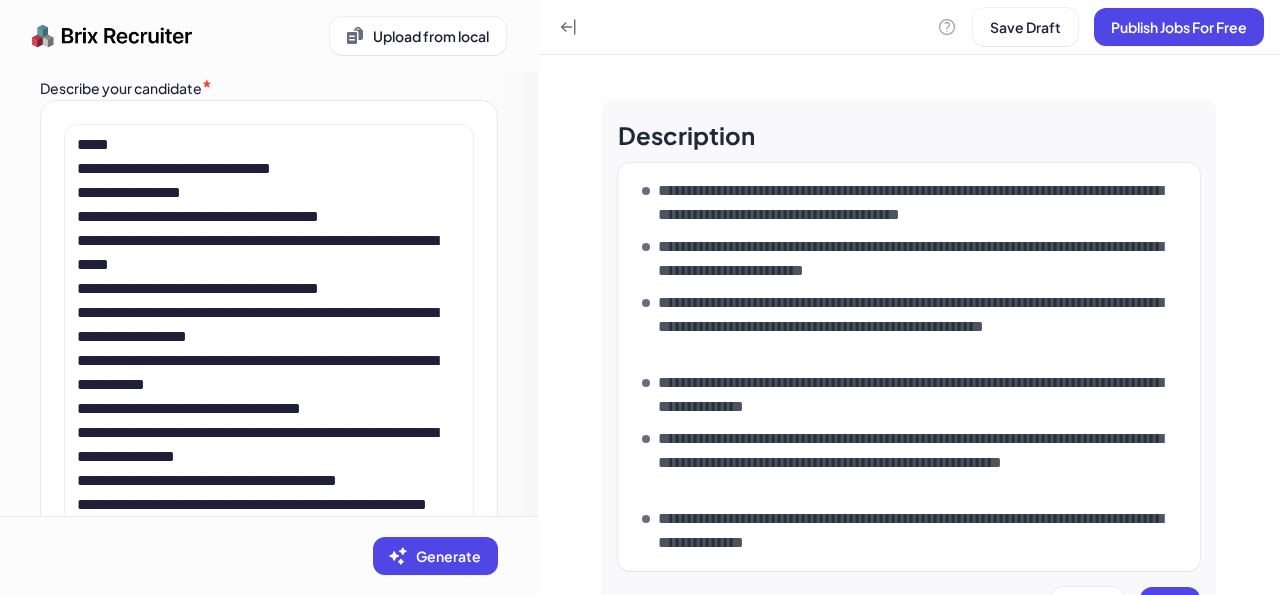 click on "**********" at bounding box center (921, 203) 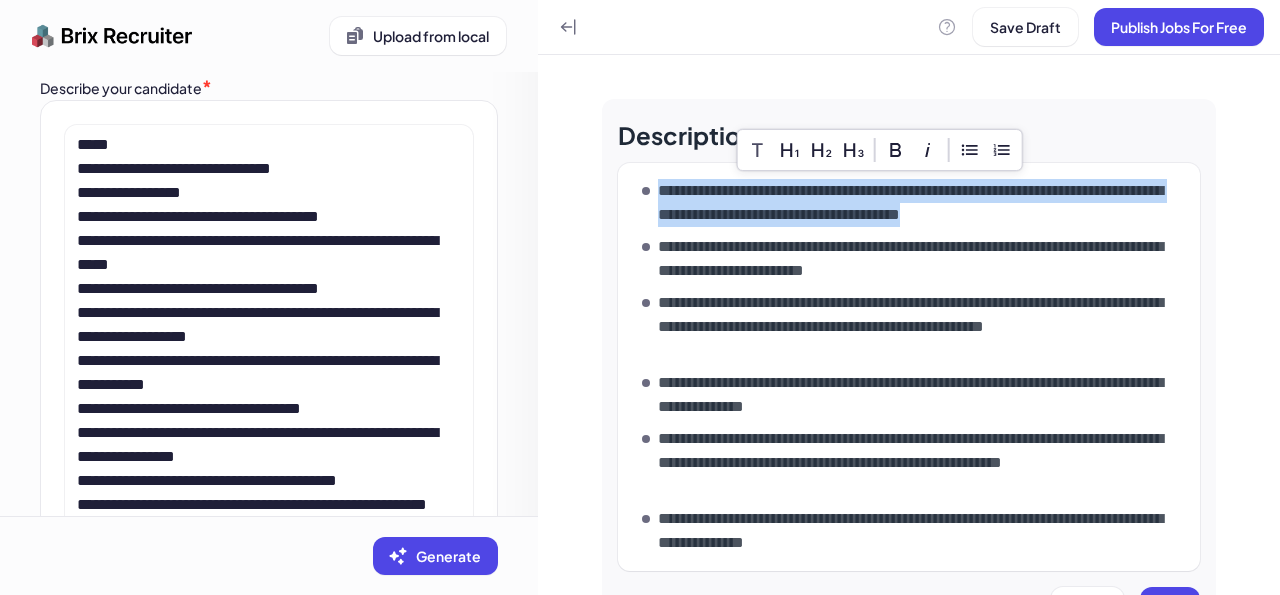 drag, startPoint x: 659, startPoint y: 190, endPoint x: 1110, endPoint y: 219, distance: 451.9314 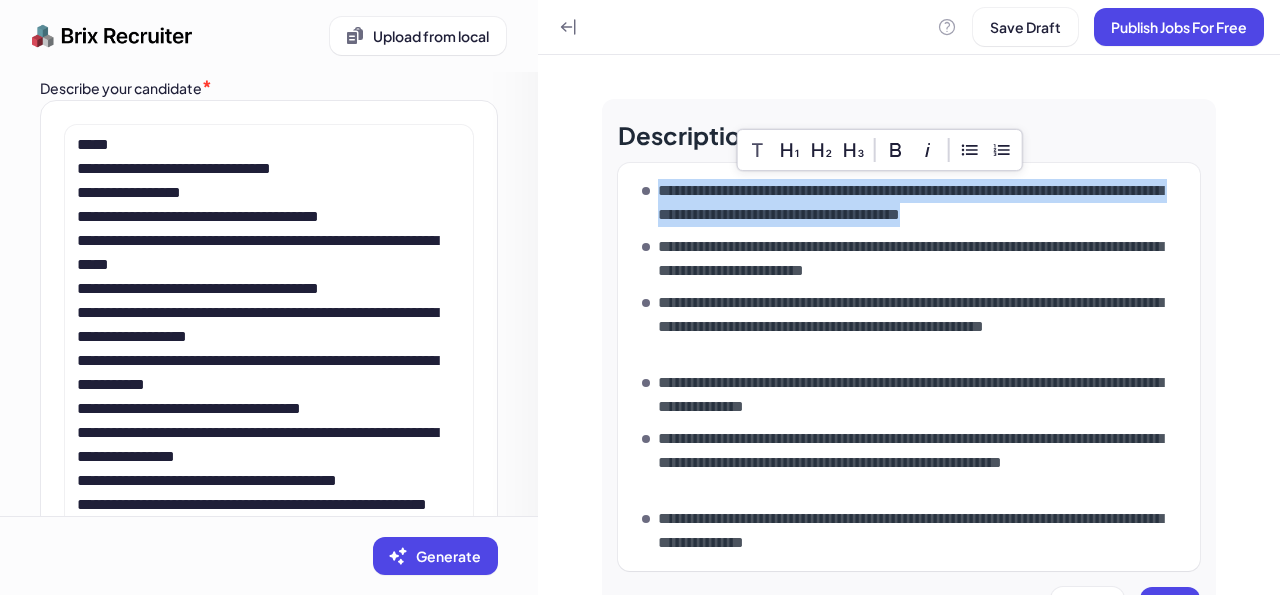 click on "**********" at bounding box center [921, 203] 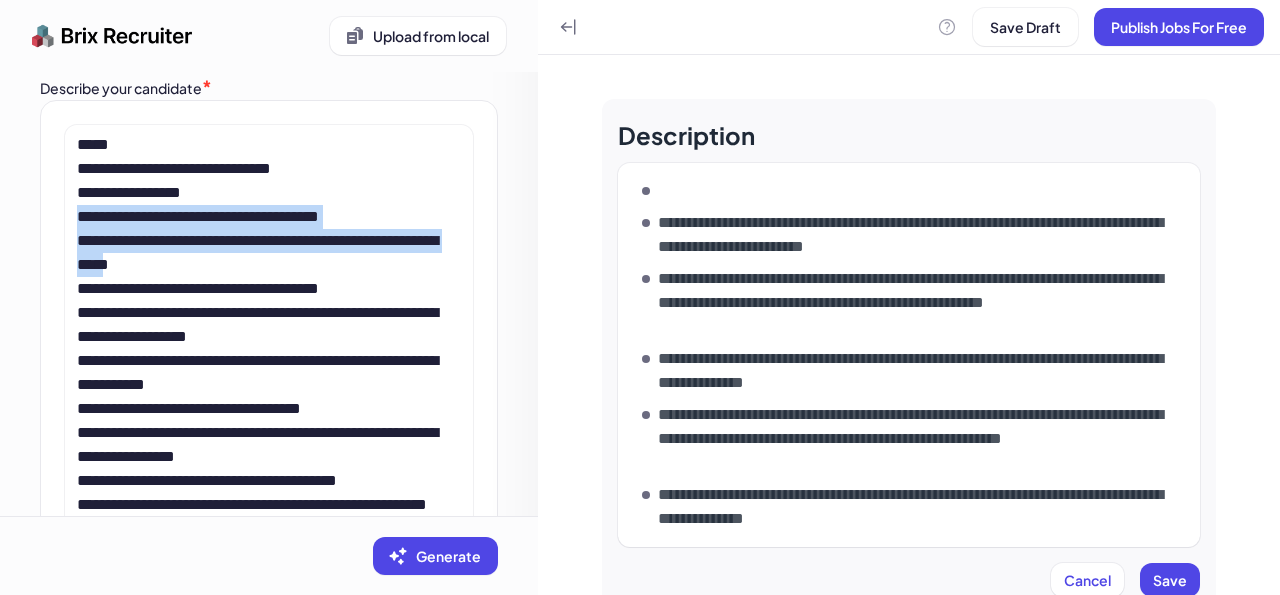 drag, startPoint x: 79, startPoint y: 216, endPoint x: 227, endPoint y: 257, distance: 153.57408 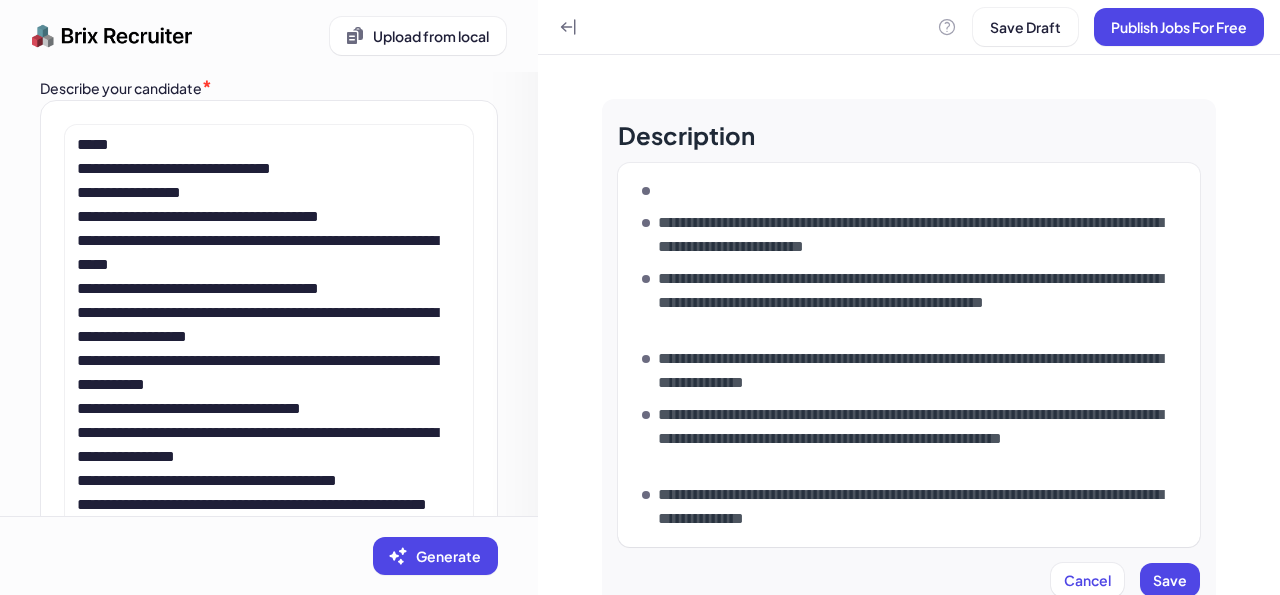 click at bounding box center [917, 191] 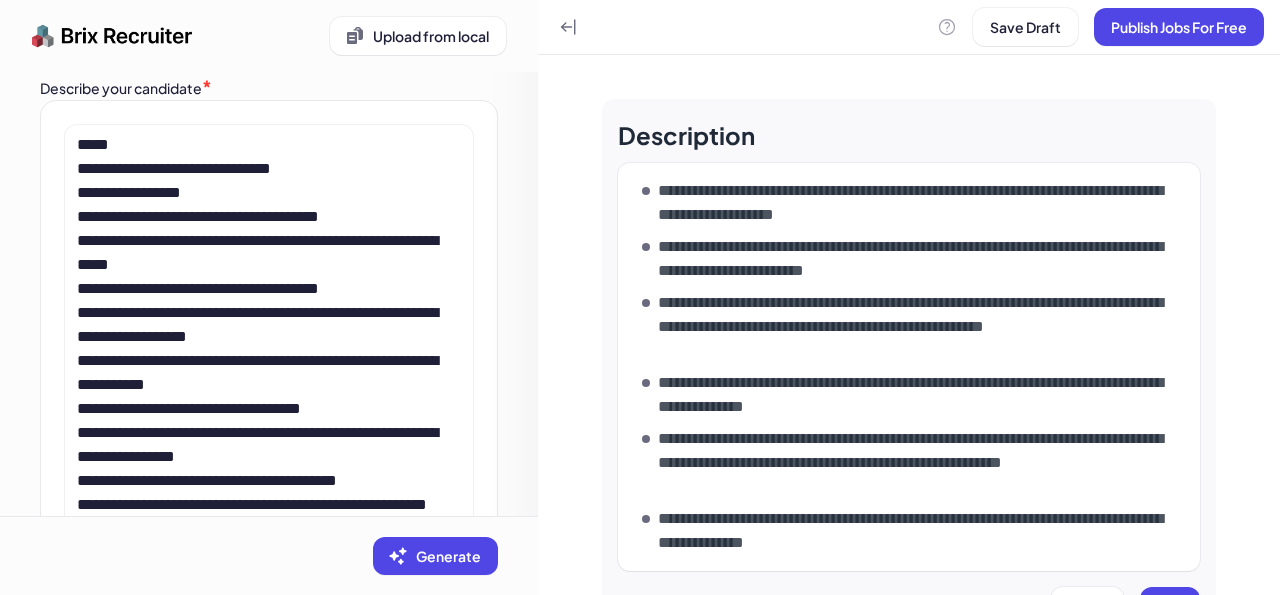 click on "**********" at bounding box center [921, 203] 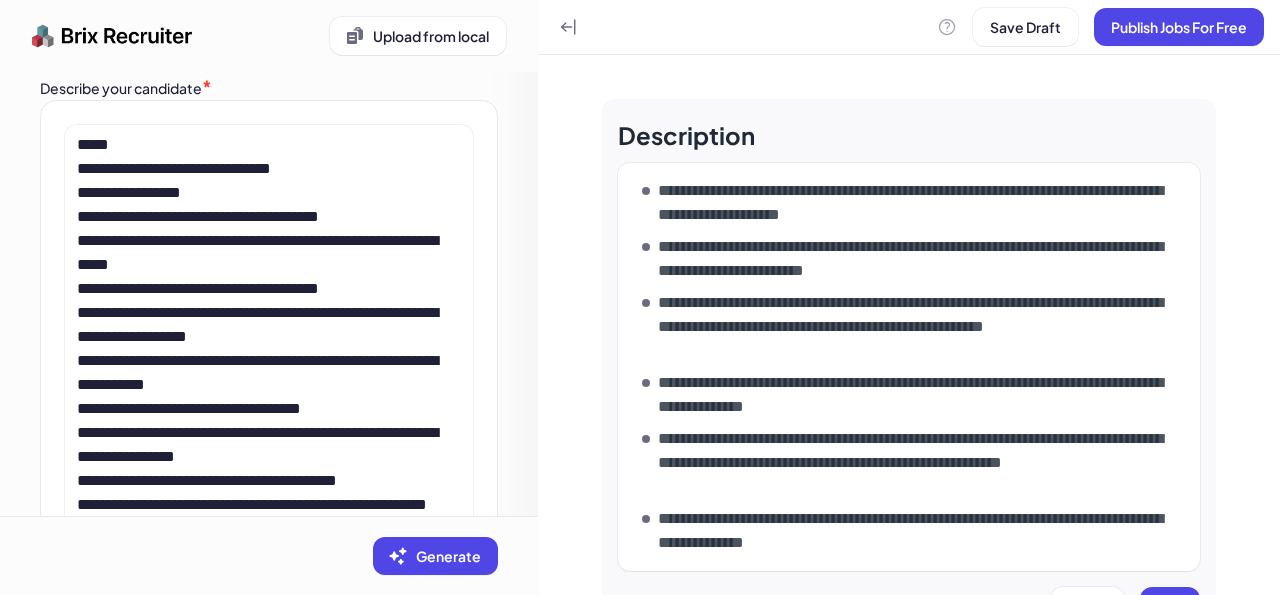 click on "**********" at bounding box center (921, 203) 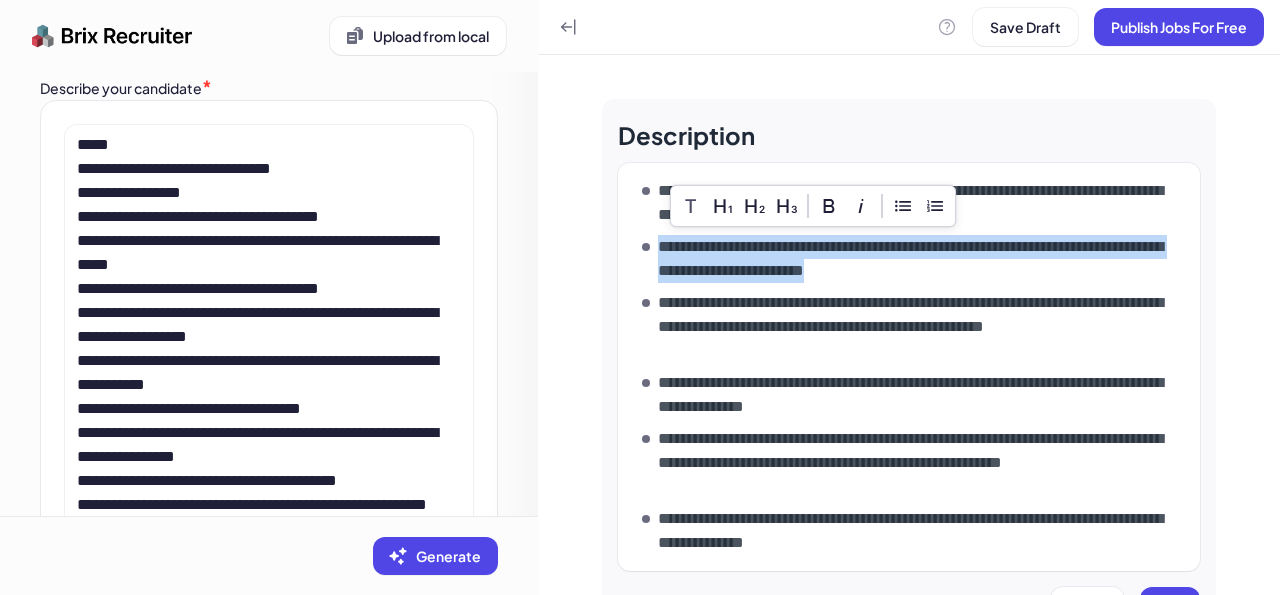 drag, startPoint x: 654, startPoint y: 245, endPoint x: 968, endPoint y: 269, distance: 314.91586 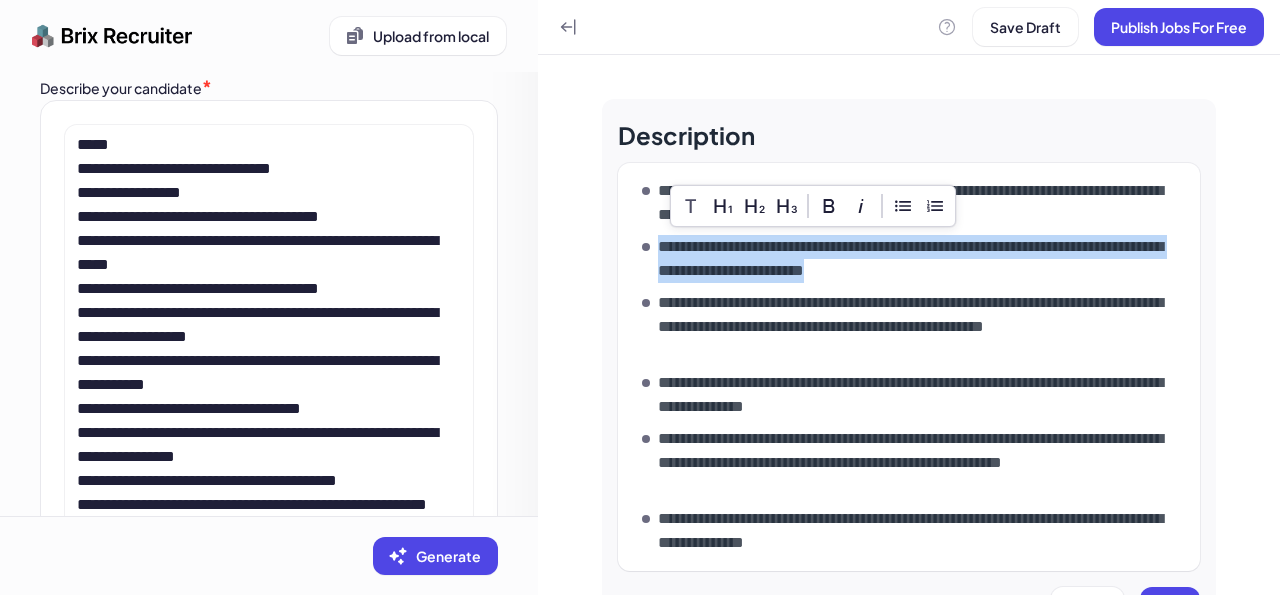 click on "**********" at bounding box center [917, 259] 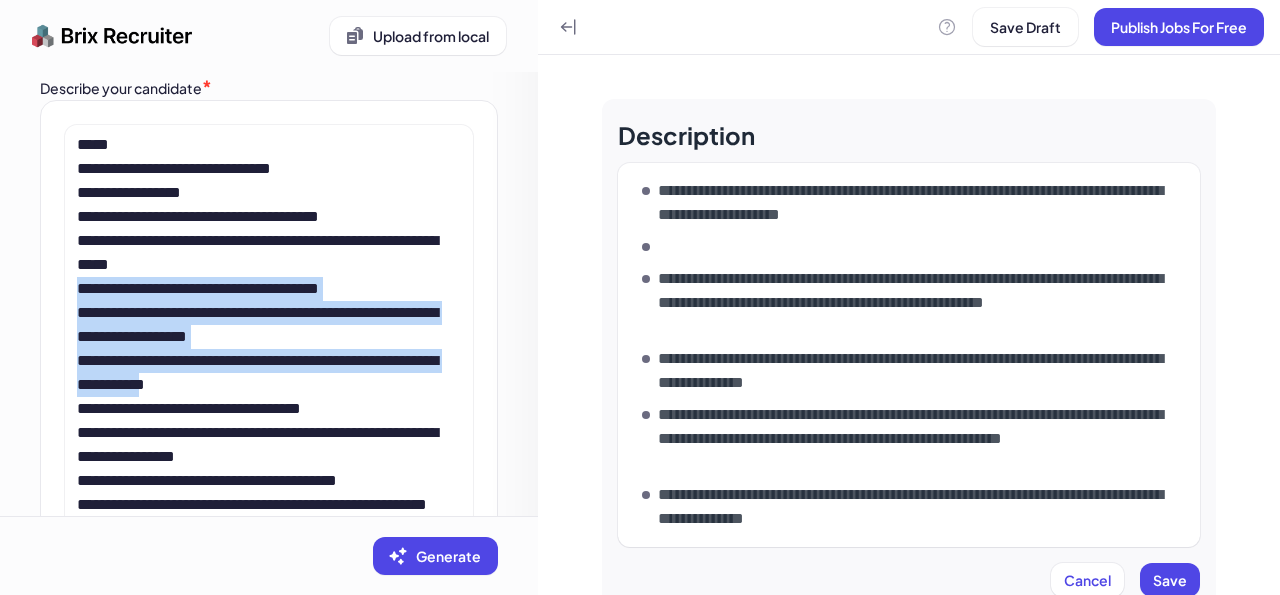 drag, startPoint x: 79, startPoint y: 289, endPoint x: 309, endPoint y: 379, distance: 246.98178 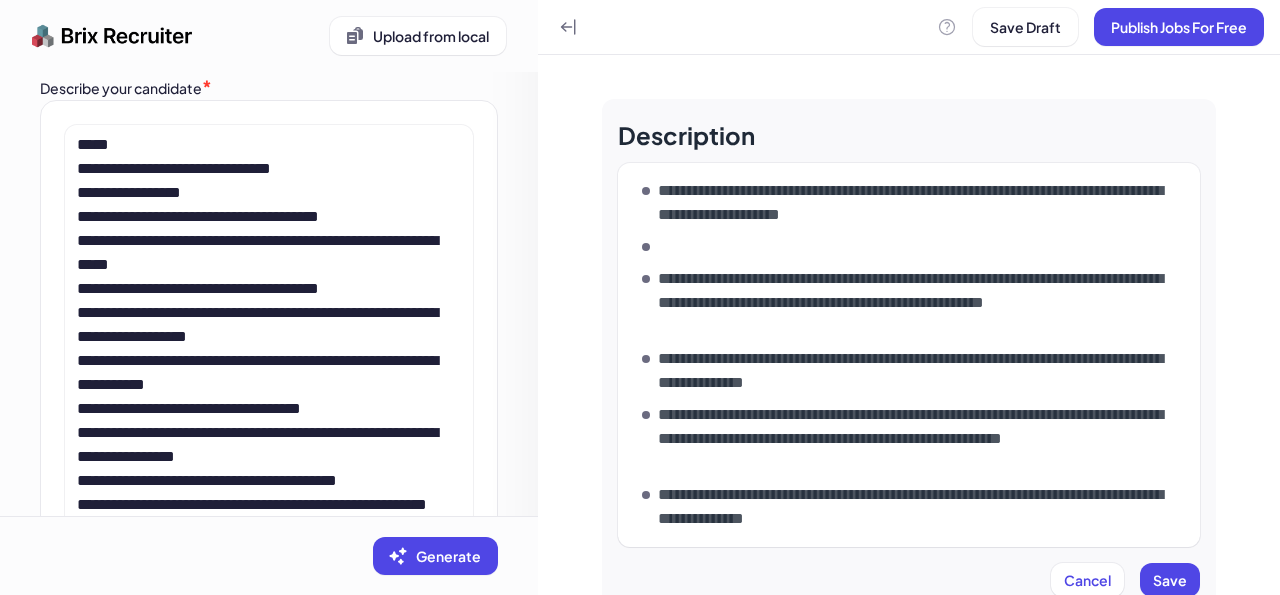 click at bounding box center (917, 247) 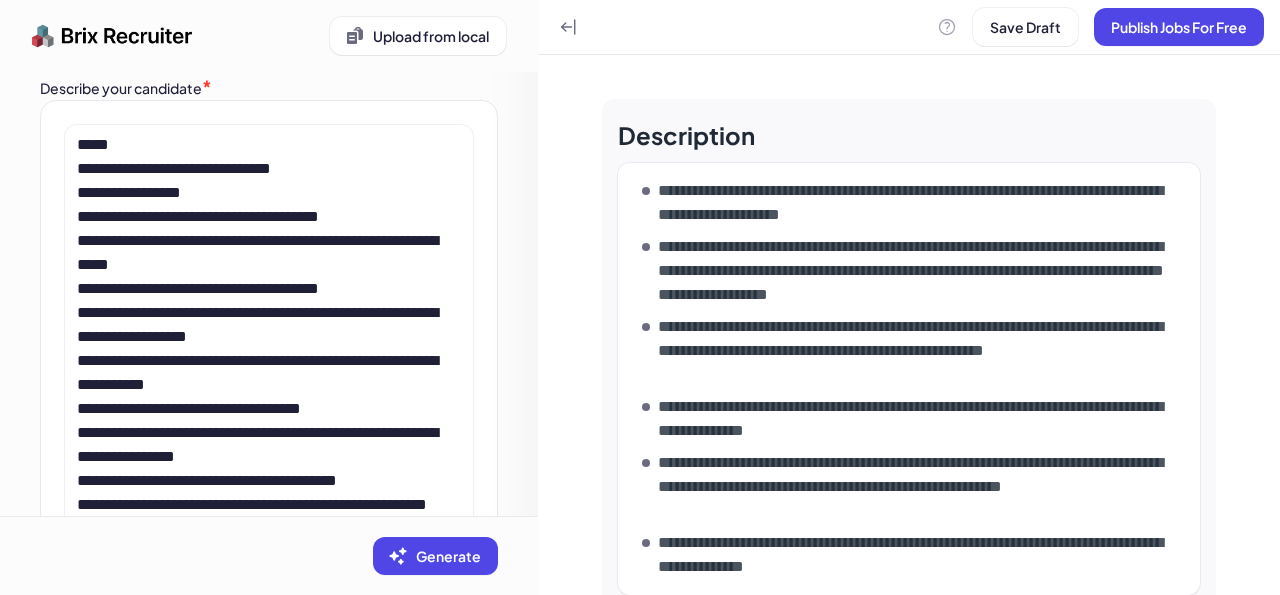 click on "**********" at bounding box center (921, 271) 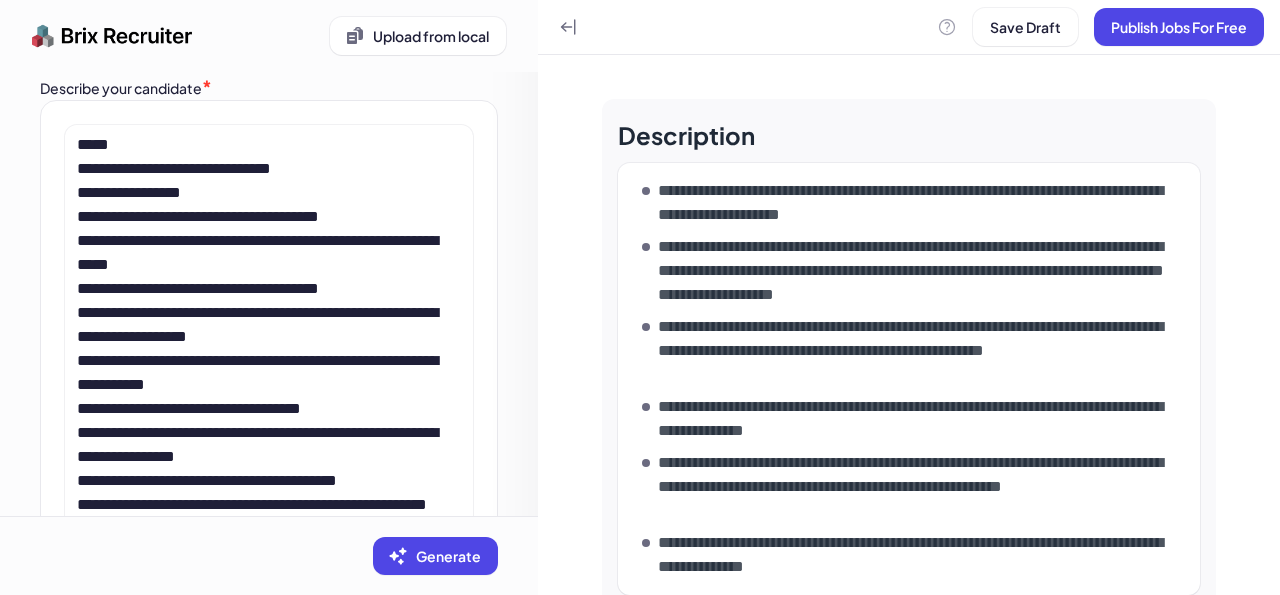 scroll, scrollTop: 240, scrollLeft: 0, axis: vertical 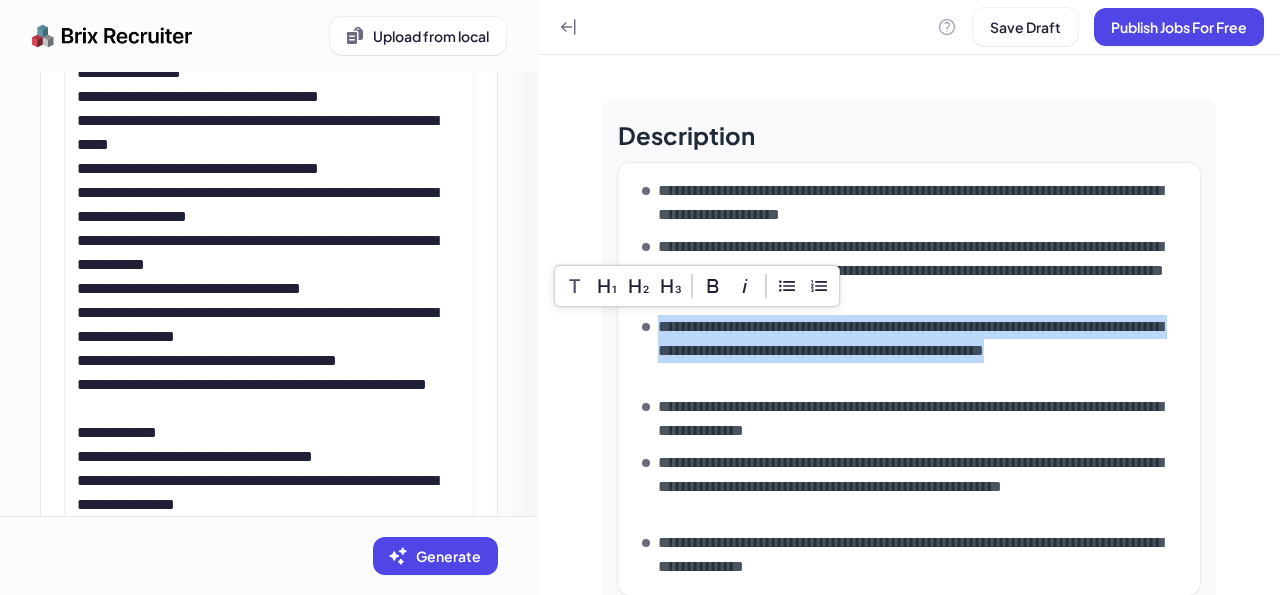 drag, startPoint x: 659, startPoint y: 325, endPoint x: 747, endPoint y: 371, distance: 99.29753 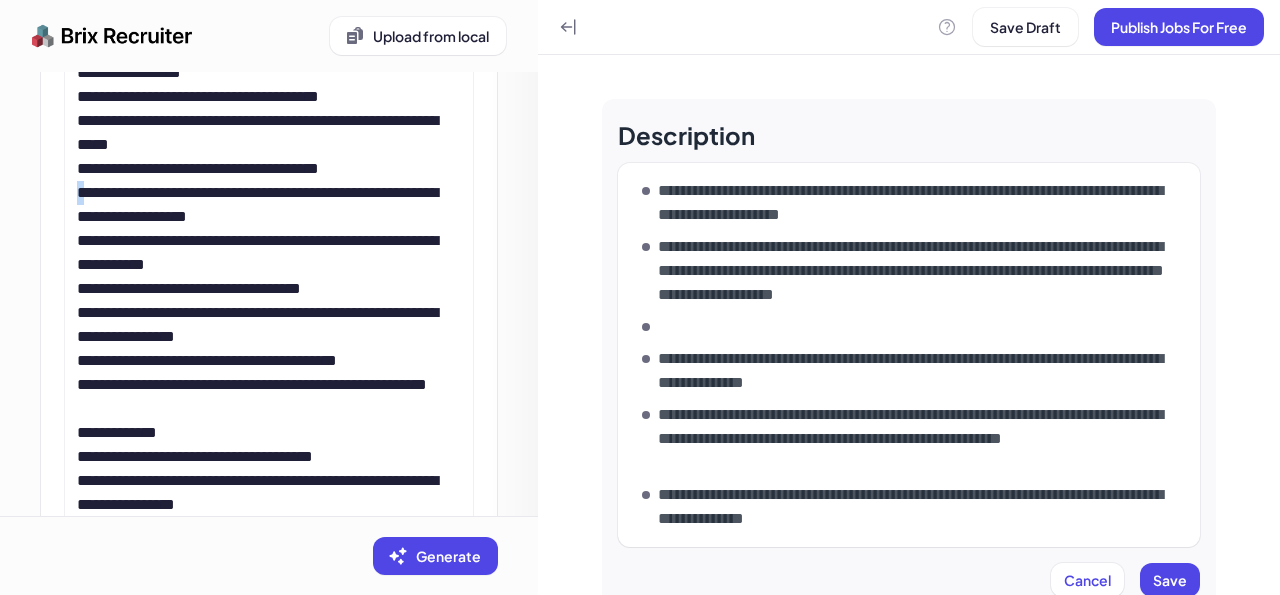 click on "**********" at bounding box center [265, 373] 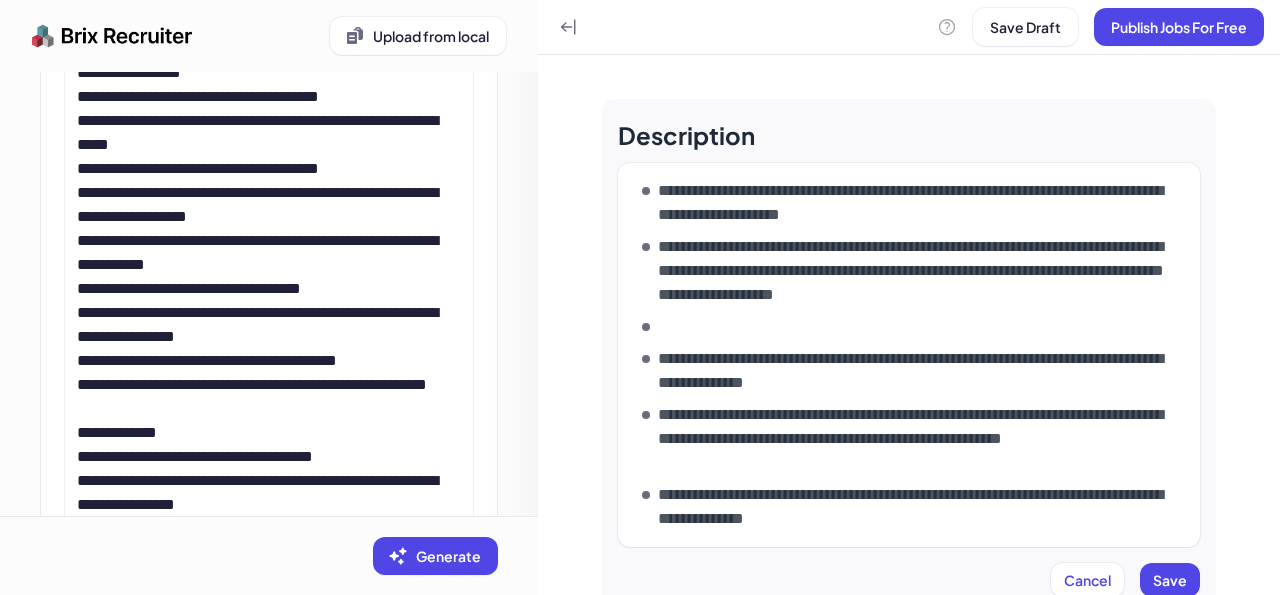 click on "**********" at bounding box center (269, 385) 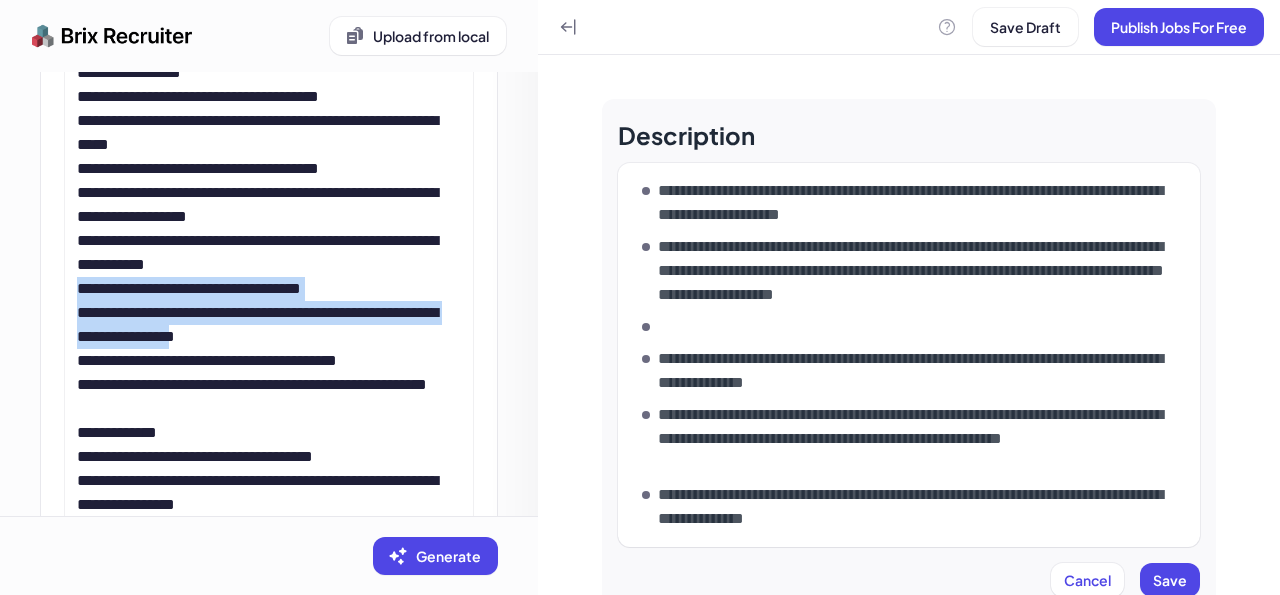 drag, startPoint x: 78, startPoint y: 286, endPoint x: 317, endPoint y: 327, distance: 242.49124 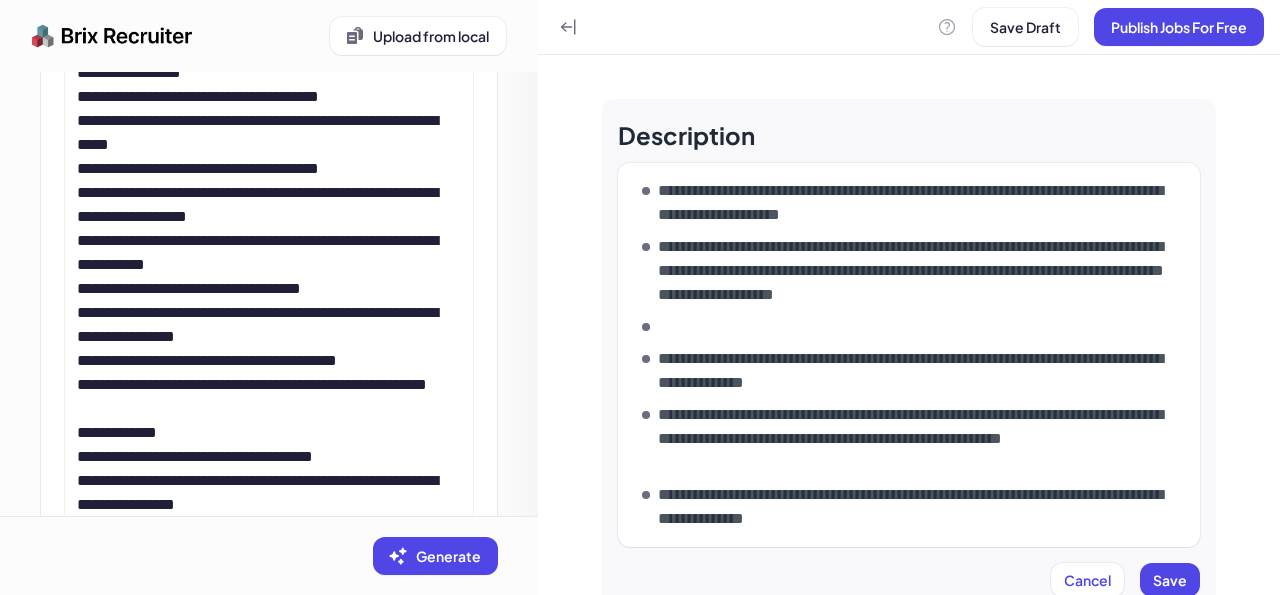 click at bounding box center (917, 327) 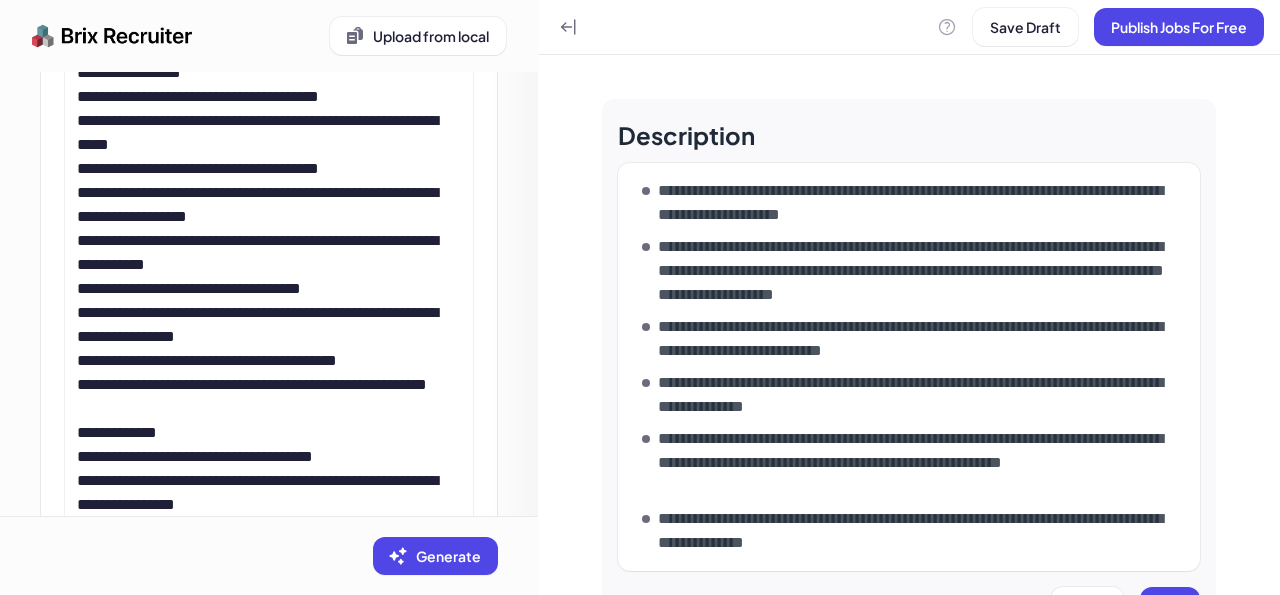 click on "**********" at bounding box center [921, 339] 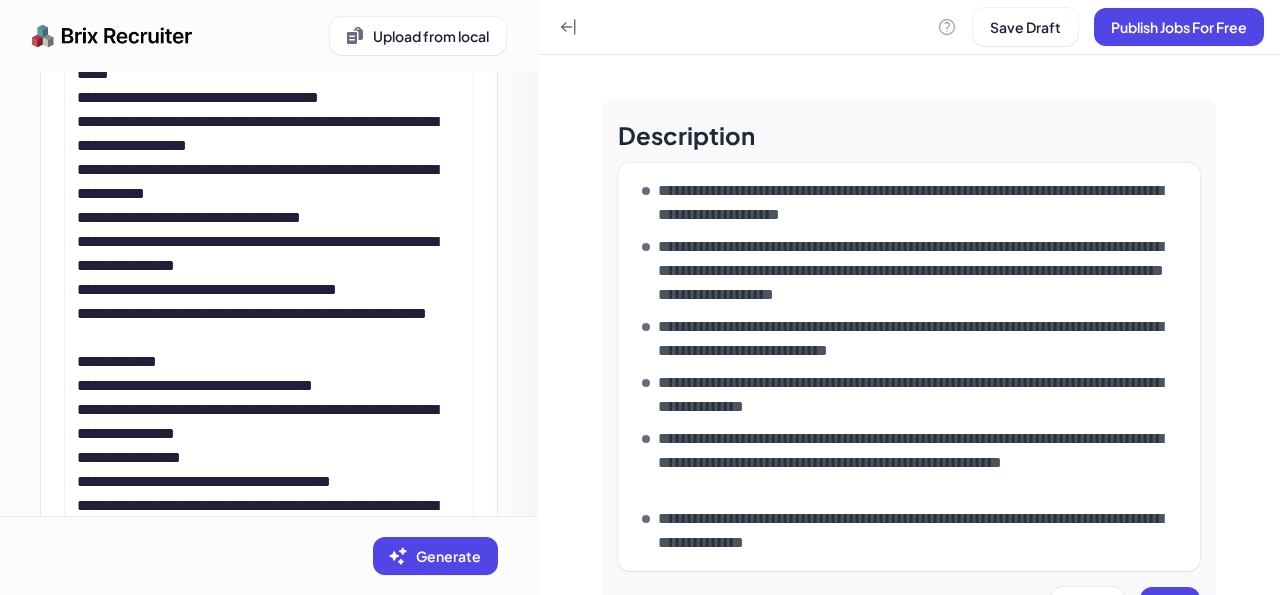 scroll, scrollTop: 360, scrollLeft: 0, axis: vertical 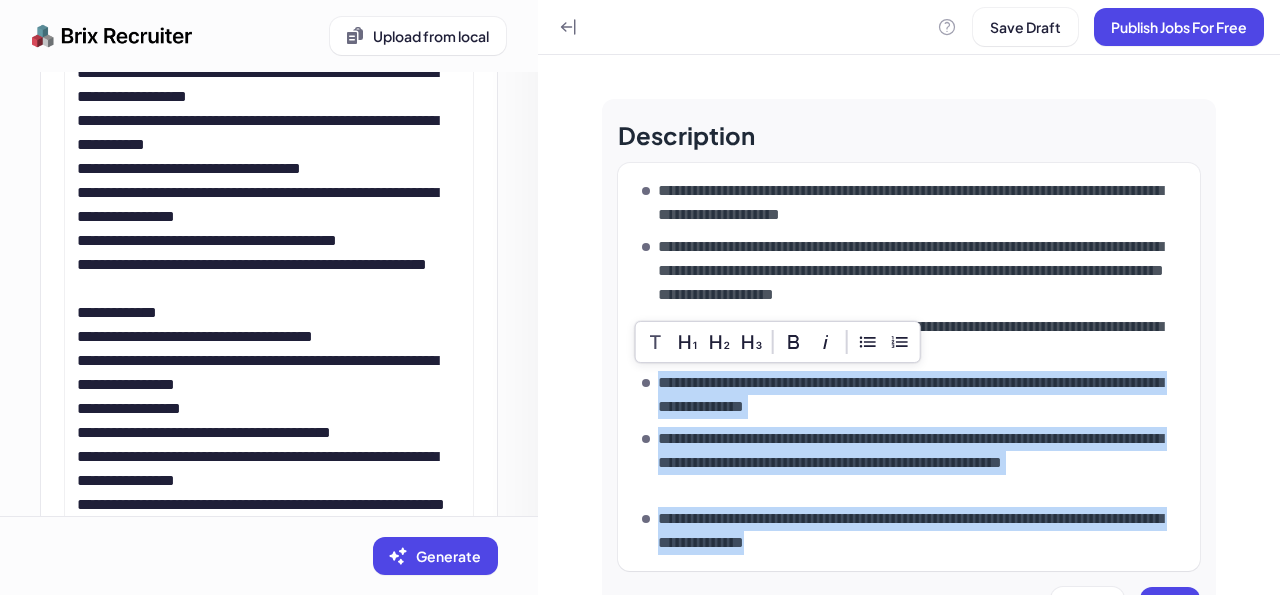 drag, startPoint x: 657, startPoint y: 382, endPoint x: 906, endPoint y: 548, distance: 299.26074 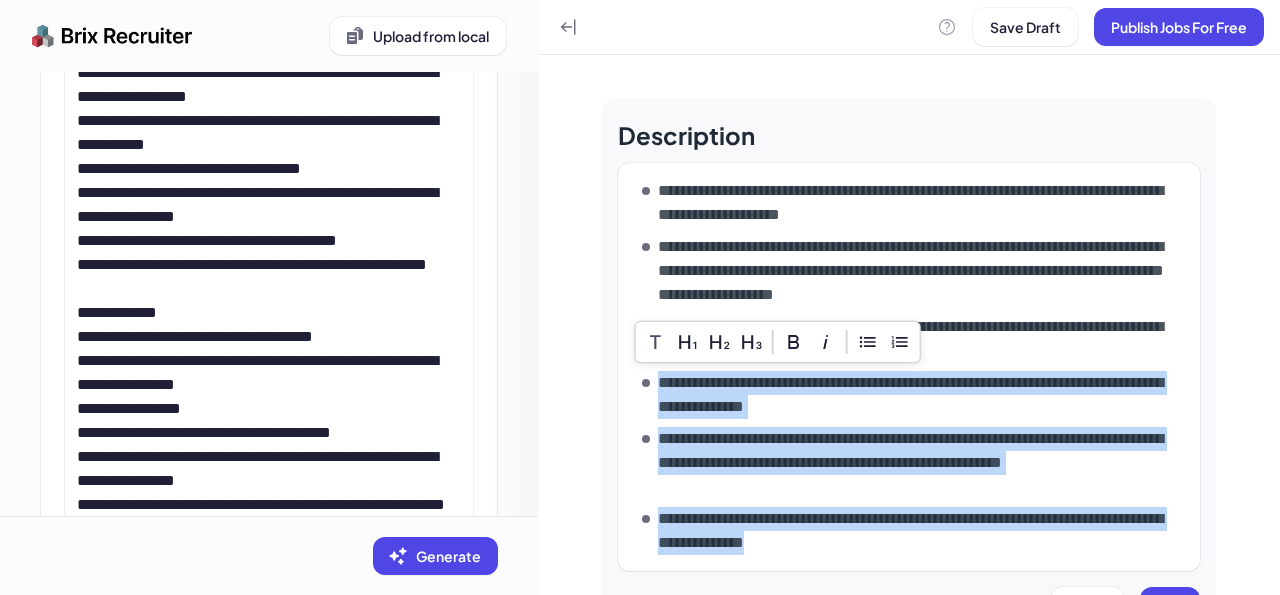 click on "**********" at bounding box center [917, 367] 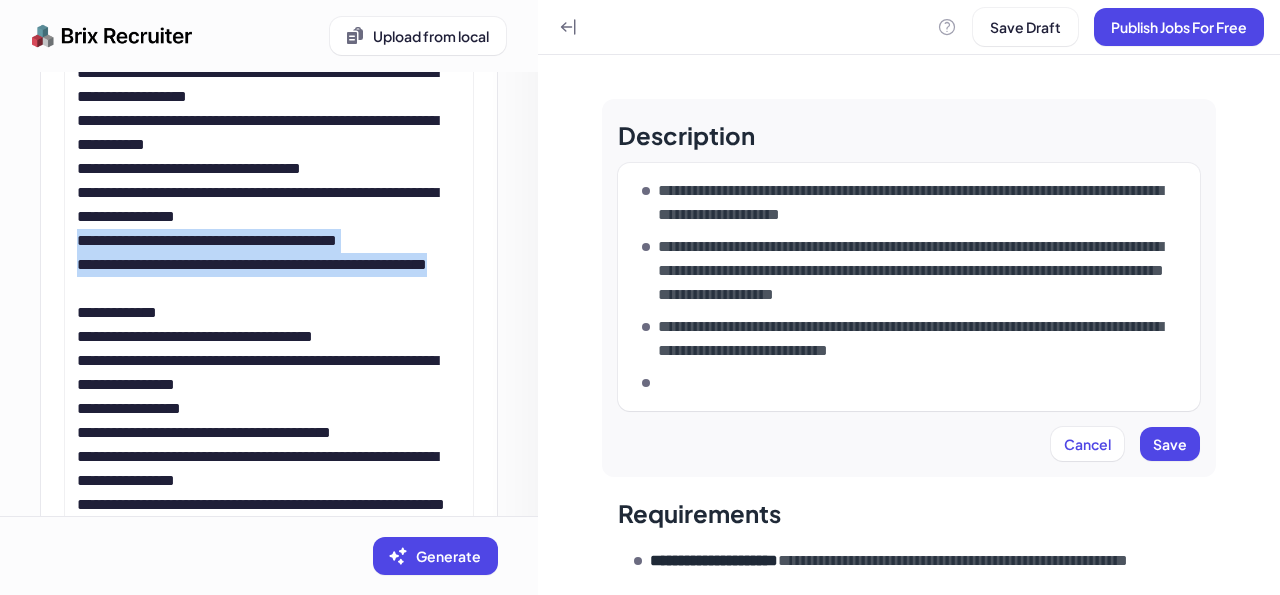 drag, startPoint x: 77, startPoint y: 243, endPoint x: 191, endPoint y: 287, distance: 122.19656 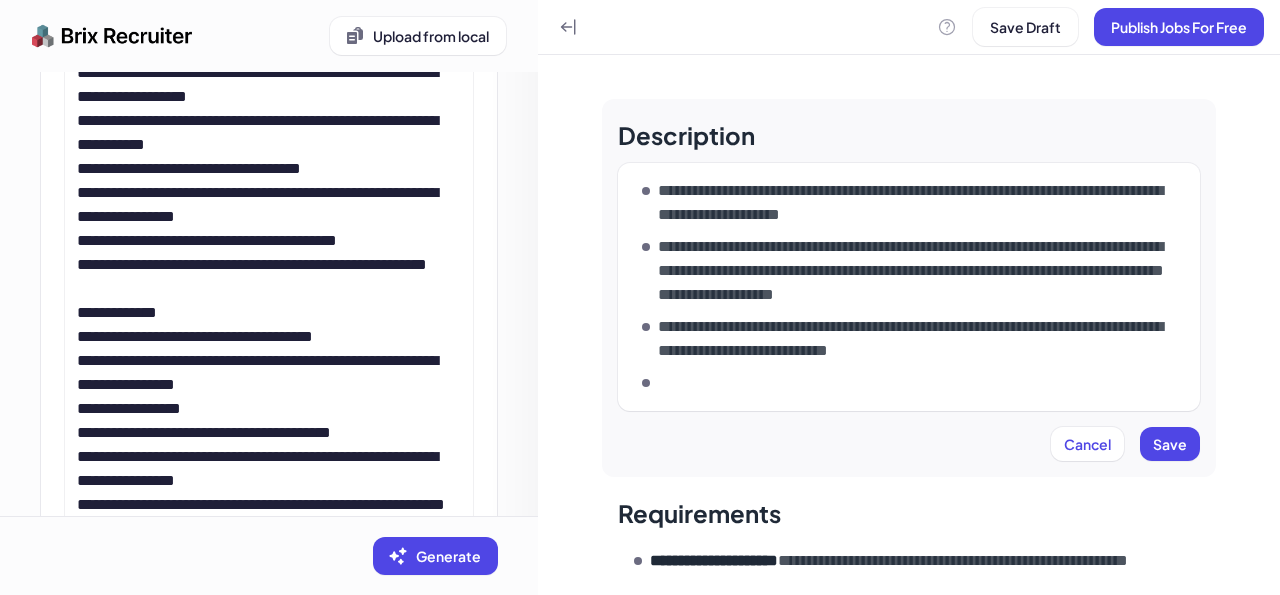 click at bounding box center [917, 383] 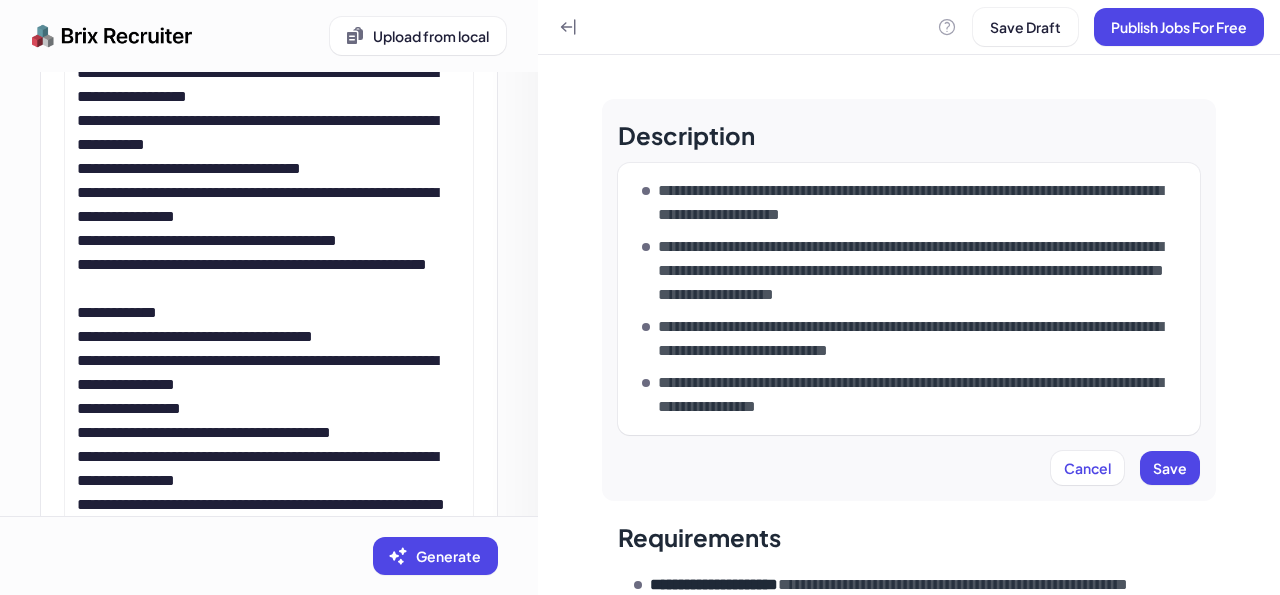 click on "**********" at bounding box center [921, 203] 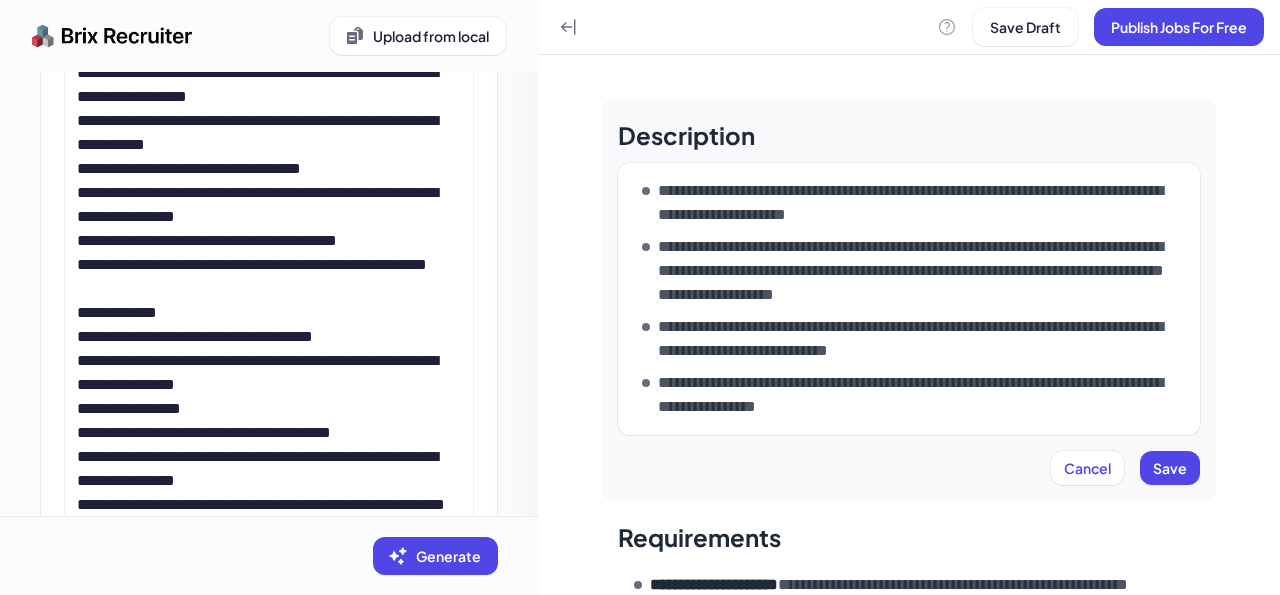 click on "**********" at bounding box center (921, 271) 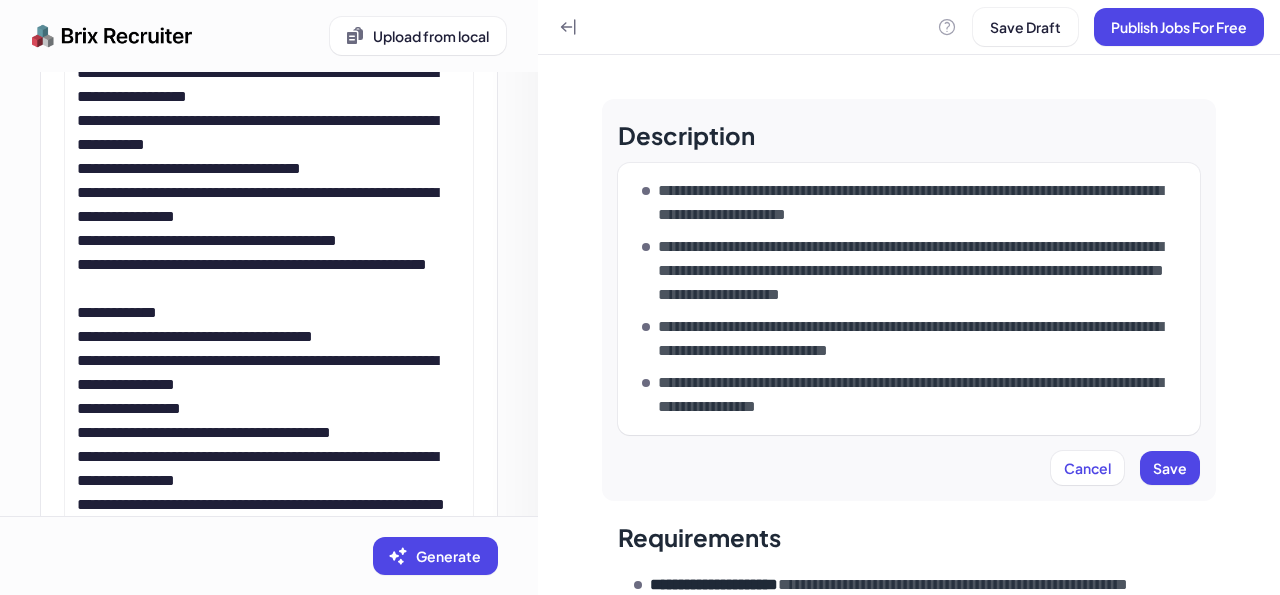 click on "**********" at bounding box center (921, 339) 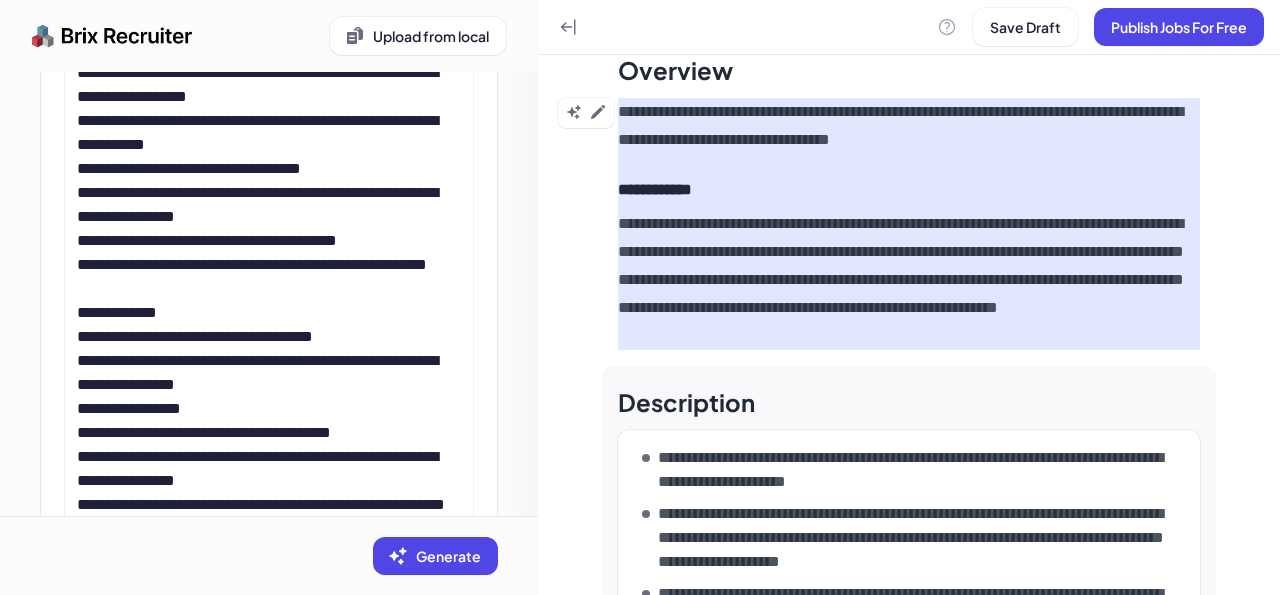 scroll, scrollTop: 240, scrollLeft: 0, axis: vertical 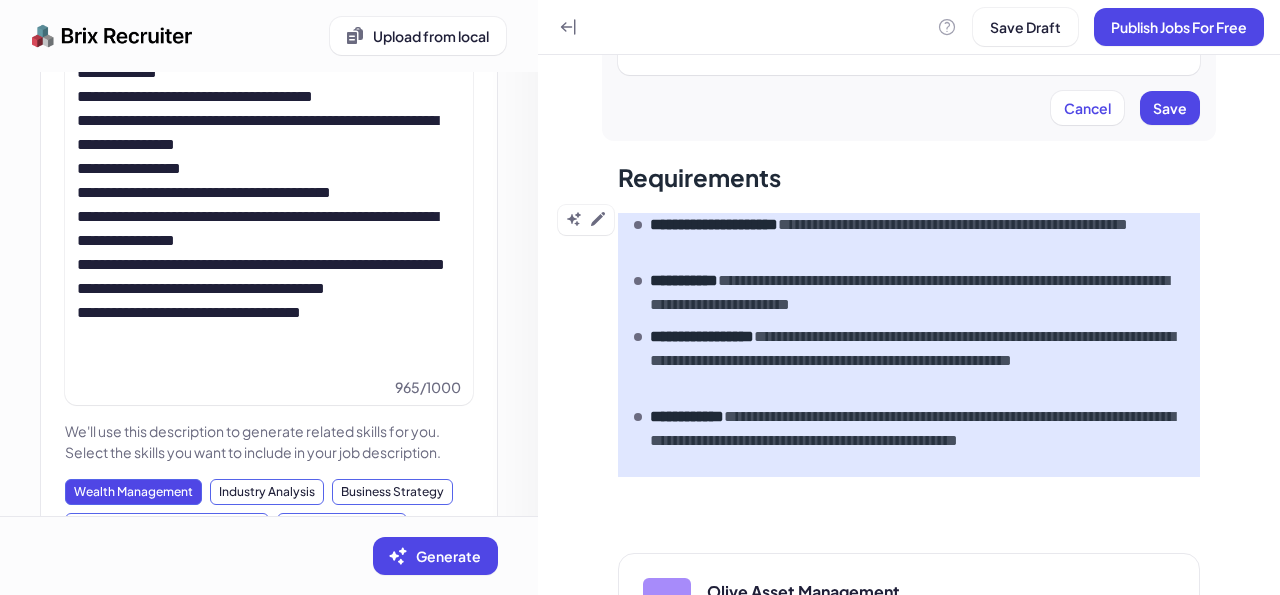 click on "**********" at bounding box center [917, 361] 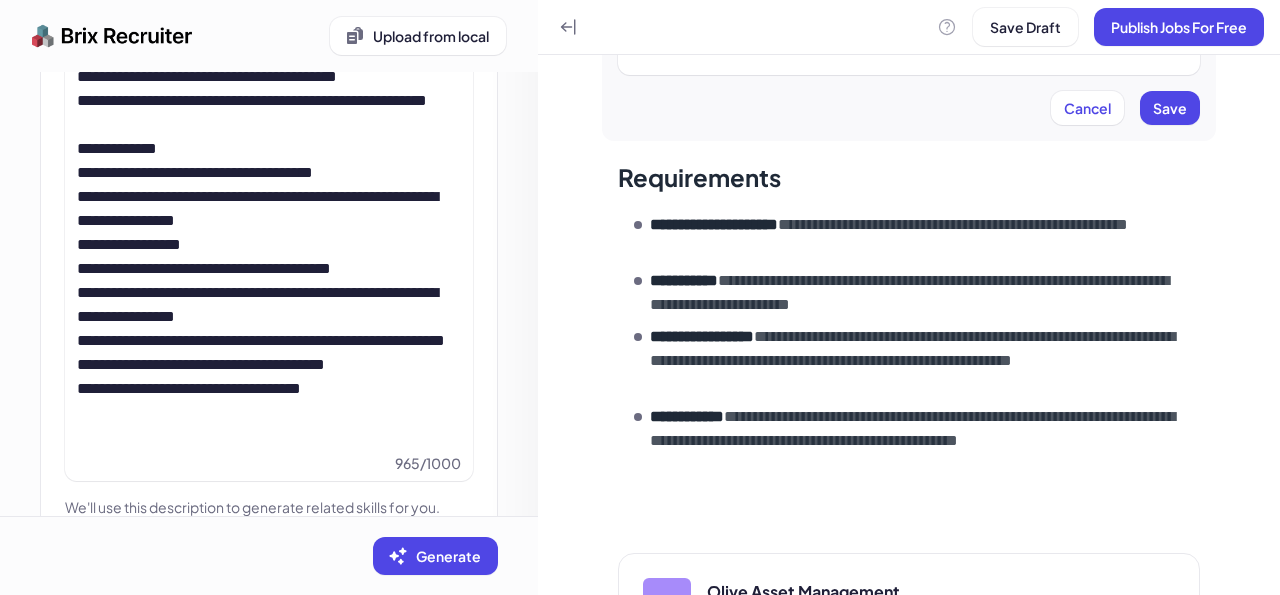 scroll, scrollTop: 480, scrollLeft: 0, axis: vertical 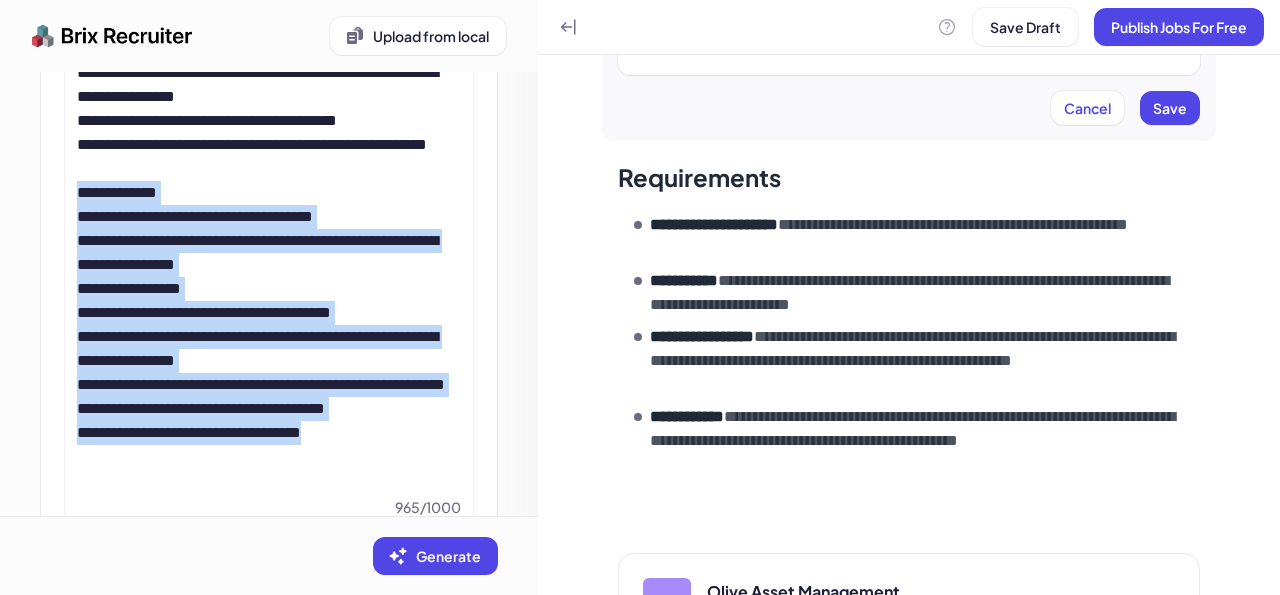 drag, startPoint x: 81, startPoint y: 215, endPoint x: 375, endPoint y: 479, distance: 395.1354 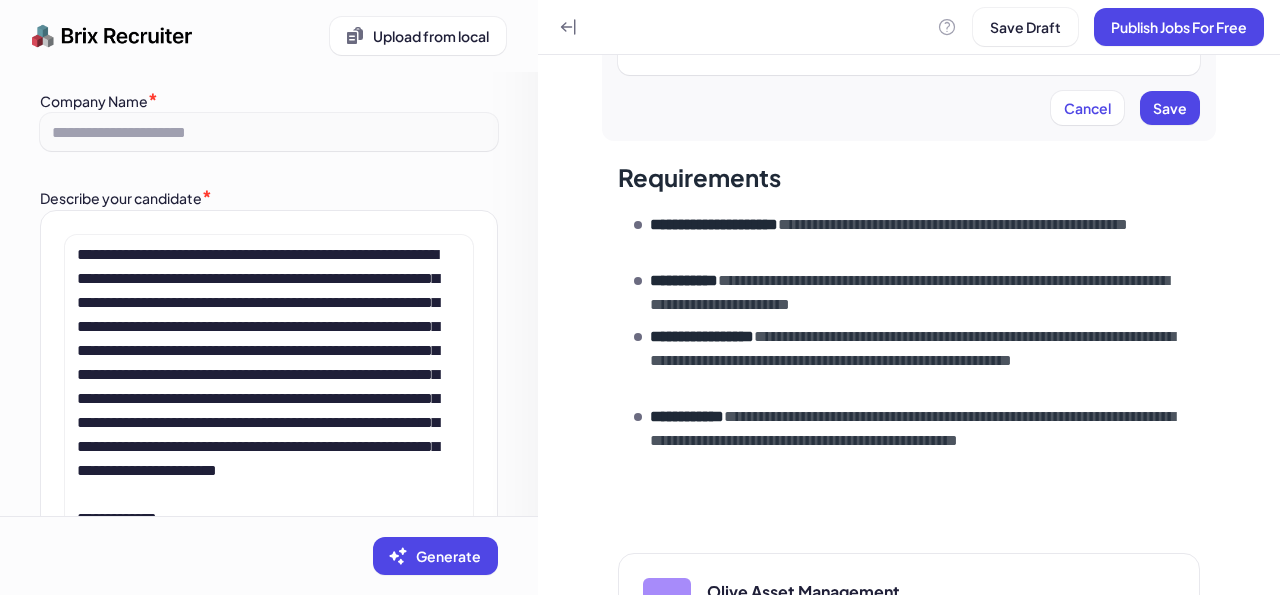 scroll, scrollTop: 0, scrollLeft: 0, axis: both 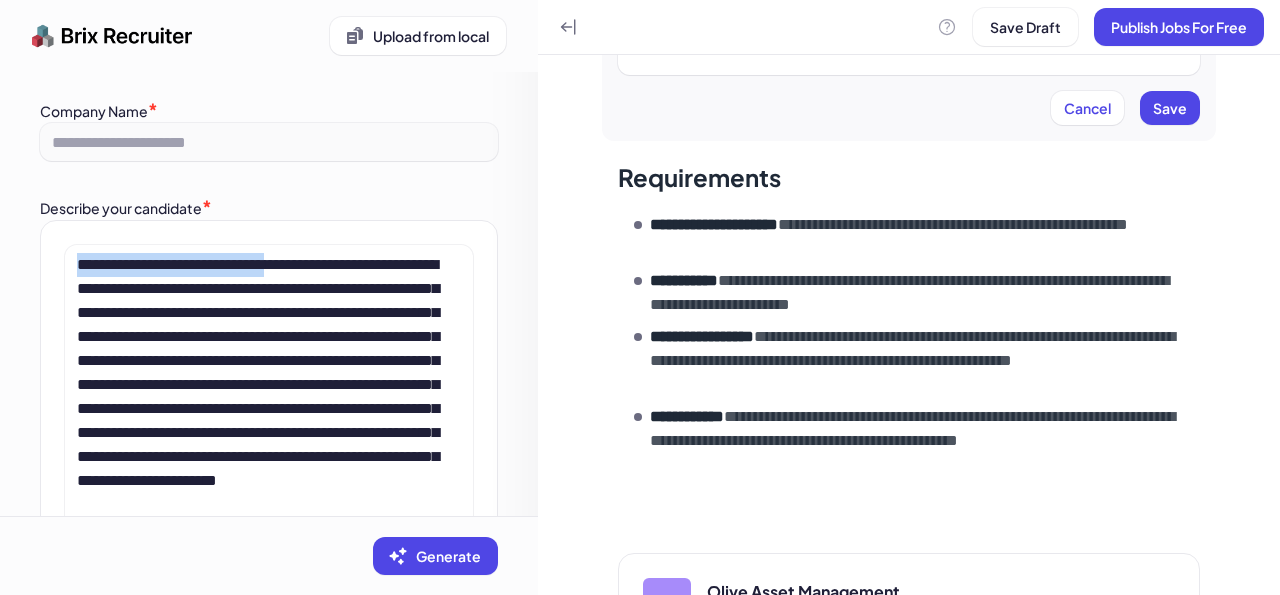 drag, startPoint x: 362, startPoint y: 270, endPoint x: 0, endPoint y: 248, distance: 362.66788 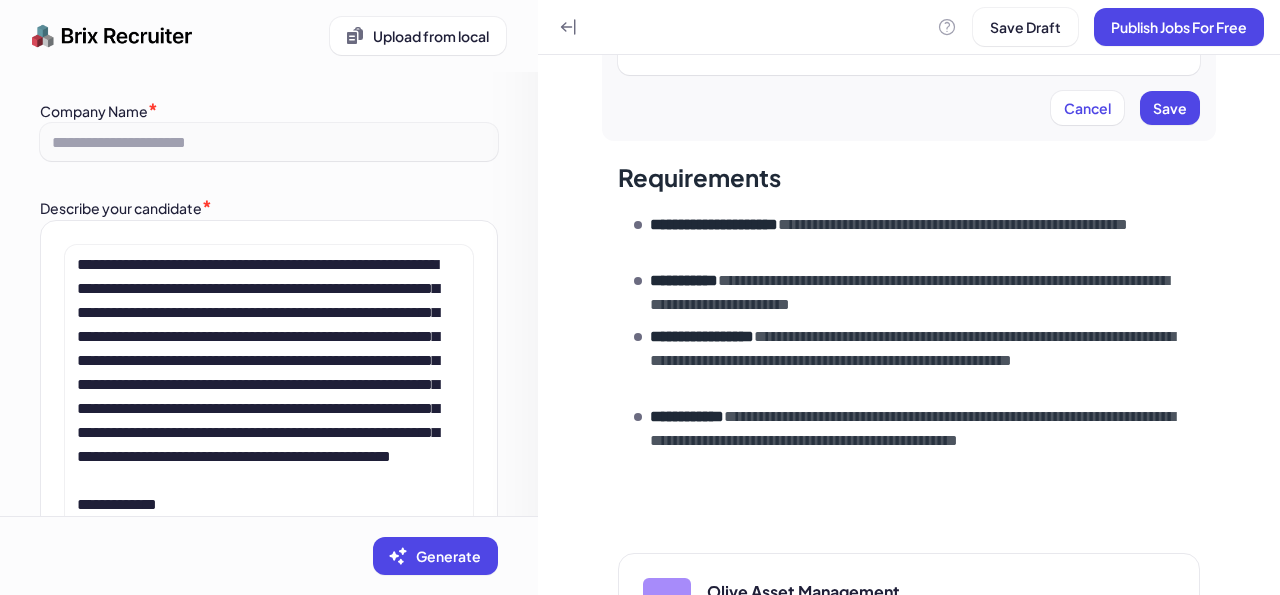 click on "**********" at bounding box center [265, 613] 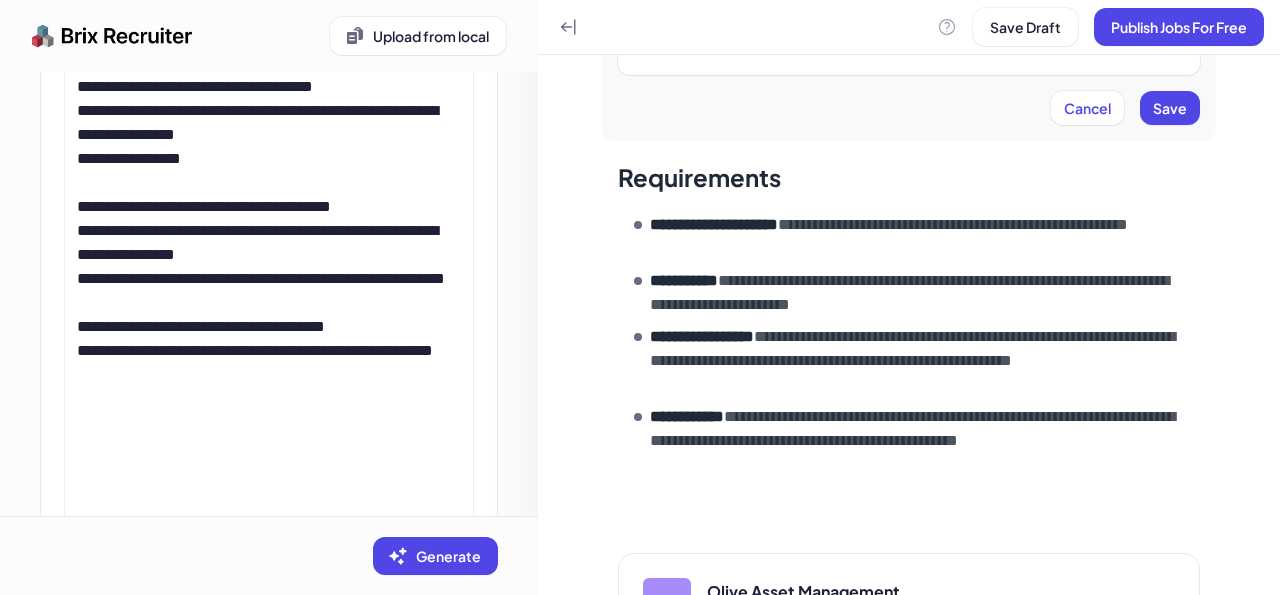 scroll, scrollTop: 480, scrollLeft: 0, axis: vertical 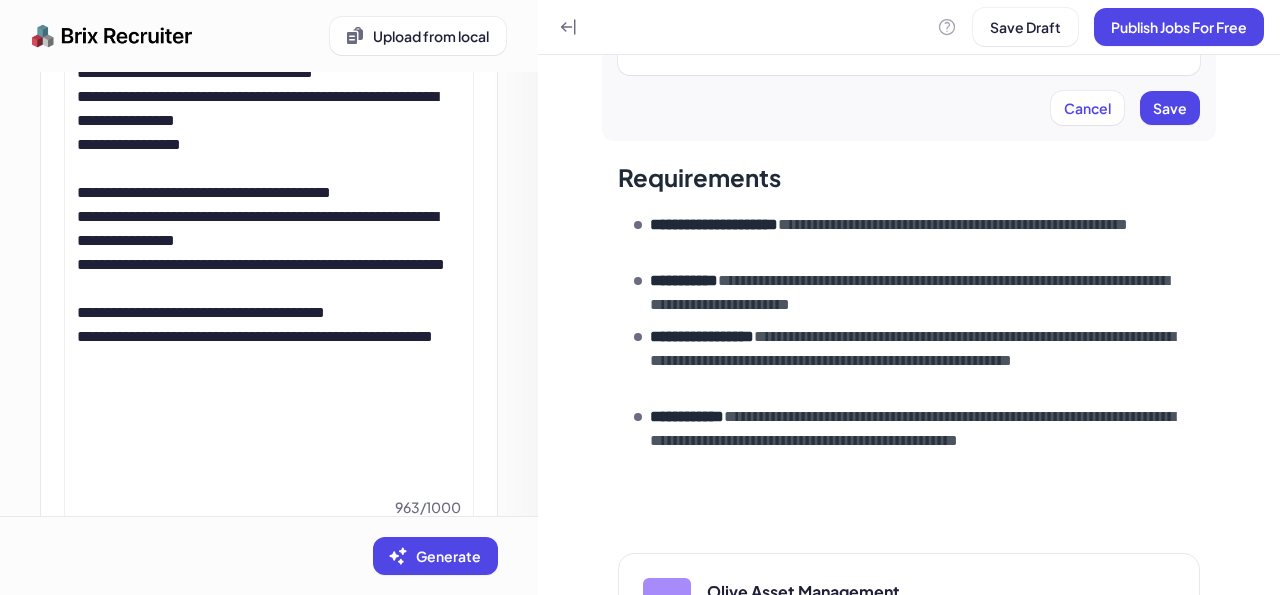 click on "**********" at bounding box center [265, 133] 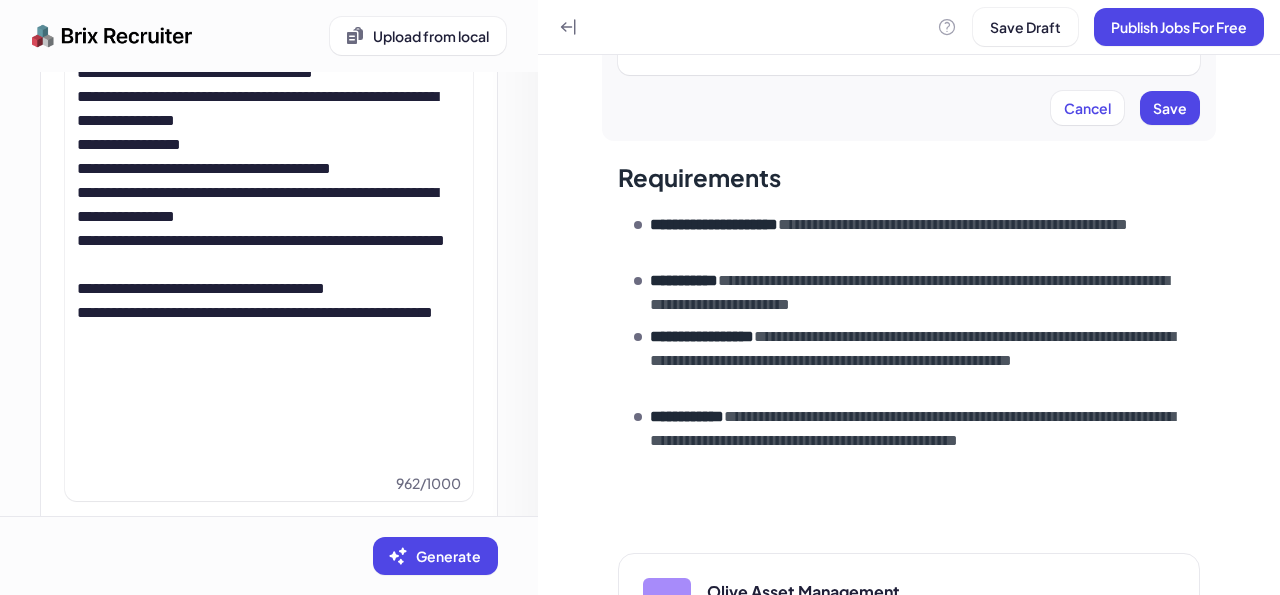 scroll, scrollTop: 456, scrollLeft: 0, axis: vertical 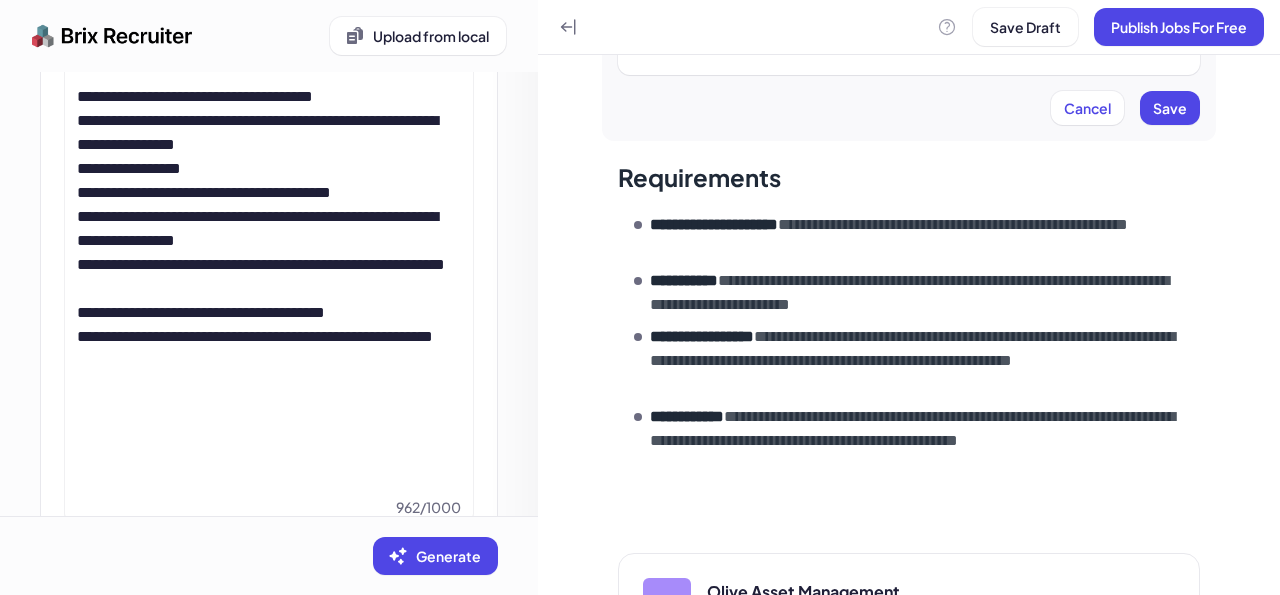 click on "**********" at bounding box center (265, 145) 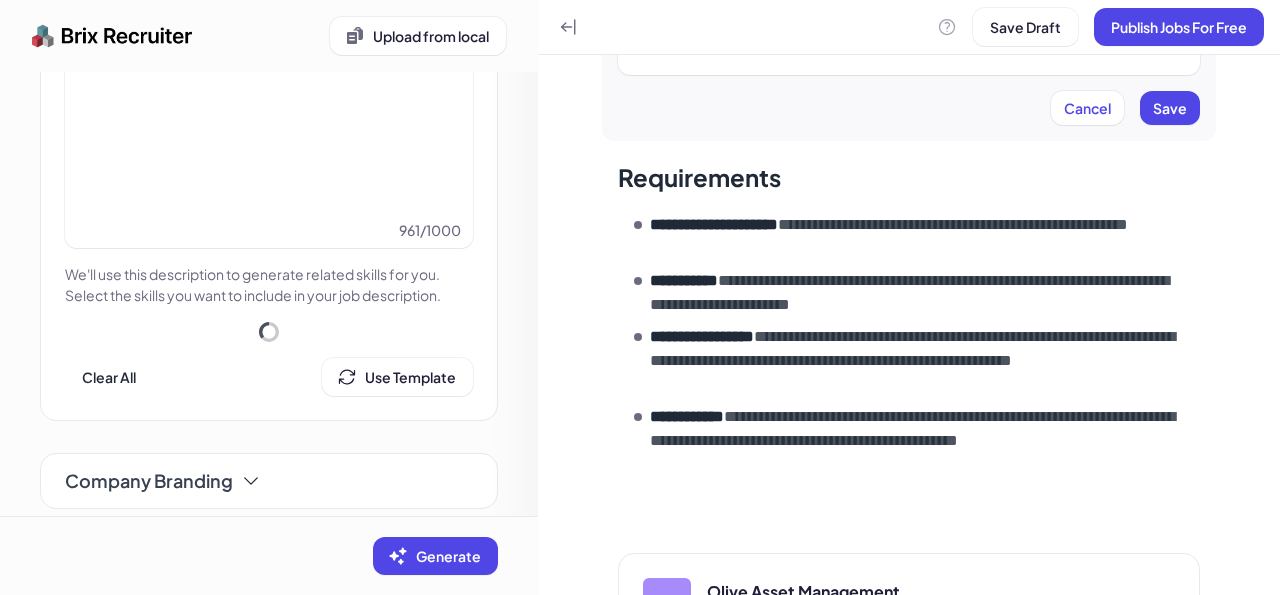 scroll, scrollTop: 672, scrollLeft: 0, axis: vertical 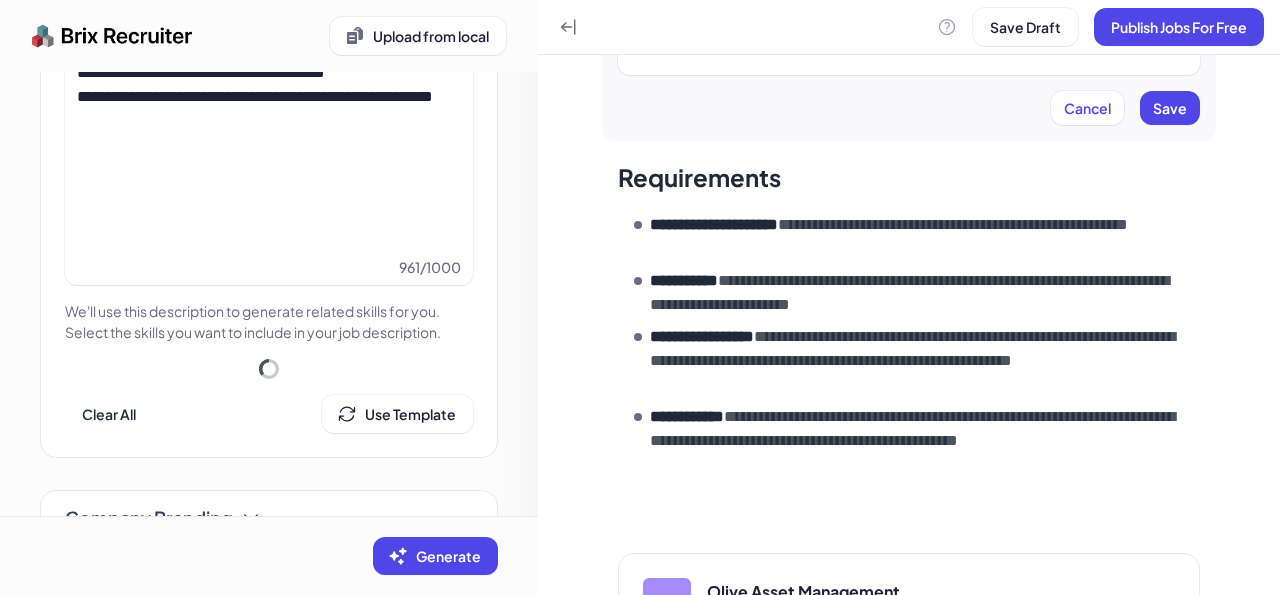 click on "**********" at bounding box center (265, -83) 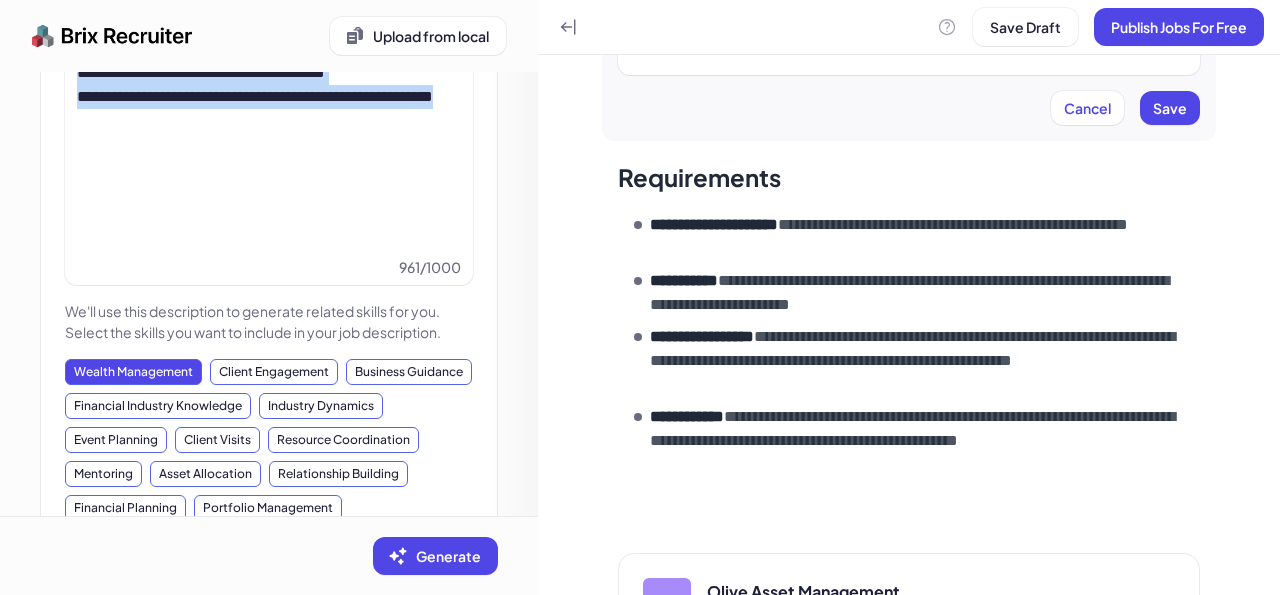 drag, startPoint x: 162, startPoint y: 238, endPoint x: 74, endPoint y: 185, distance: 102.7278 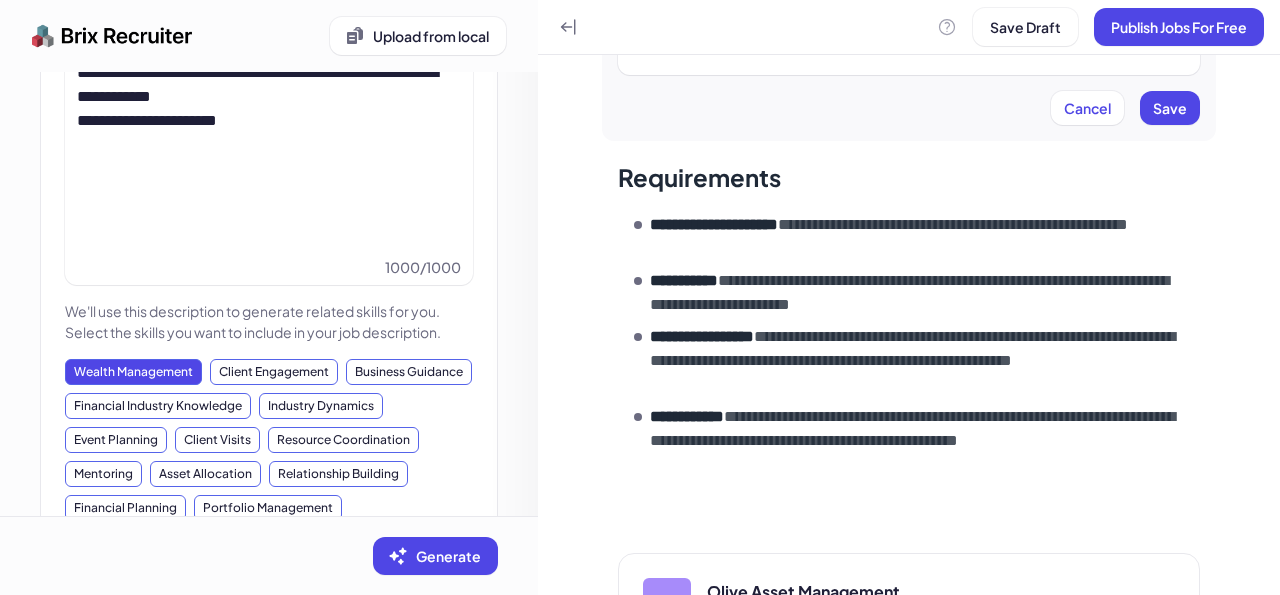 scroll, scrollTop: 624, scrollLeft: 0, axis: vertical 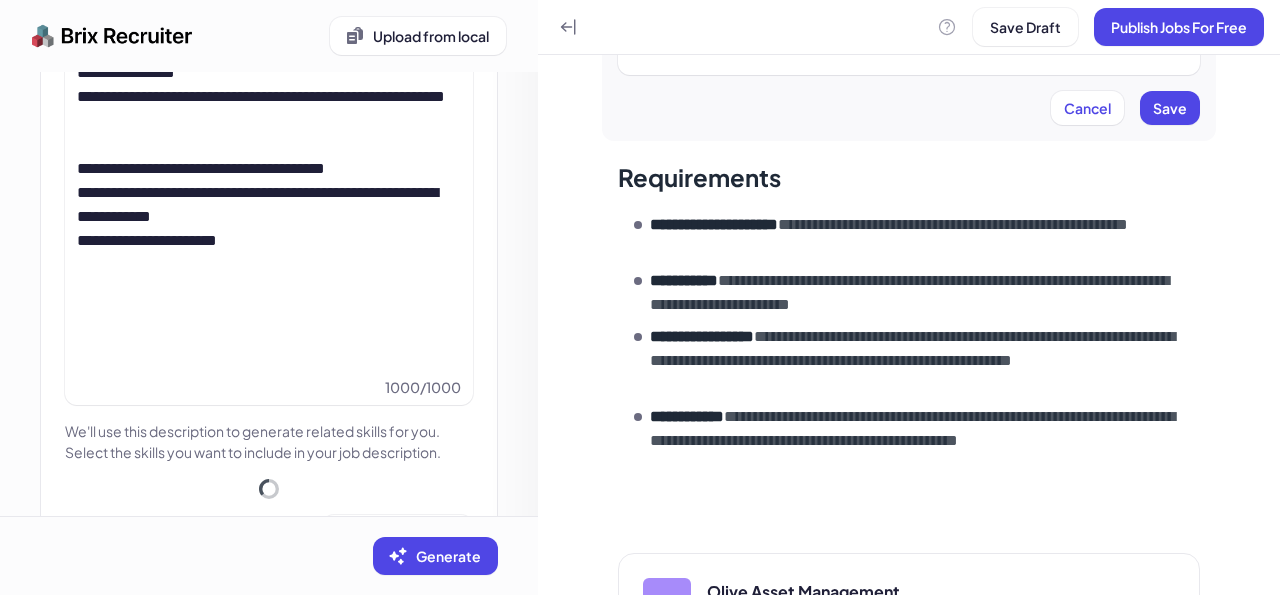 click on "**********" at bounding box center [265, 1] 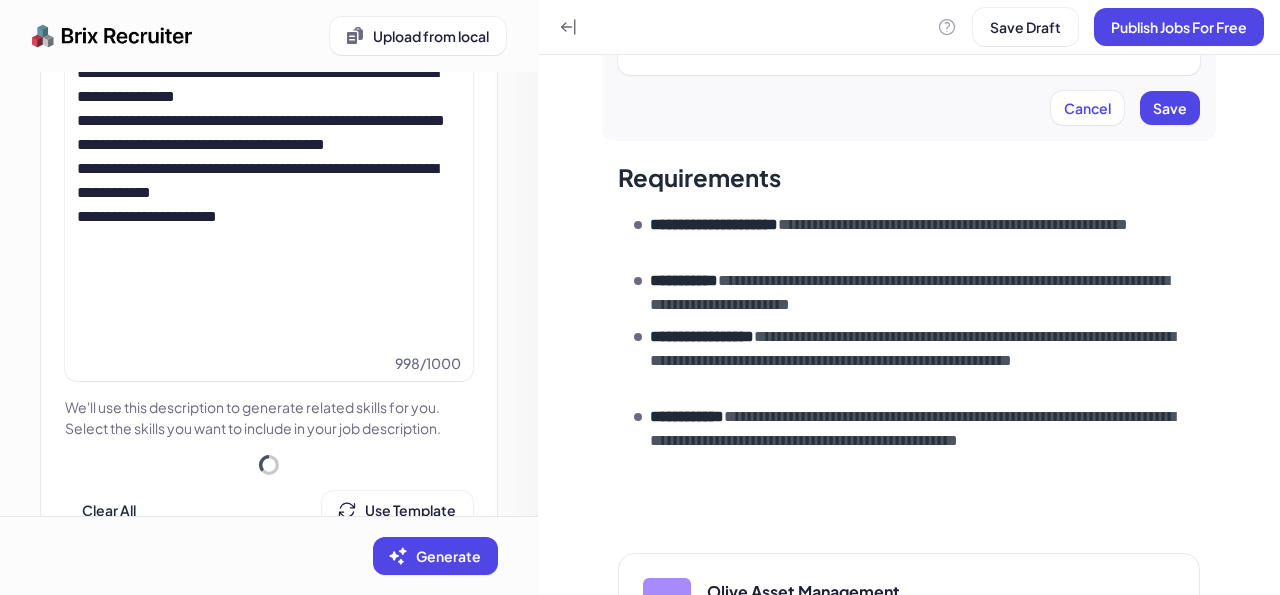 scroll, scrollTop: 576, scrollLeft: 0, axis: vertical 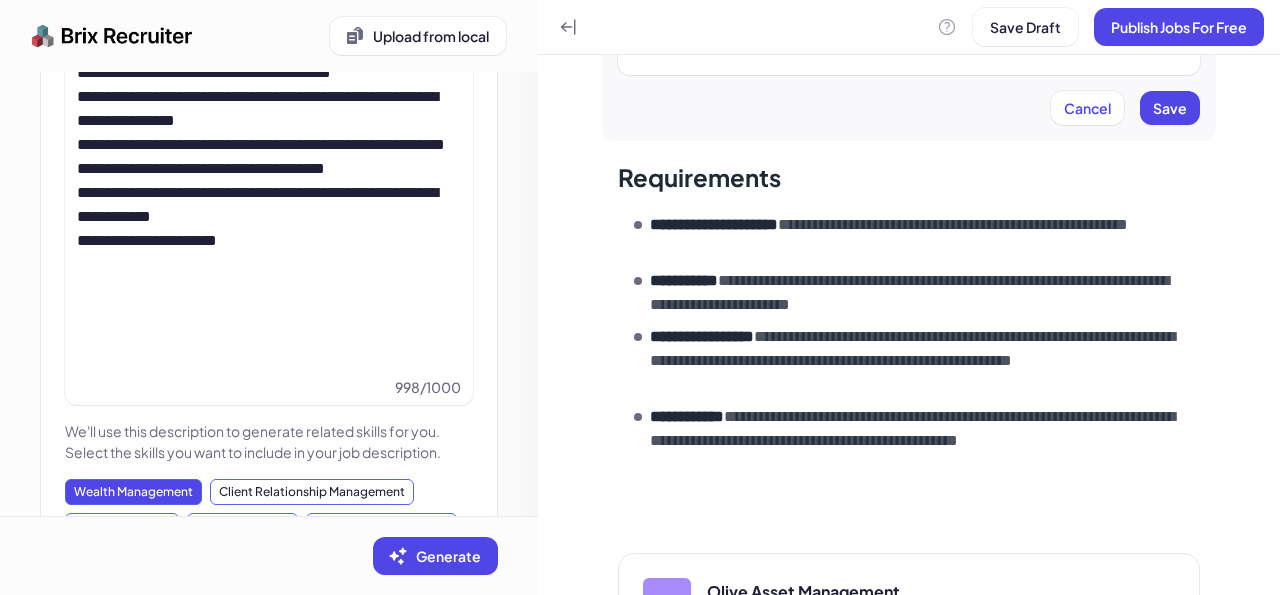 click on "**********" at bounding box center [265, 25] 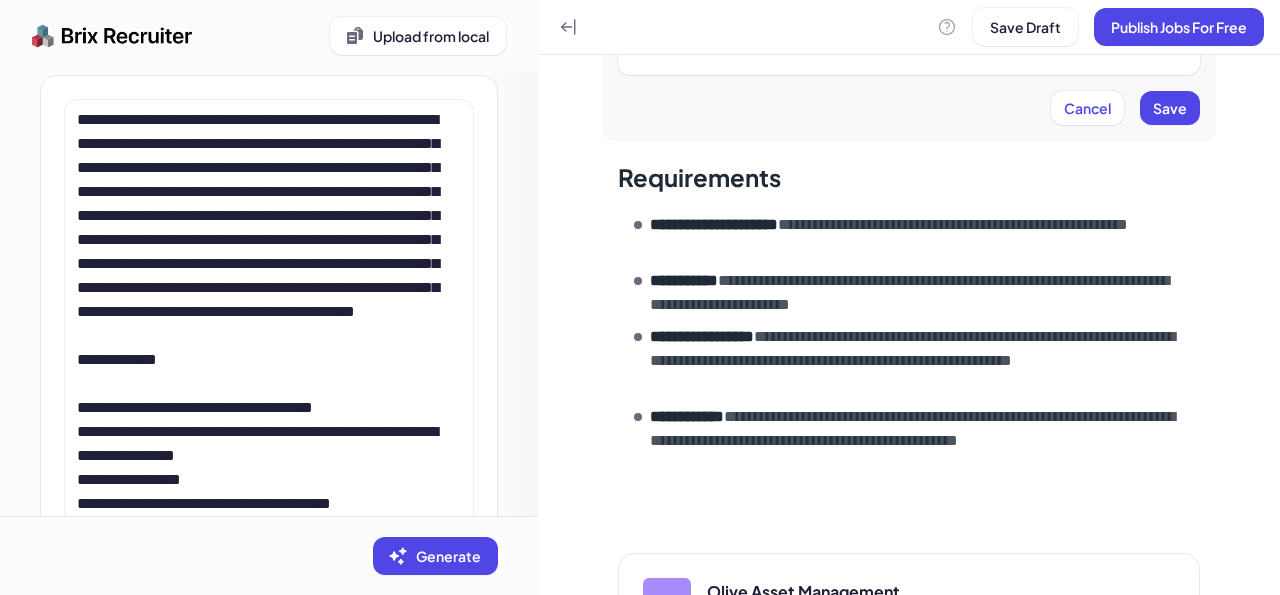 scroll, scrollTop: 216, scrollLeft: 0, axis: vertical 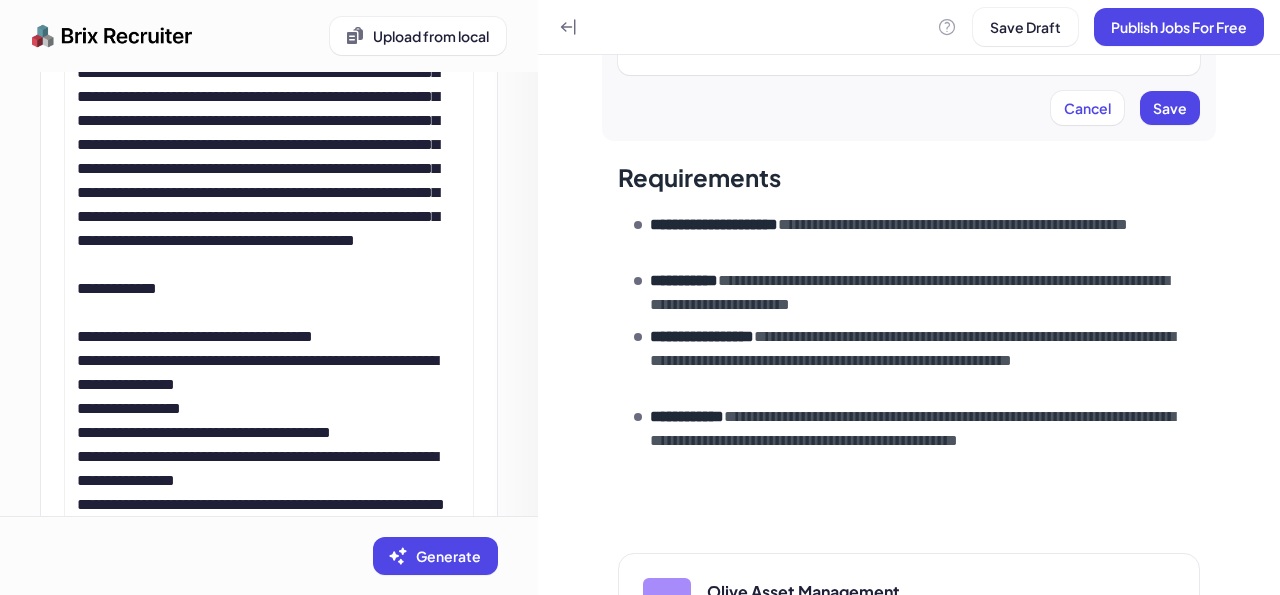 click on "**********" at bounding box center (269, 397) 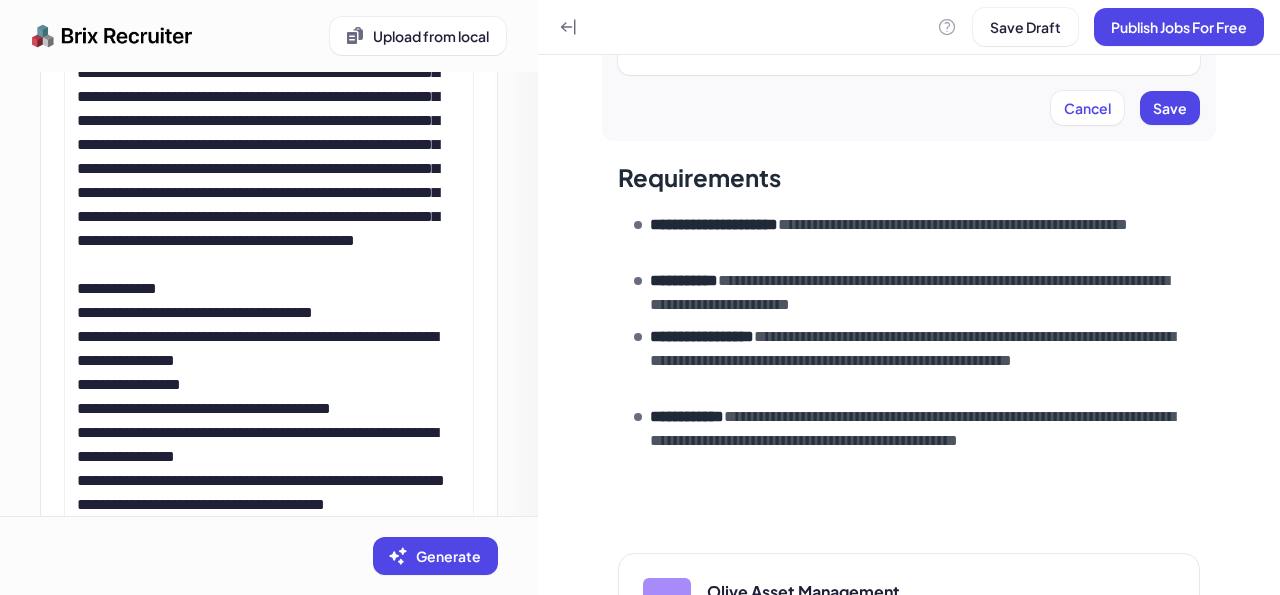 click on "**********" at bounding box center [265, 373] 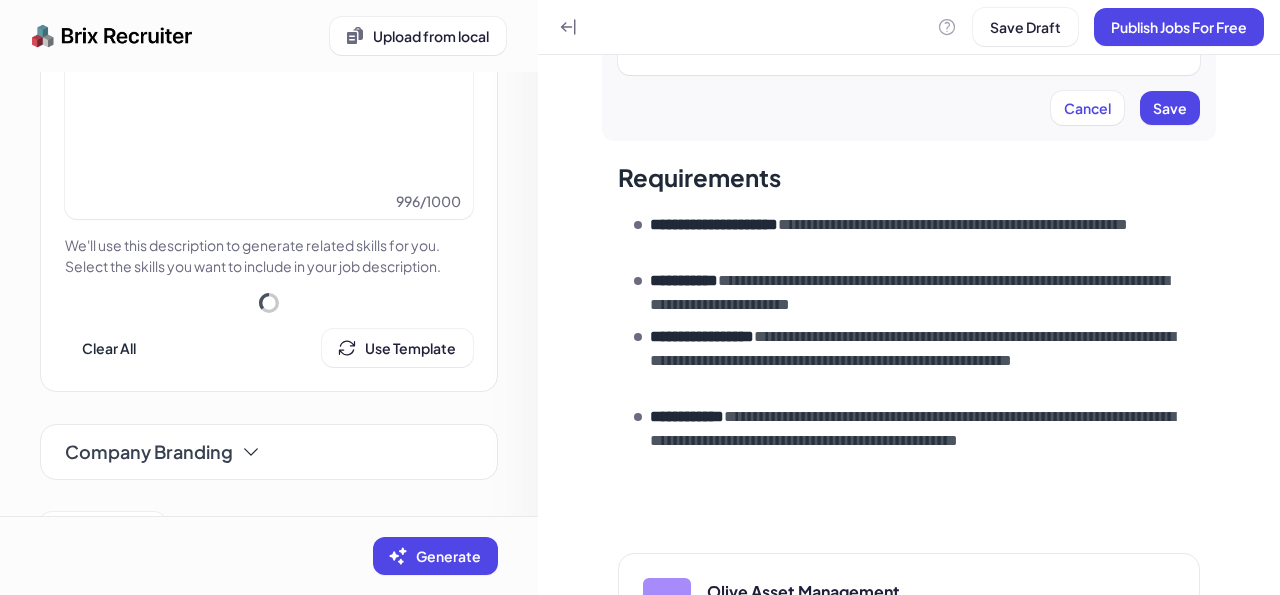 scroll, scrollTop: 720, scrollLeft: 0, axis: vertical 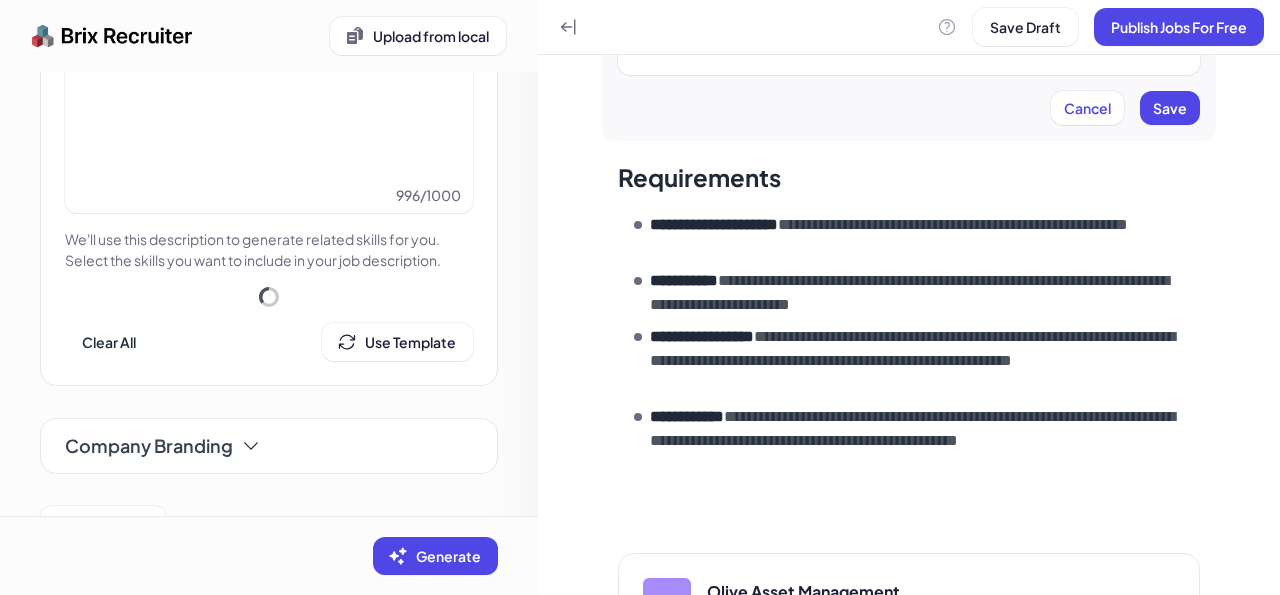 click on "**********" at bounding box center [269, -131] 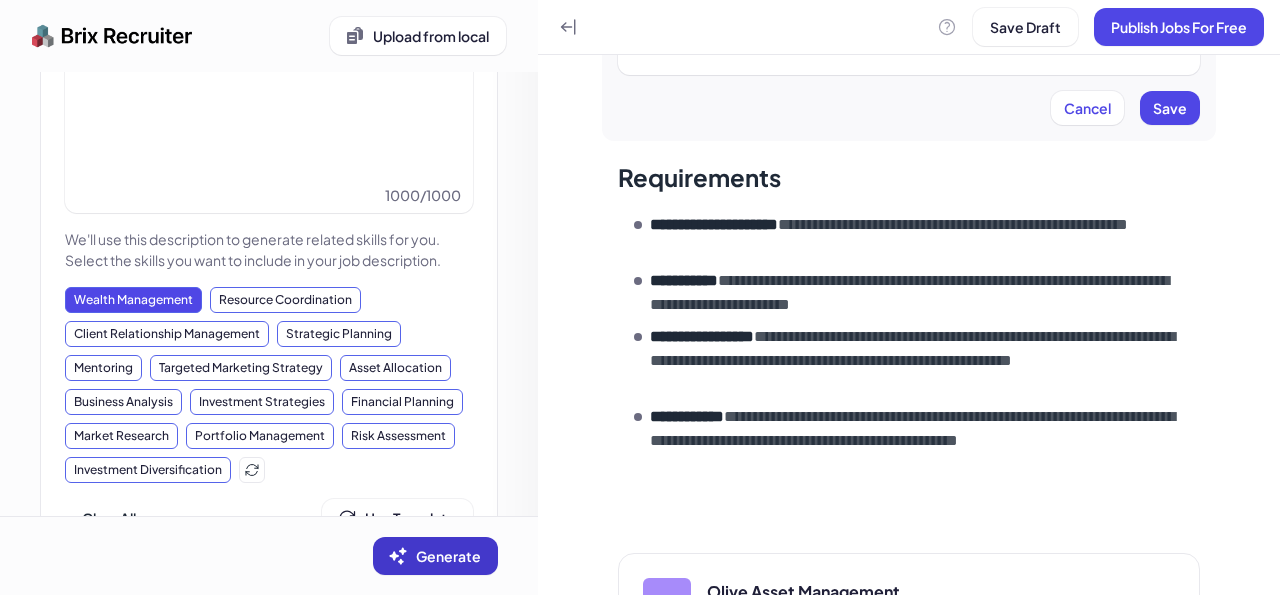 click on "Generate" at bounding box center [435, 556] 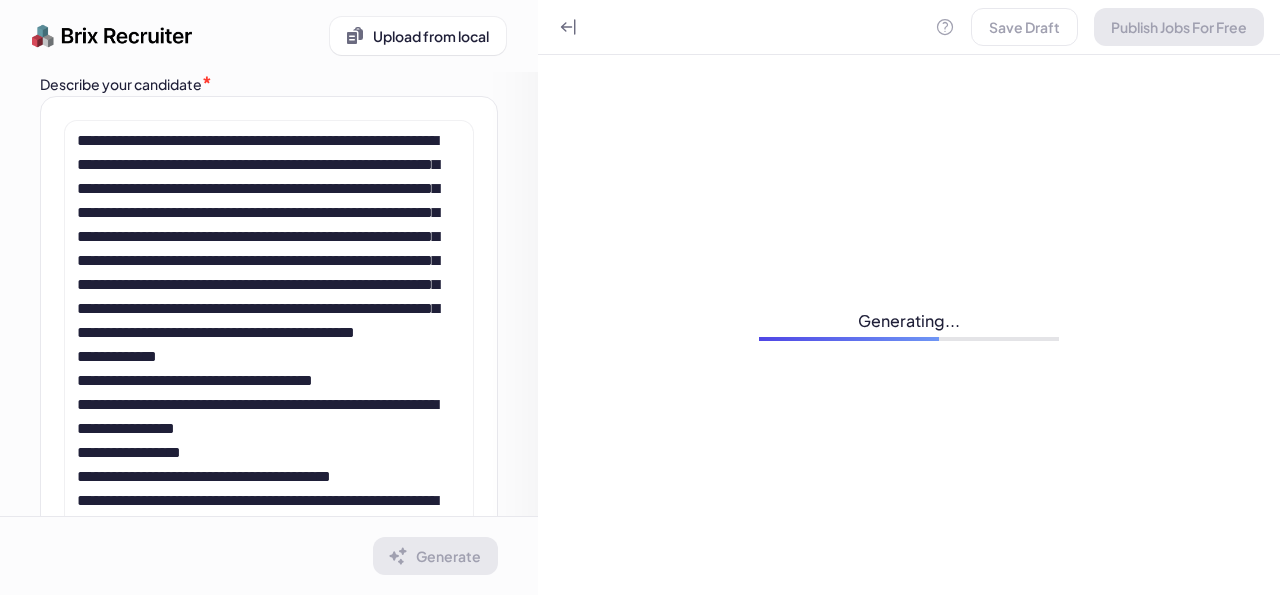 scroll, scrollTop: 0, scrollLeft: 0, axis: both 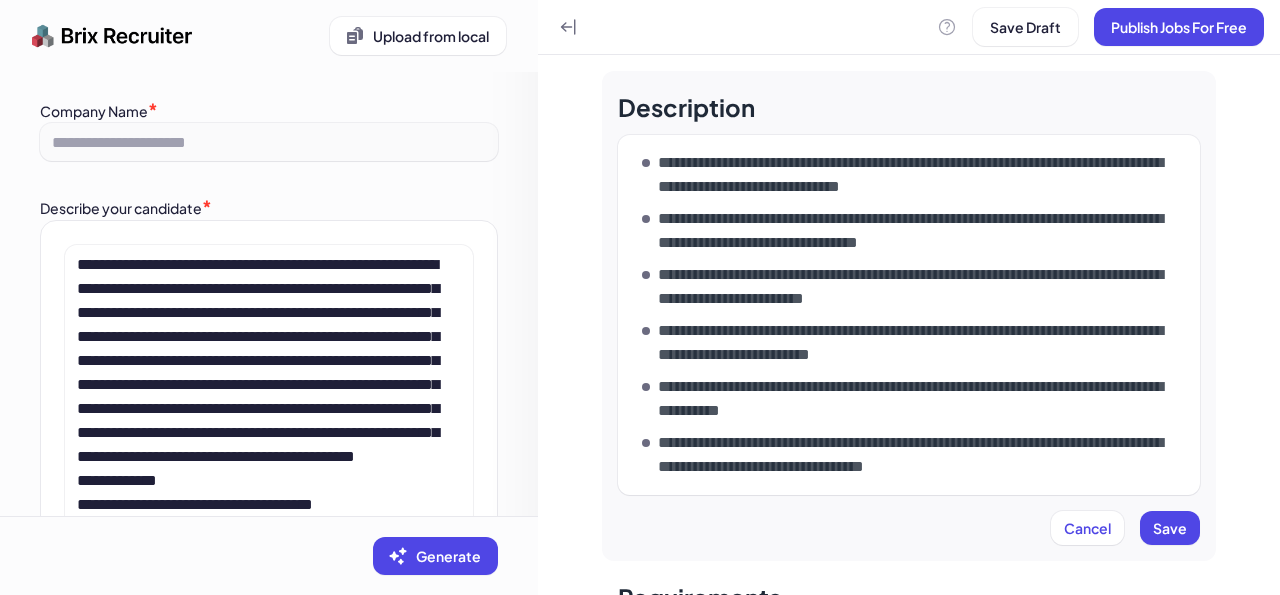 click on "**********" at bounding box center [921, 399] 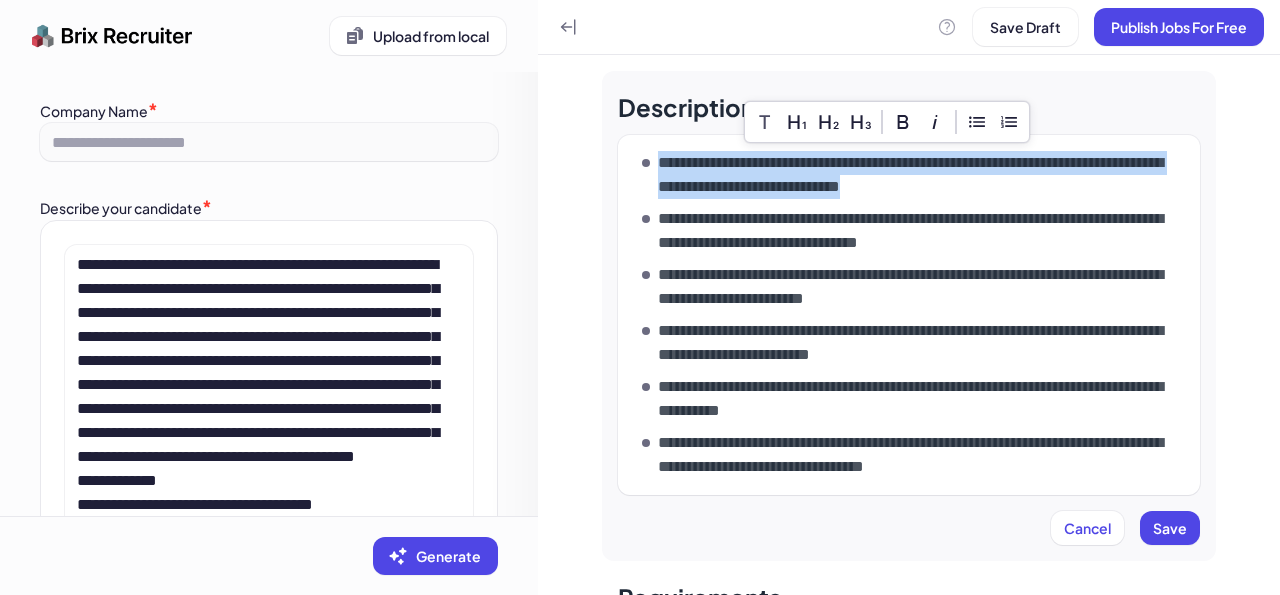 drag, startPoint x: 658, startPoint y: 165, endPoint x: 1123, endPoint y: 182, distance: 465.31064 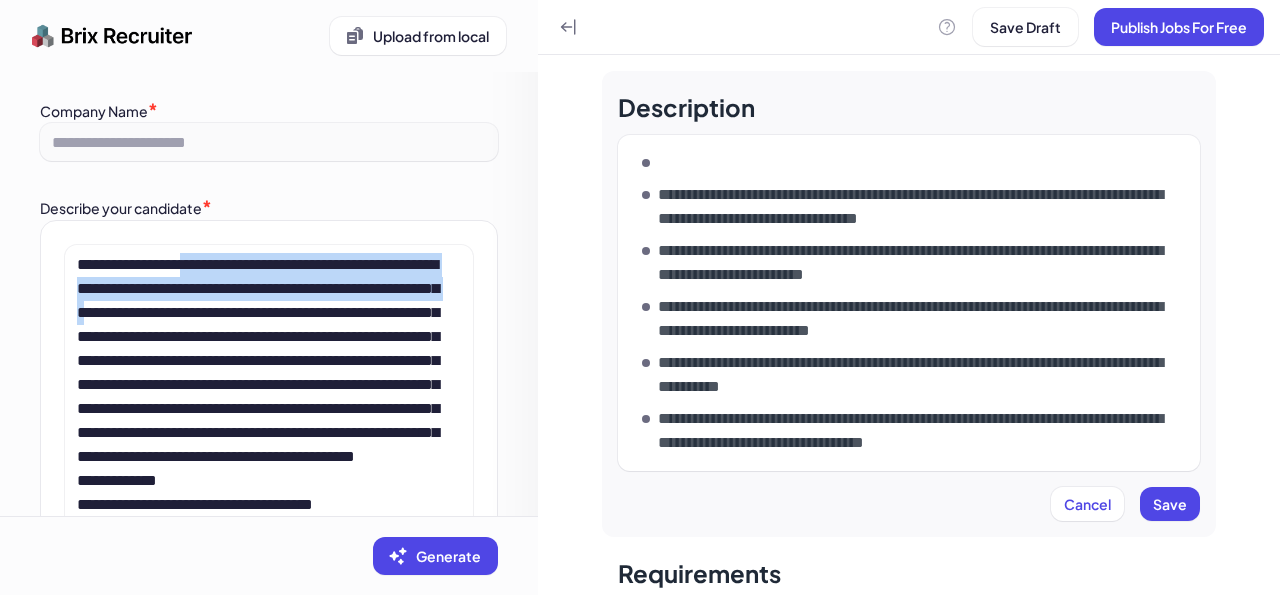 drag, startPoint x: 201, startPoint y: 265, endPoint x: 147, endPoint y: 334, distance: 87.61849 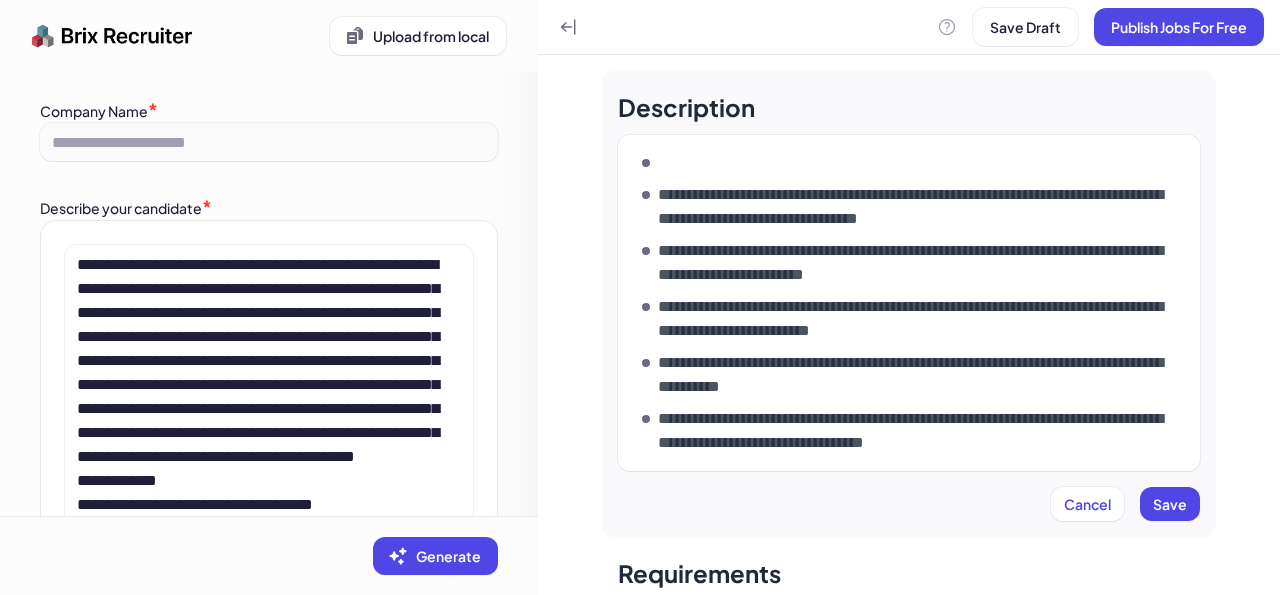 click at bounding box center [917, 163] 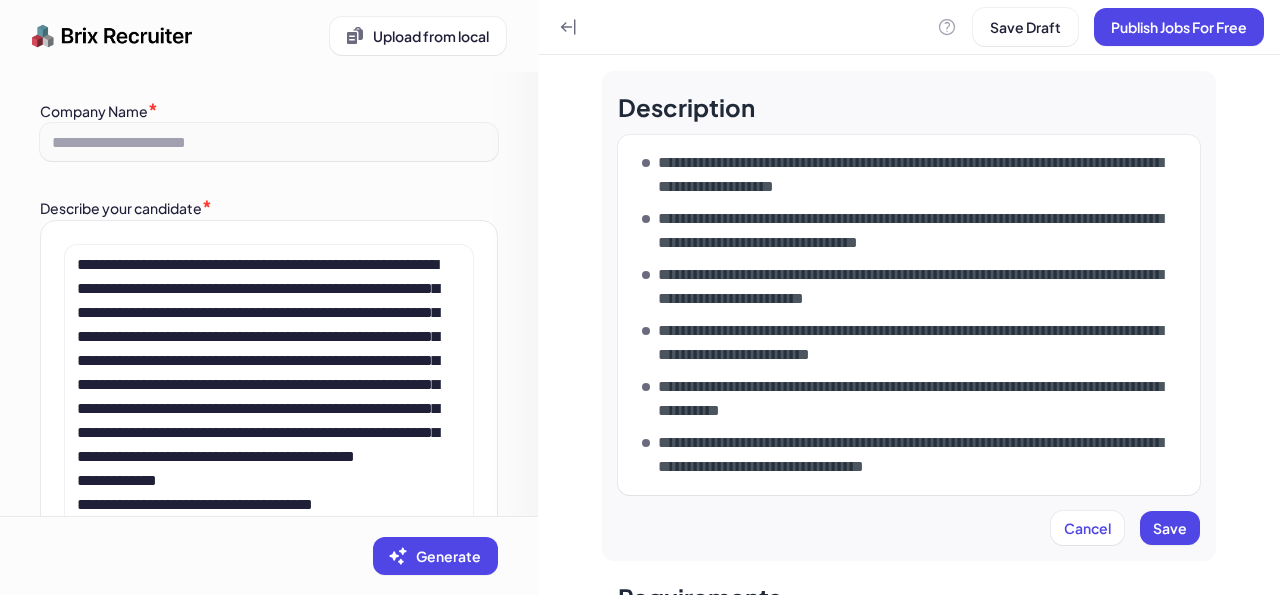 click on "**********" at bounding box center (921, 175) 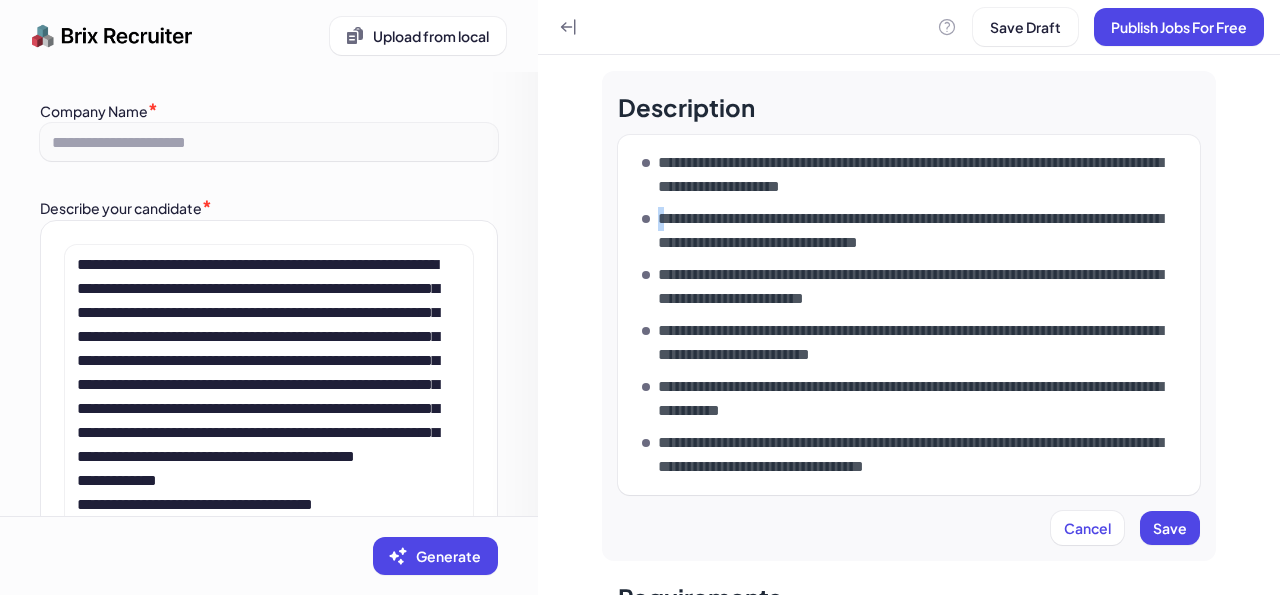 click on "**********" at bounding box center (921, 231) 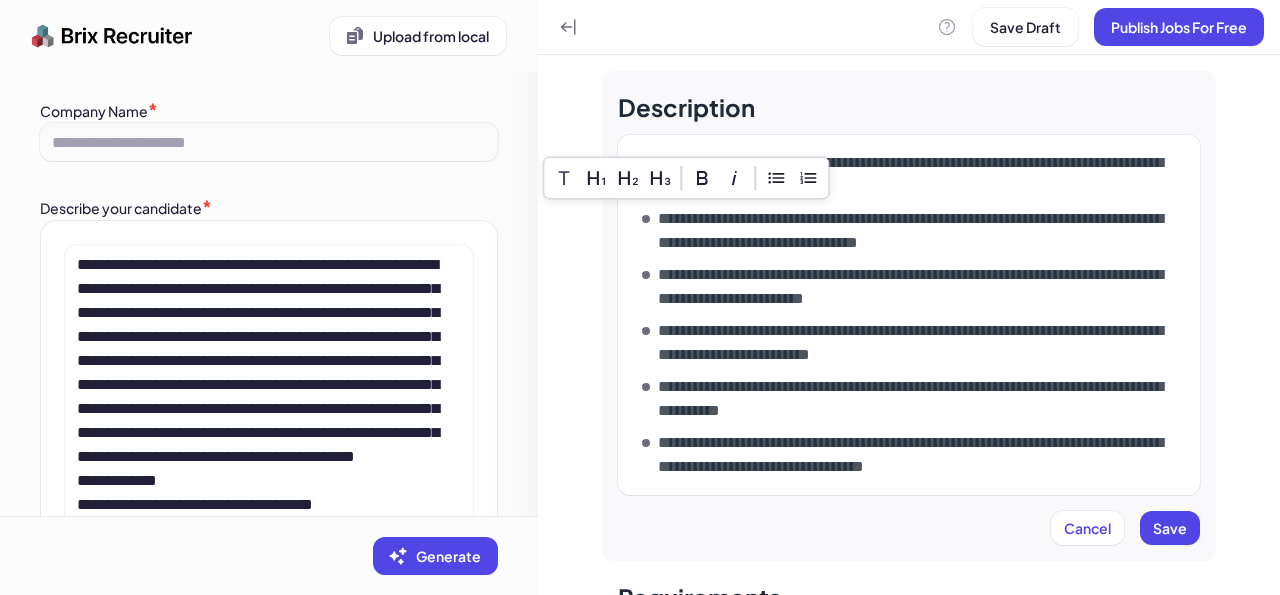 click on "**********" at bounding box center [921, 231] 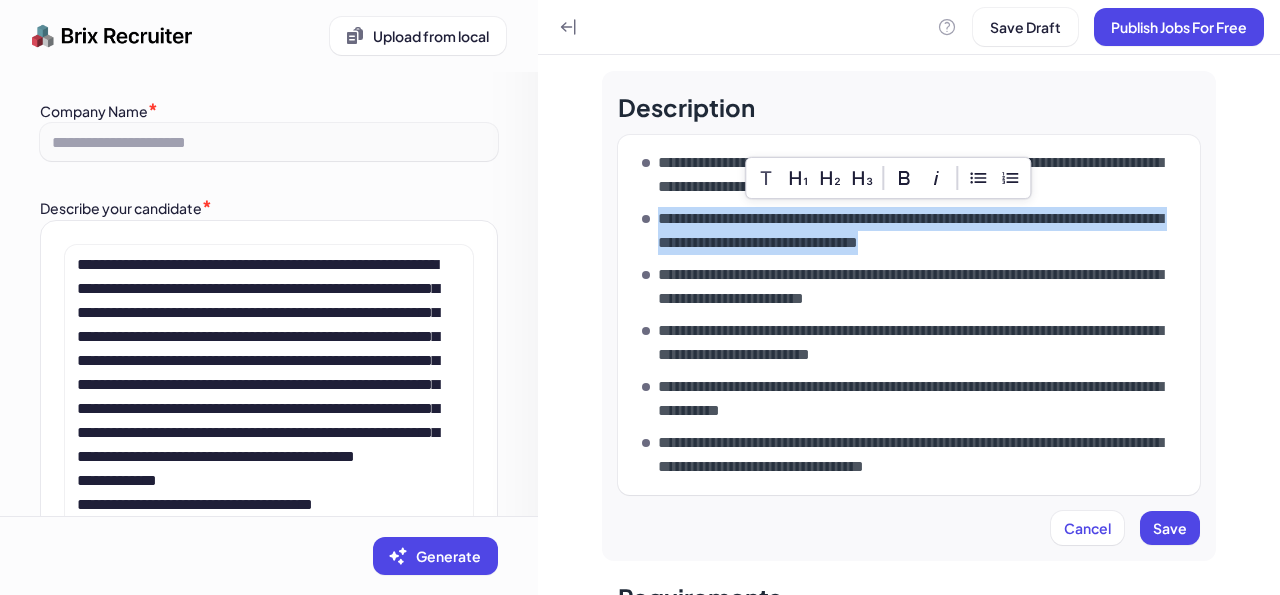 drag, startPoint x: 669, startPoint y: 226, endPoint x: 1132, endPoint y: 247, distance: 463.47598 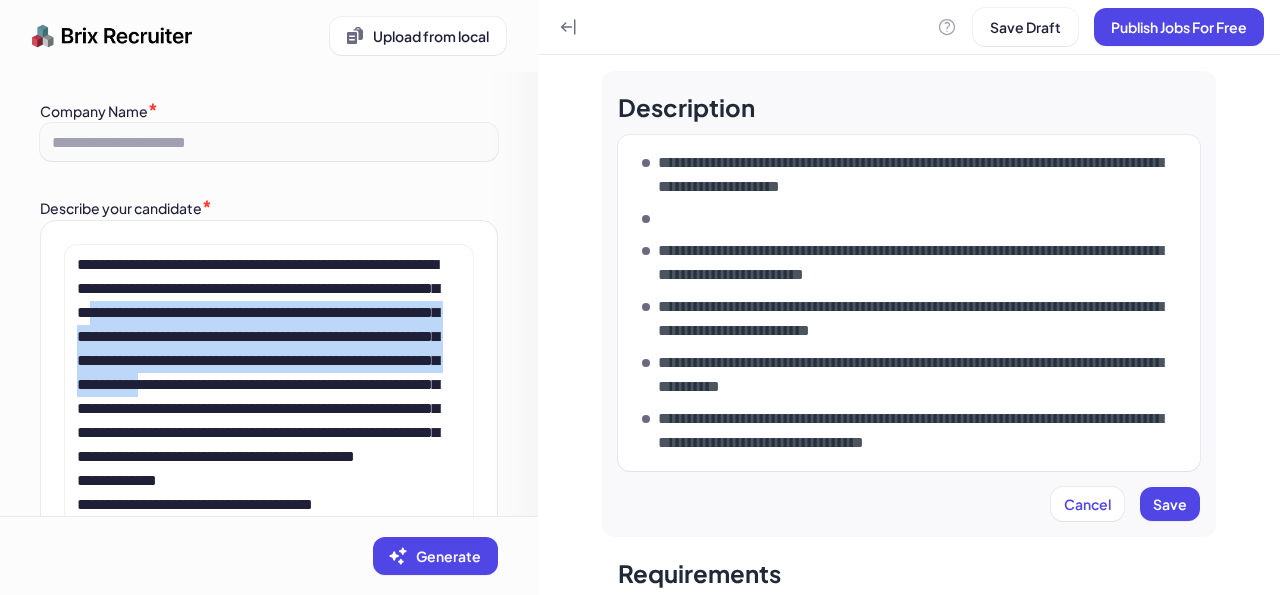 drag, startPoint x: 153, startPoint y: 335, endPoint x: 310, endPoint y: 434, distance: 185.60712 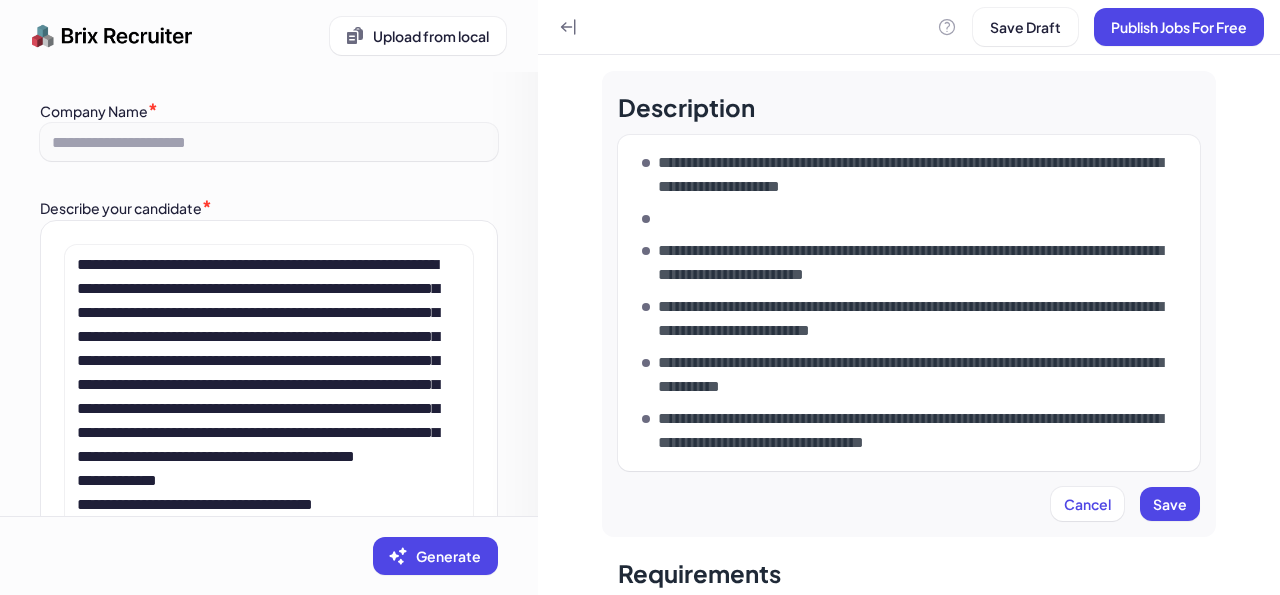 click on "**********" at bounding box center (917, 303) 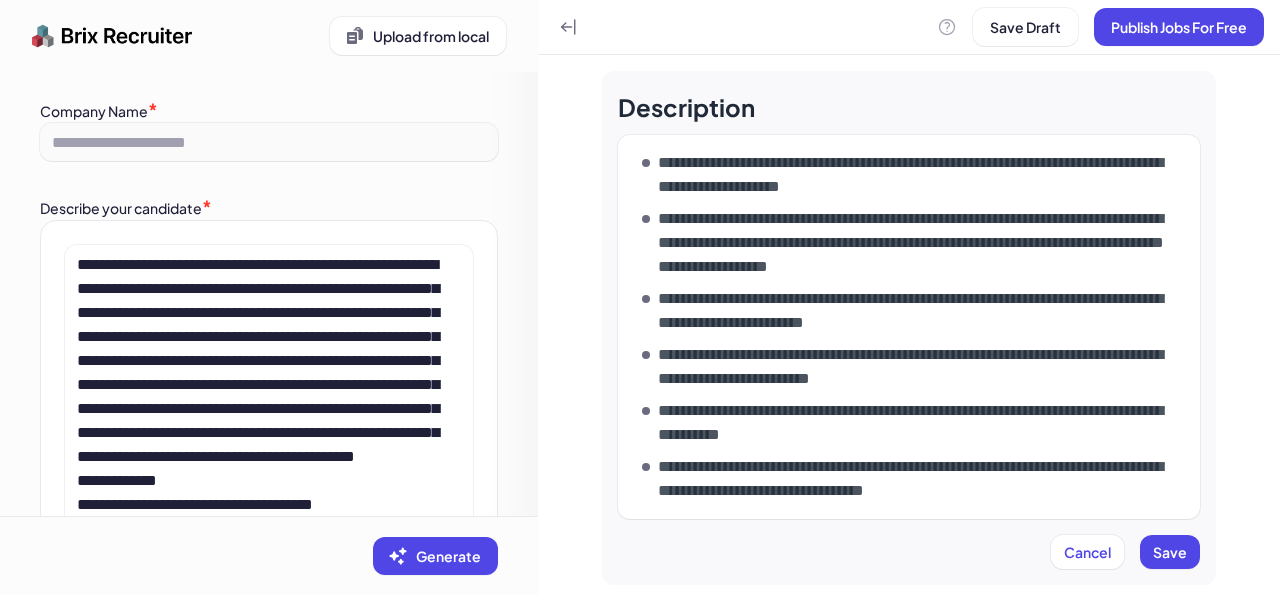 click on "**********" at bounding box center [921, 243] 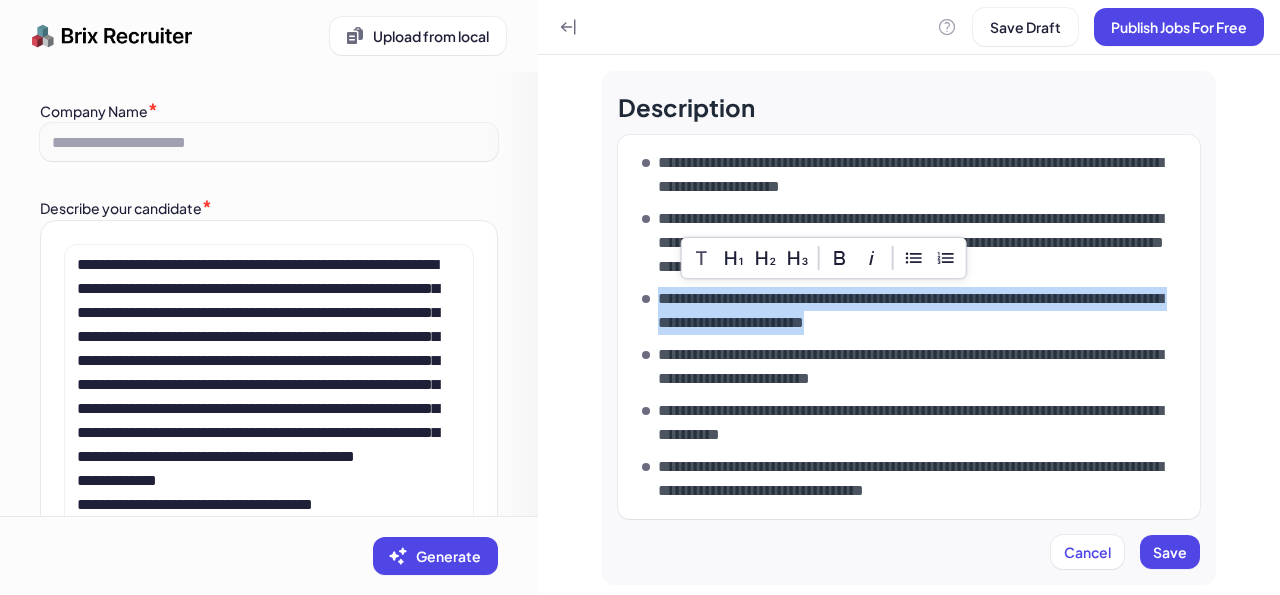 drag, startPoint x: 657, startPoint y: 301, endPoint x: 1002, endPoint y: 323, distance: 345.70074 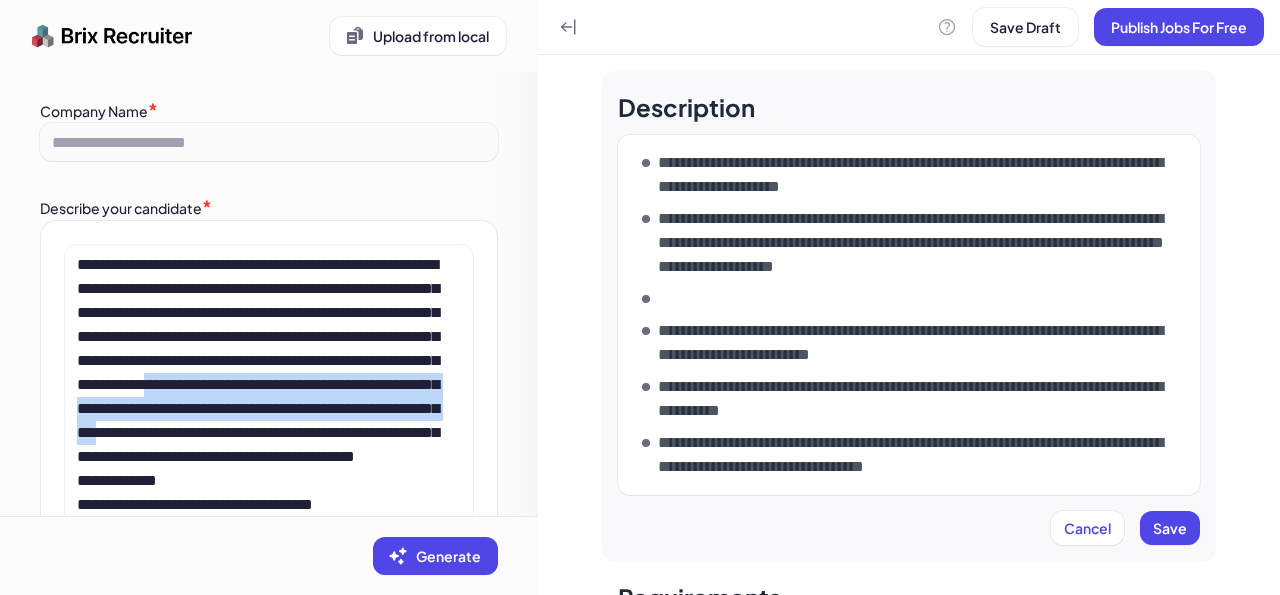 drag, startPoint x: 315, startPoint y: 429, endPoint x: 152, endPoint y: 495, distance: 175.85506 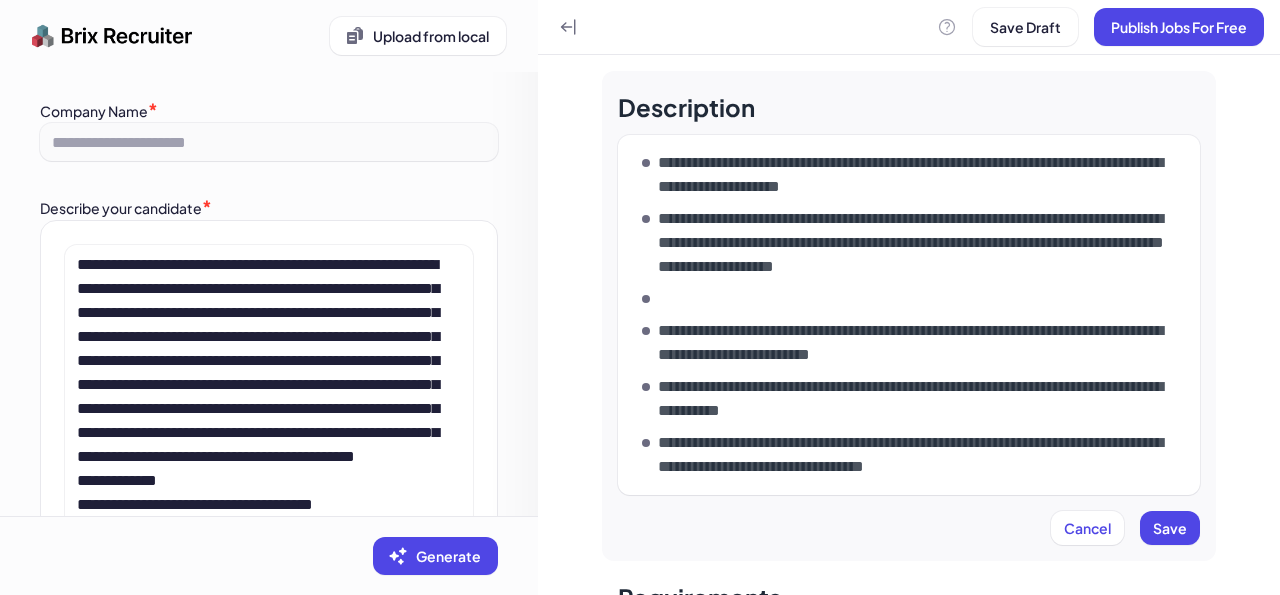 click at bounding box center (917, 299) 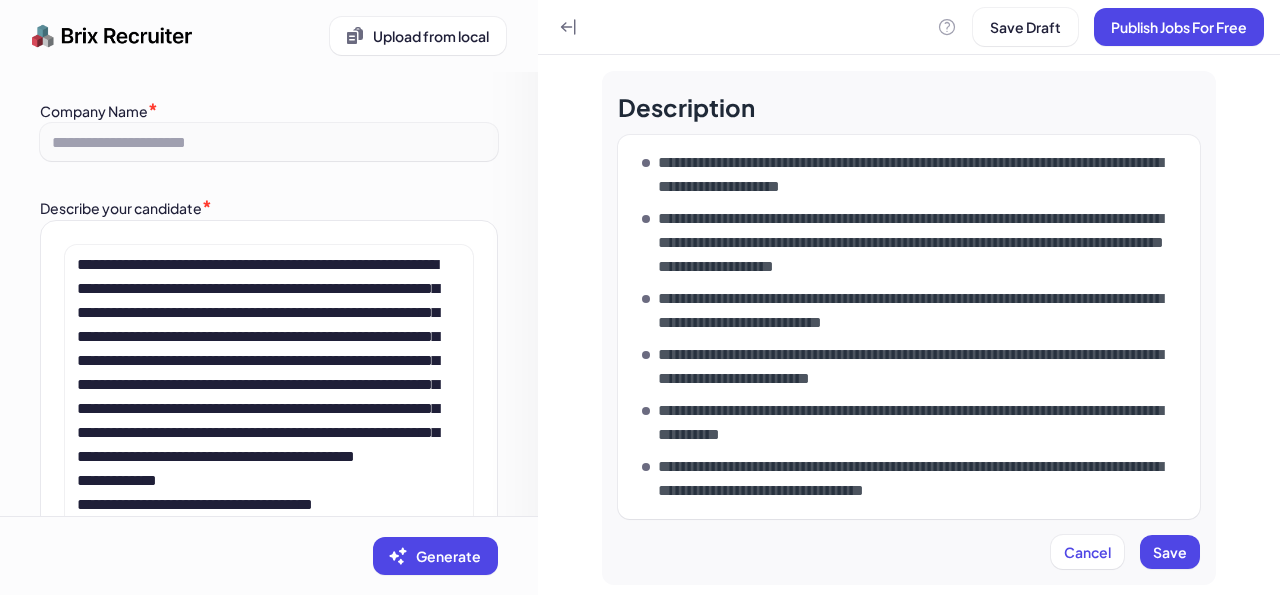 click on "**********" at bounding box center [921, 311] 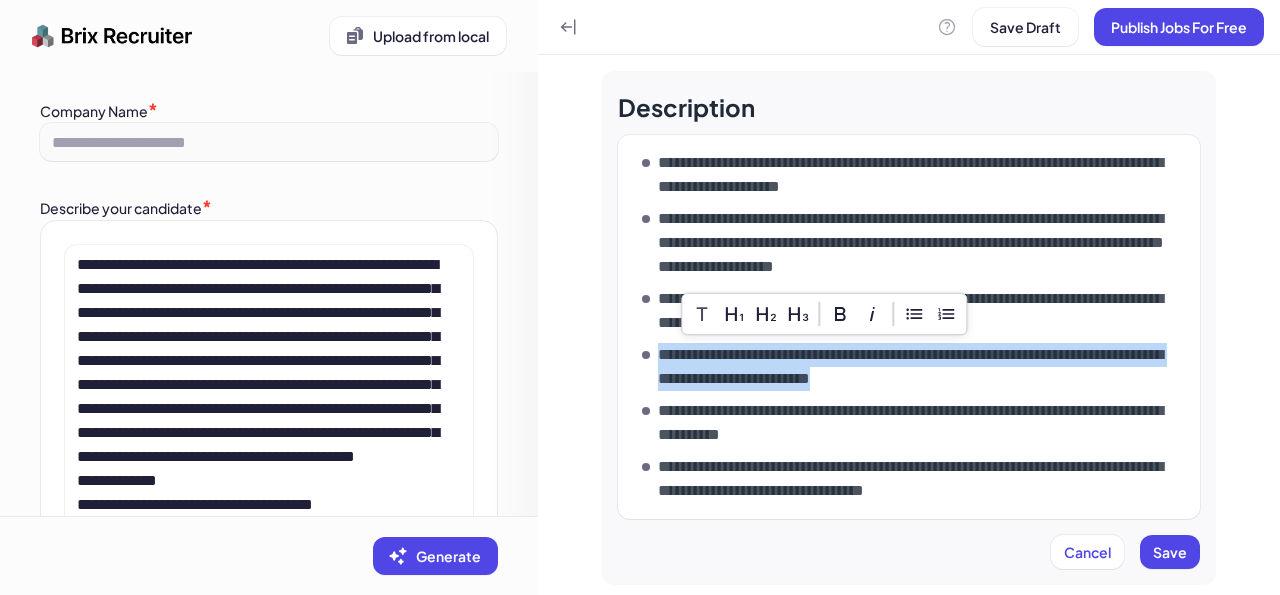 drag, startPoint x: 658, startPoint y: 354, endPoint x: 988, endPoint y: 378, distance: 330.87158 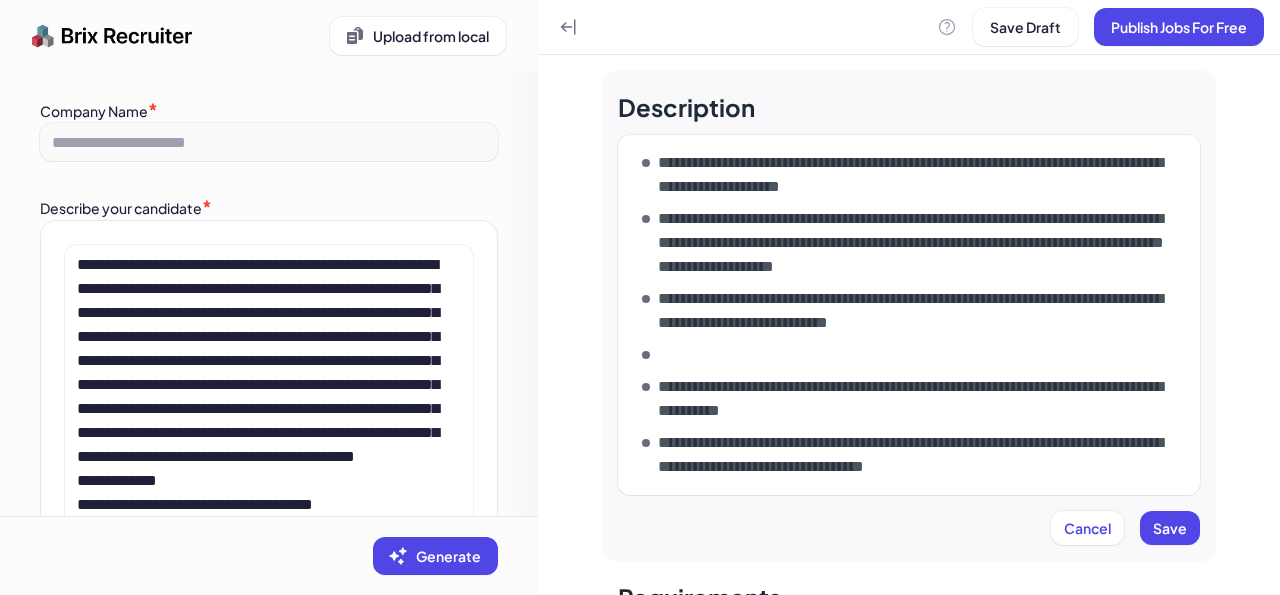 scroll, scrollTop: 120, scrollLeft: 0, axis: vertical 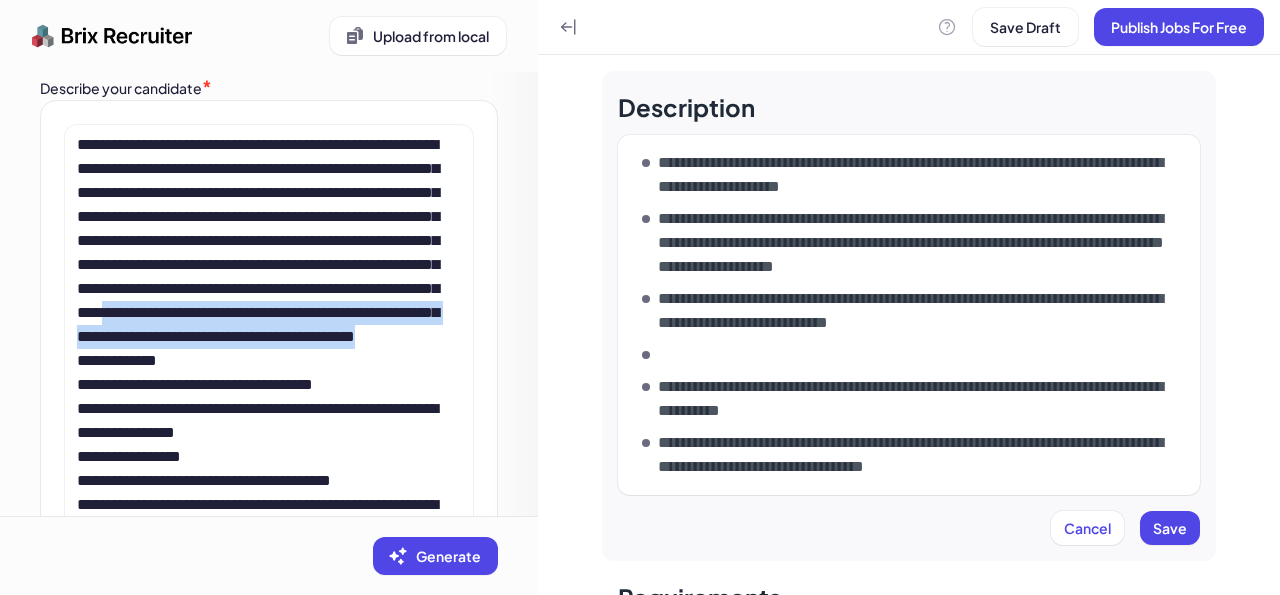 drag, startPoint x: 159, startPoint y: 383, endPoint x: 346, endPoint y: 437, distance: 194.6407 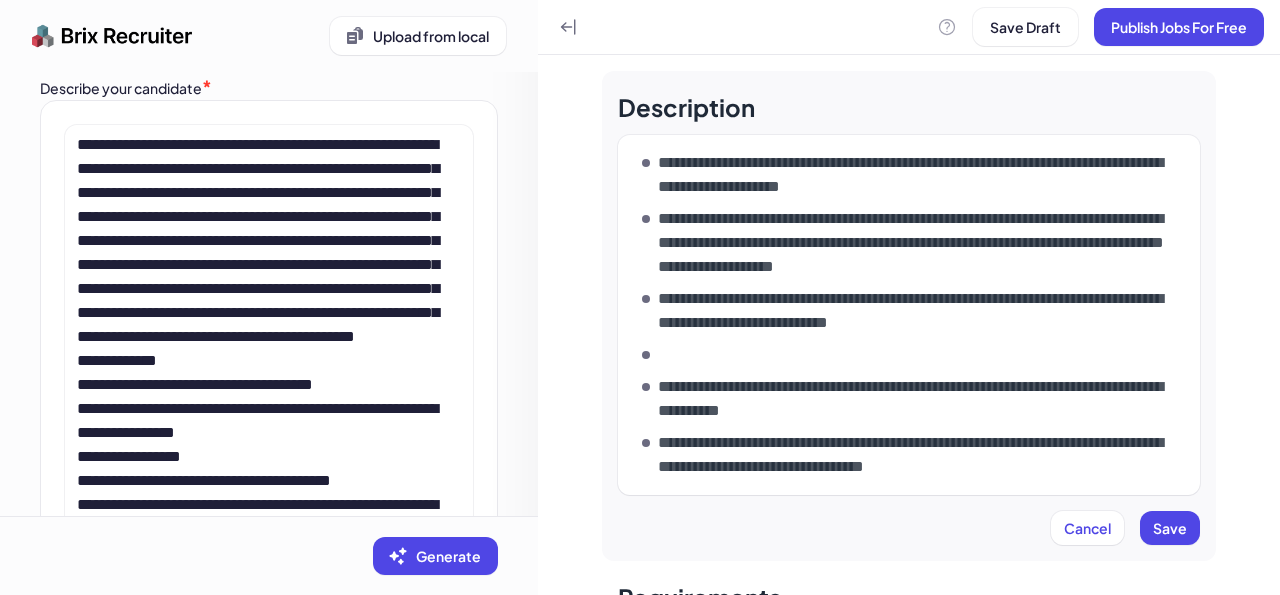 click at bounding box center (917, 355) 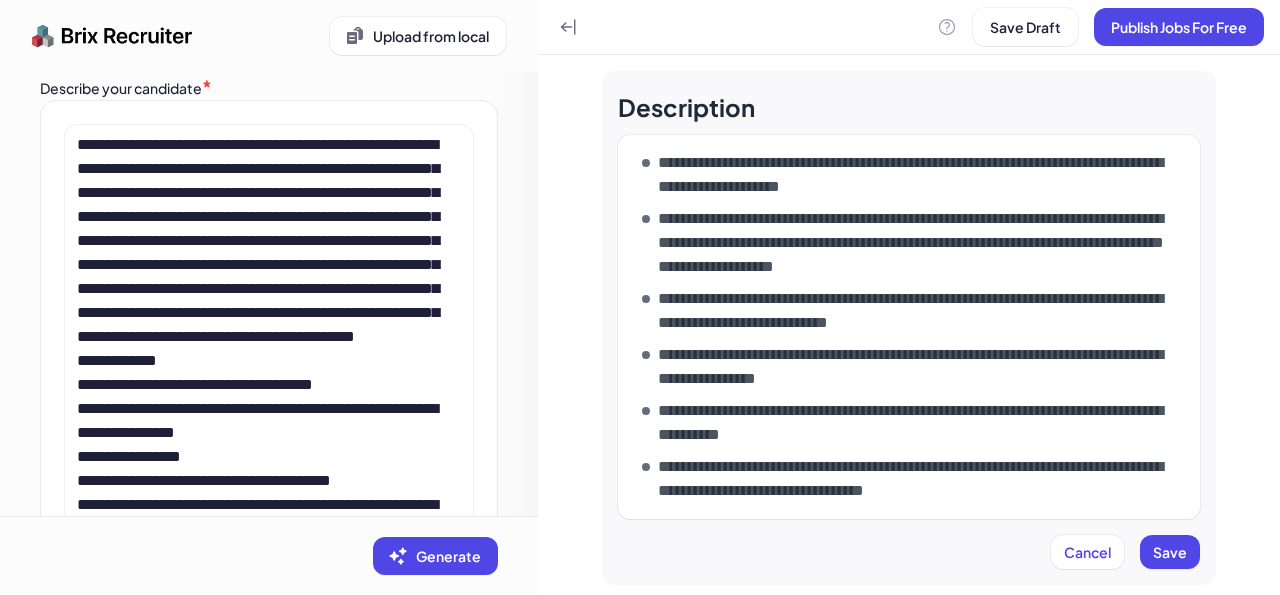 click on "**********" at bounding box center [921, 367] 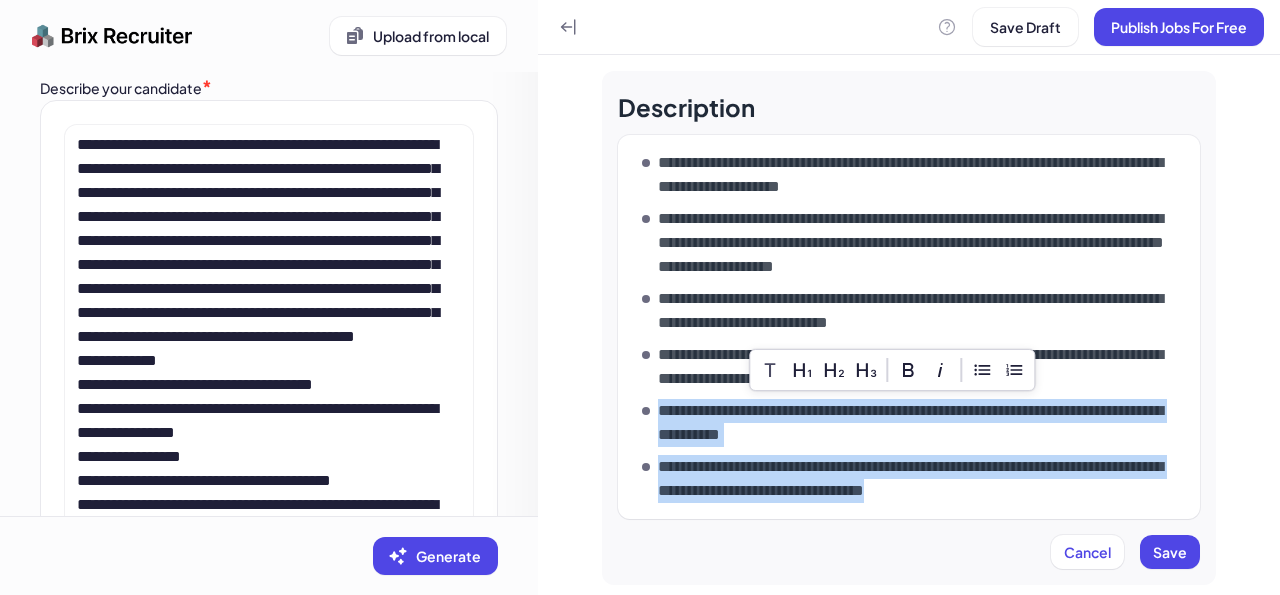 drag, startPoint x: 655, startPoint y: 409, endPoint x: 1129, endPoint y: 495, distance: 481.73853 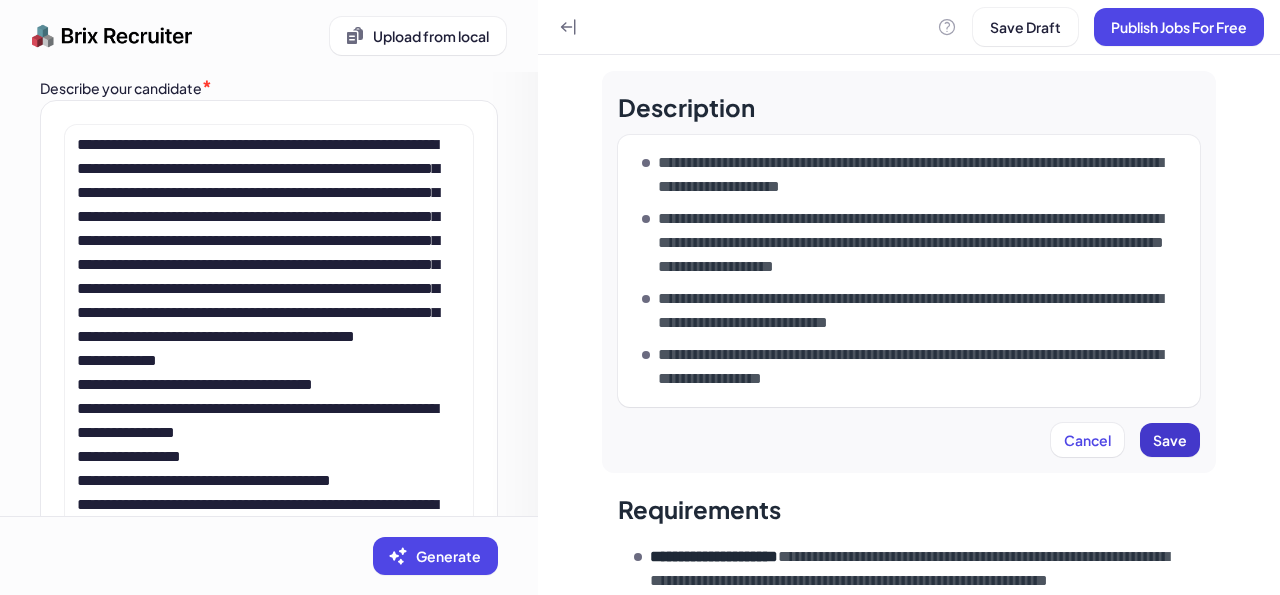 click on "Save" at bounding box center (1170, 440) 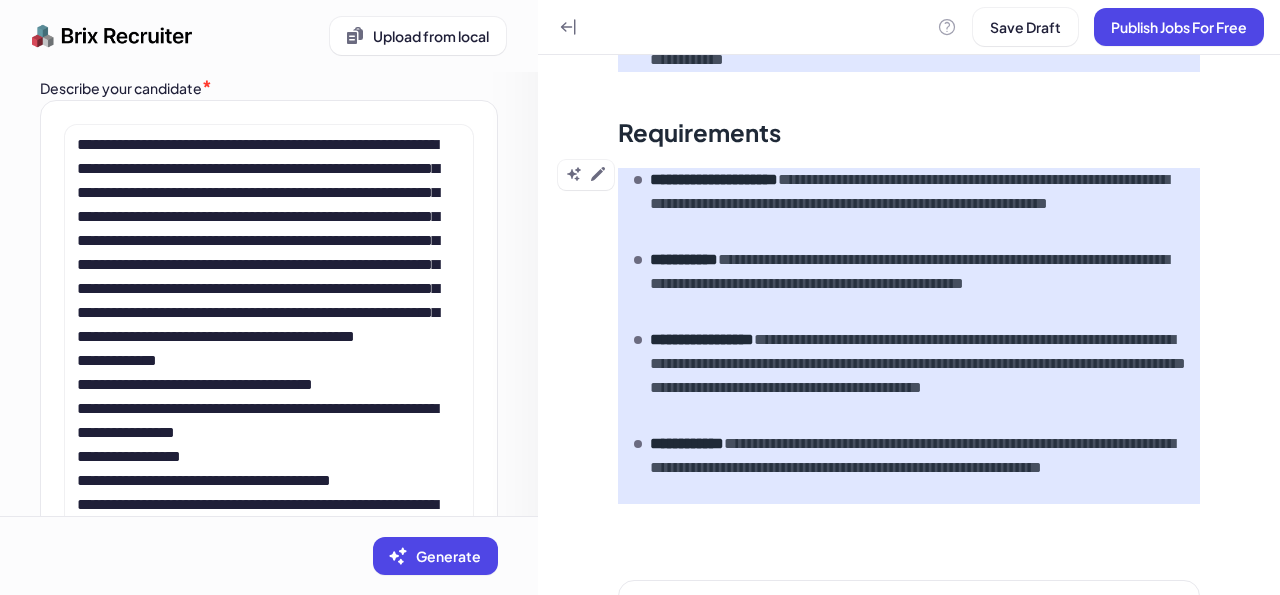scroll, scrollTop: 840, scrollLeft: 0, axis: vertical 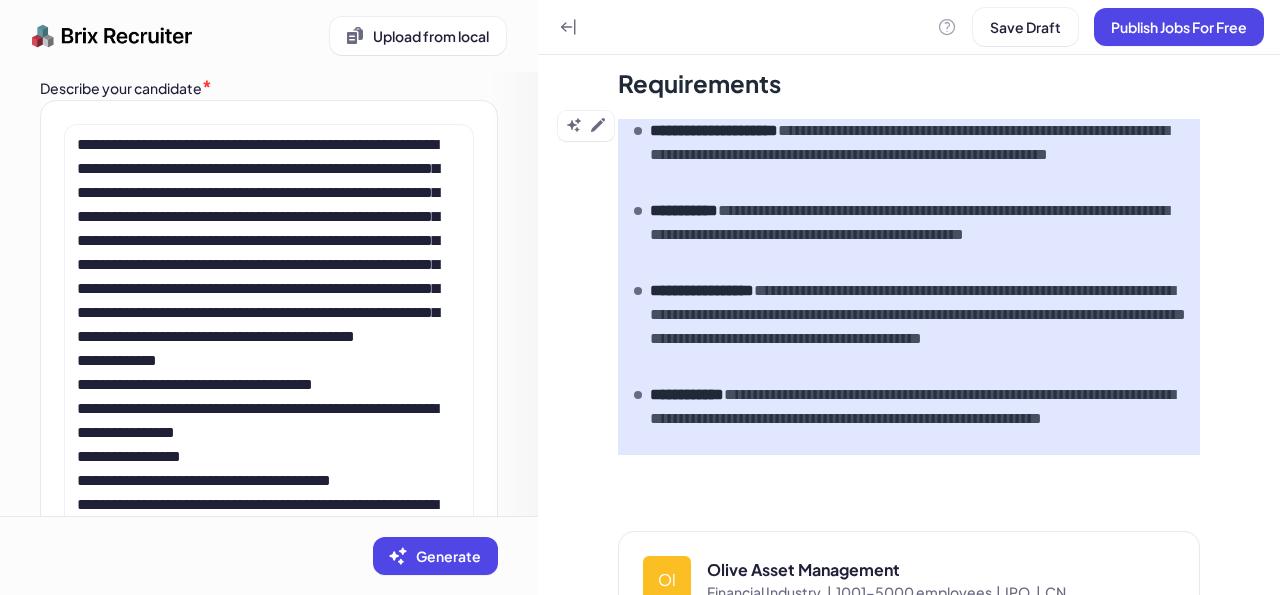 click on "**********" at bounding box center (921, 327) 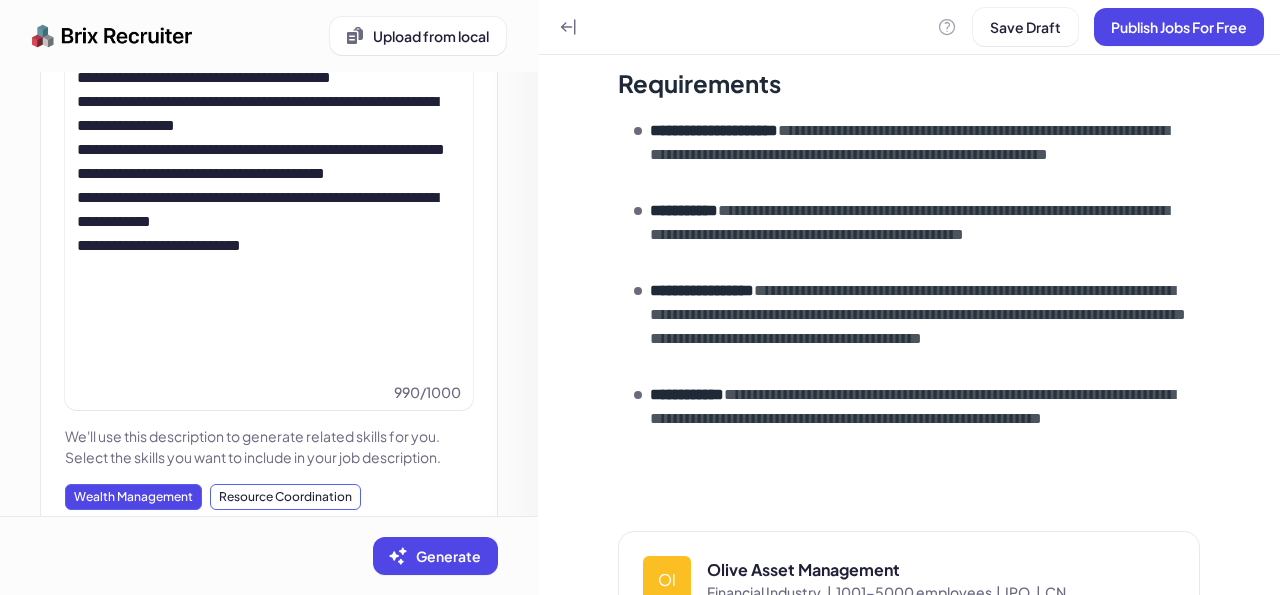 scroll, scrollTop: 480, scrollLeft: 0, axis: vertical 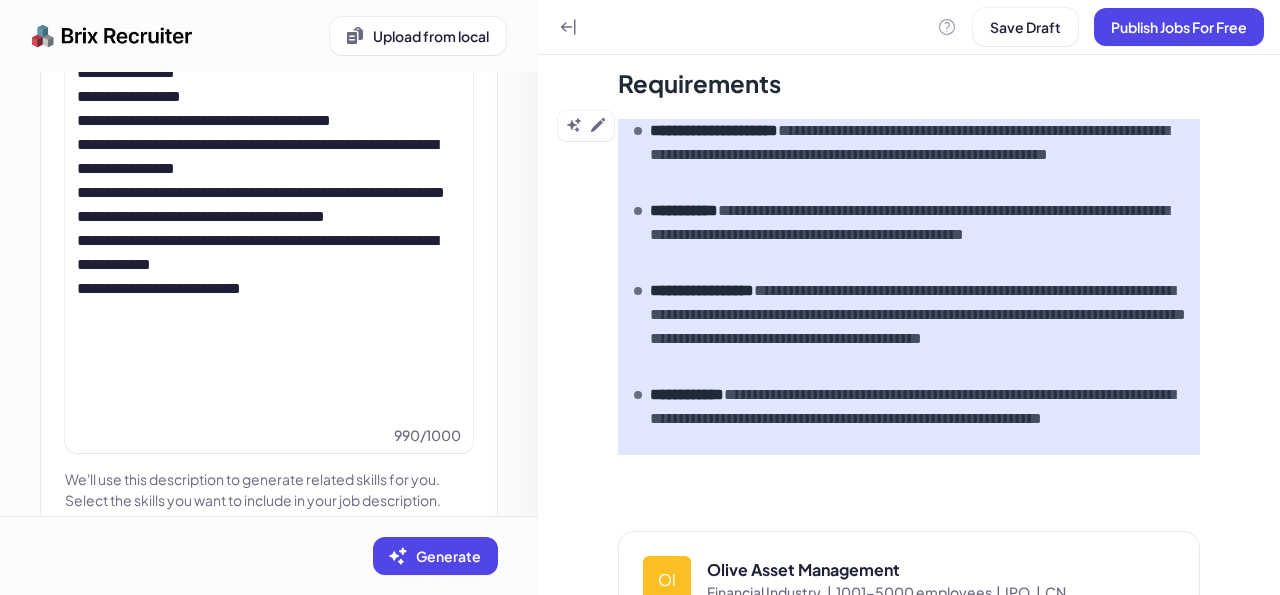 click on "**********" at bounding box center [921, 327] 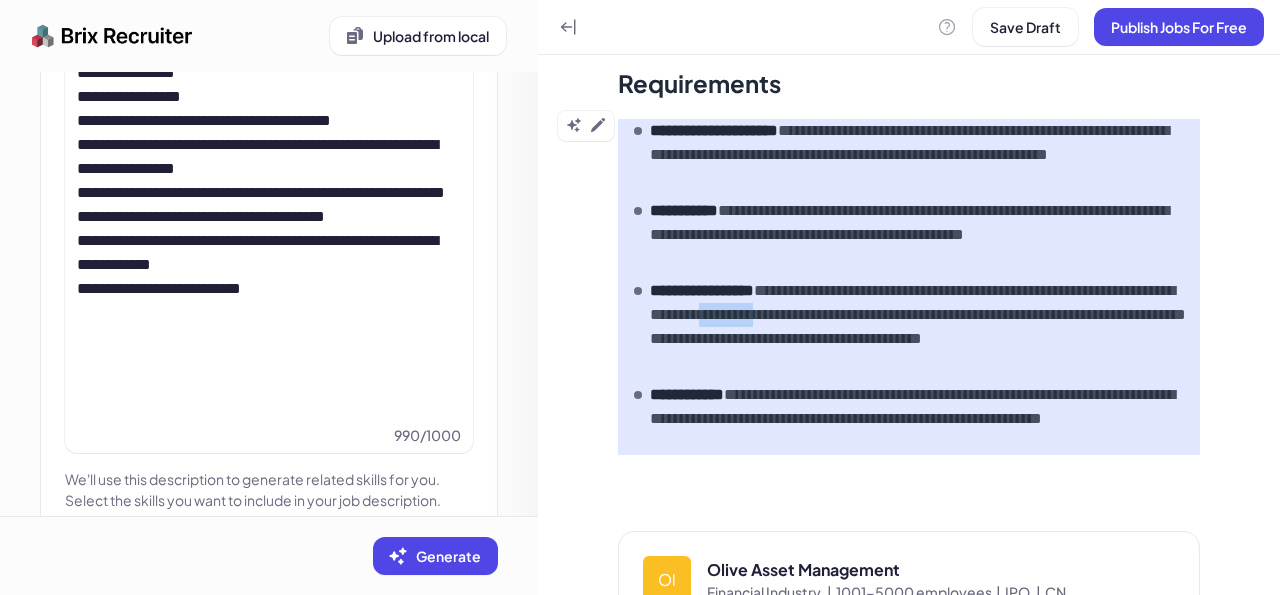 click on "**********" at bounding box center [921, 327] 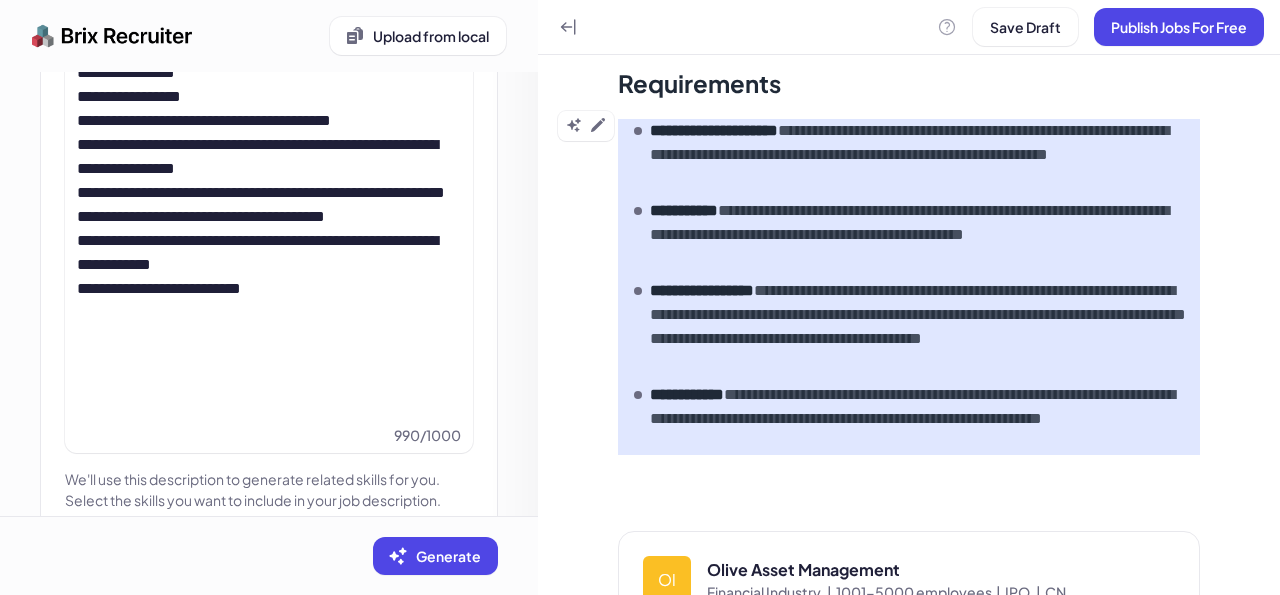 click on "**********" at bounding box center (921, 419) 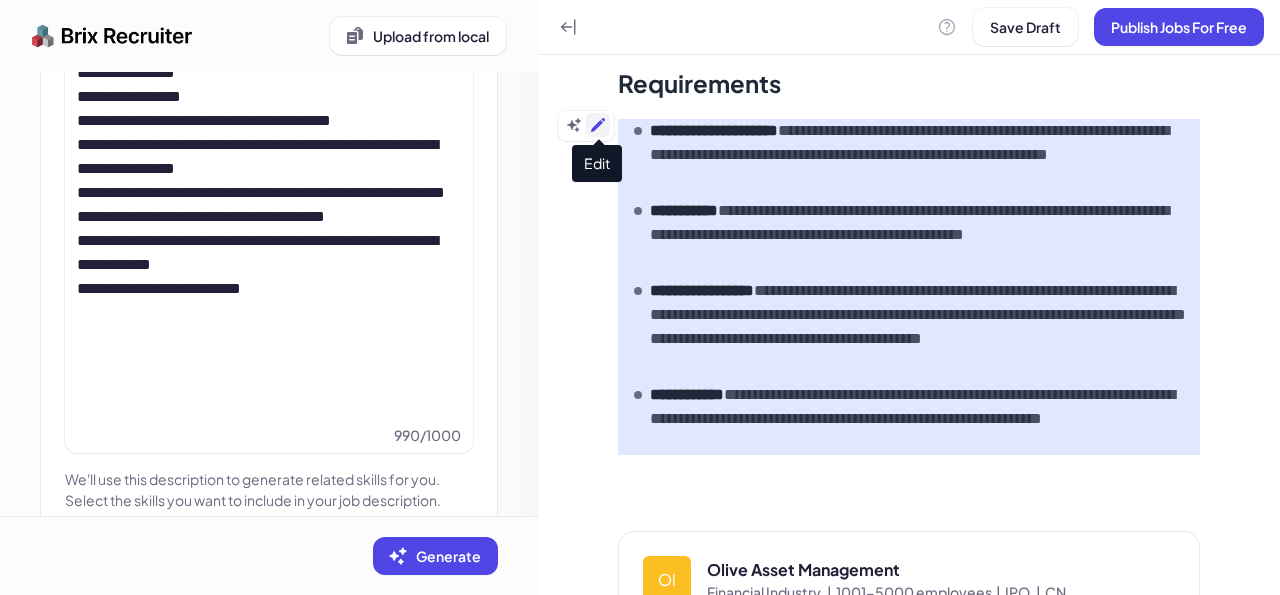 click 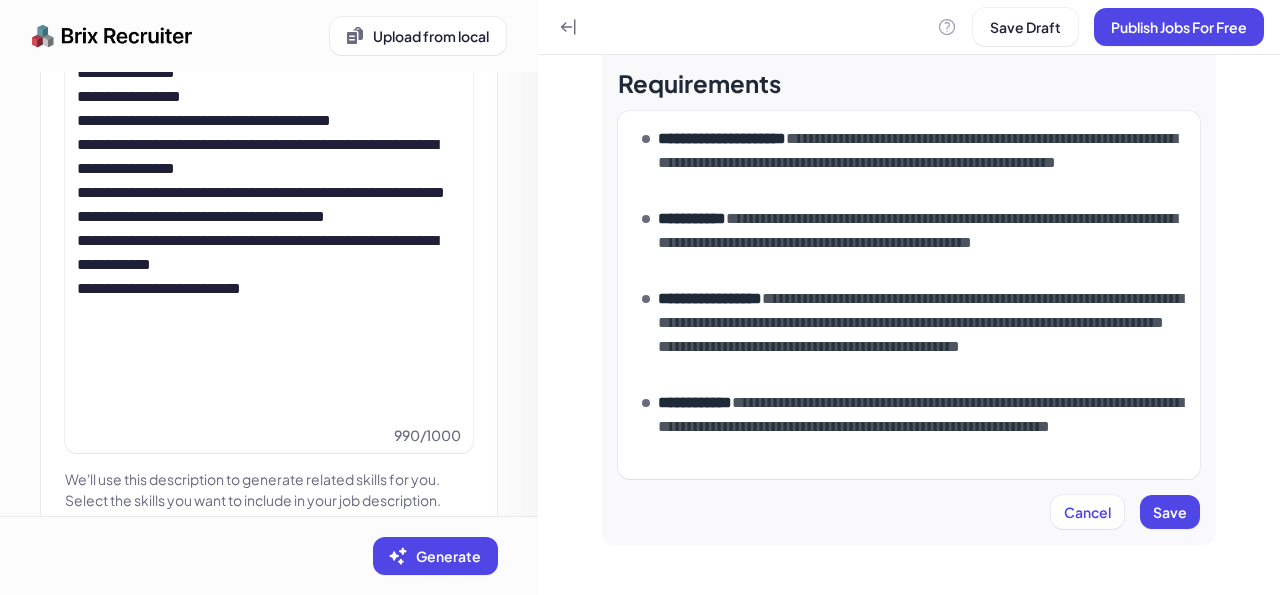 click on "**********" at bounding box center (921, 427) 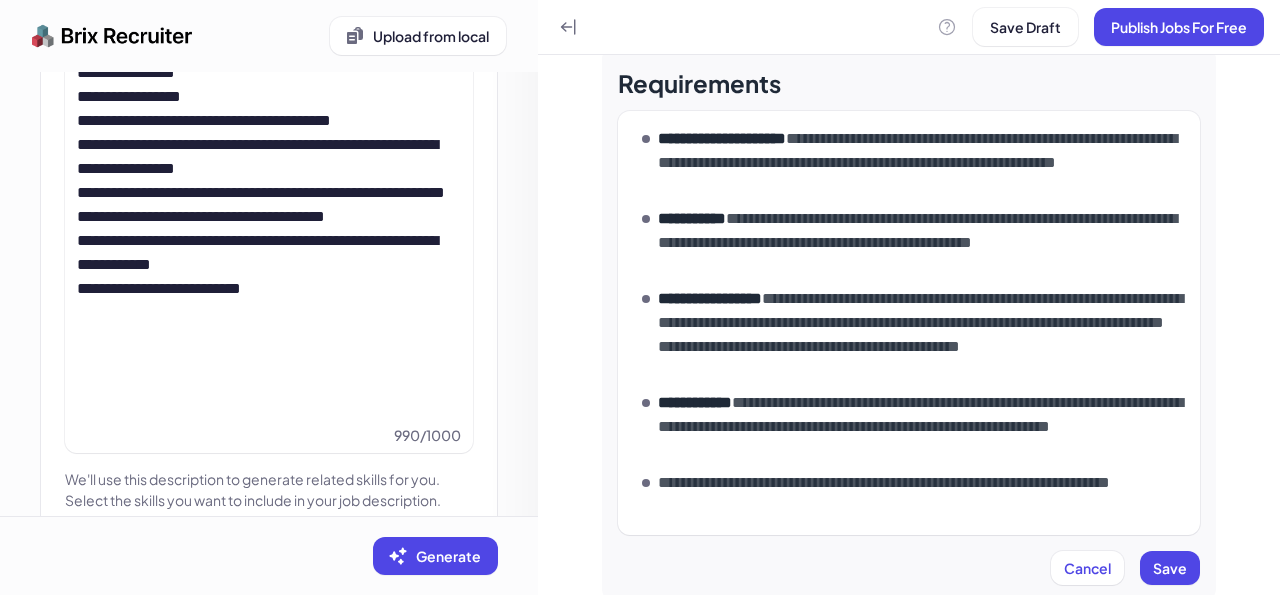 click on "**********" at bounding box center [921, 495] 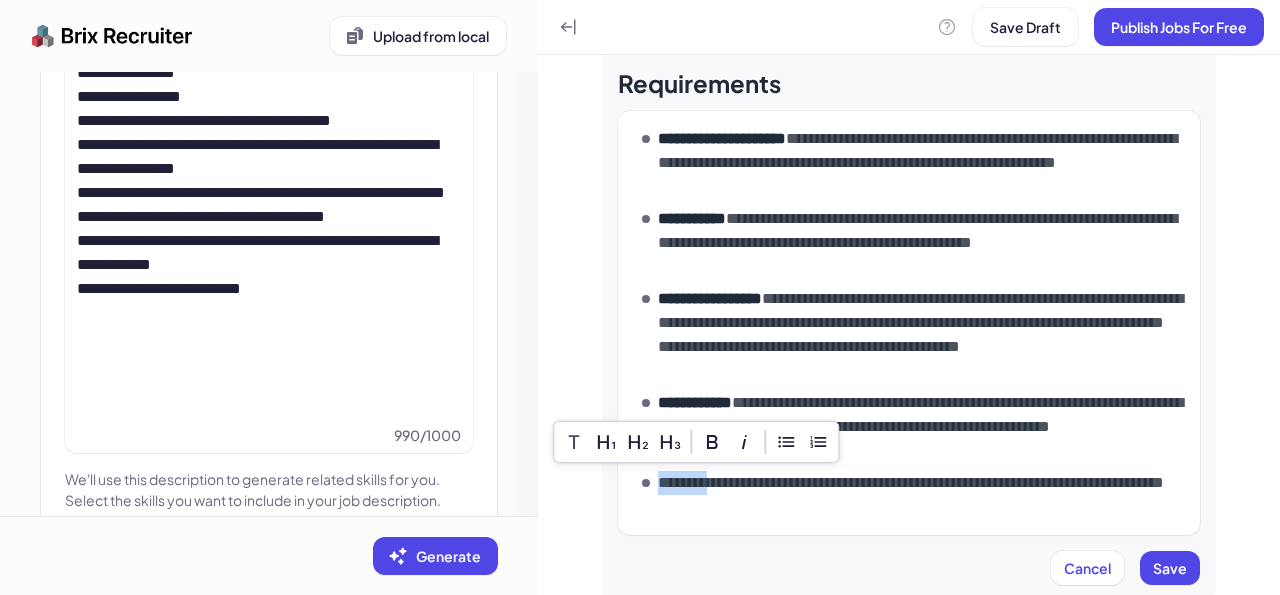 drag, startPoint x: 659, startPoint y: 484, endPoint x: 735, endPoint y: 483, distance: 76.00658 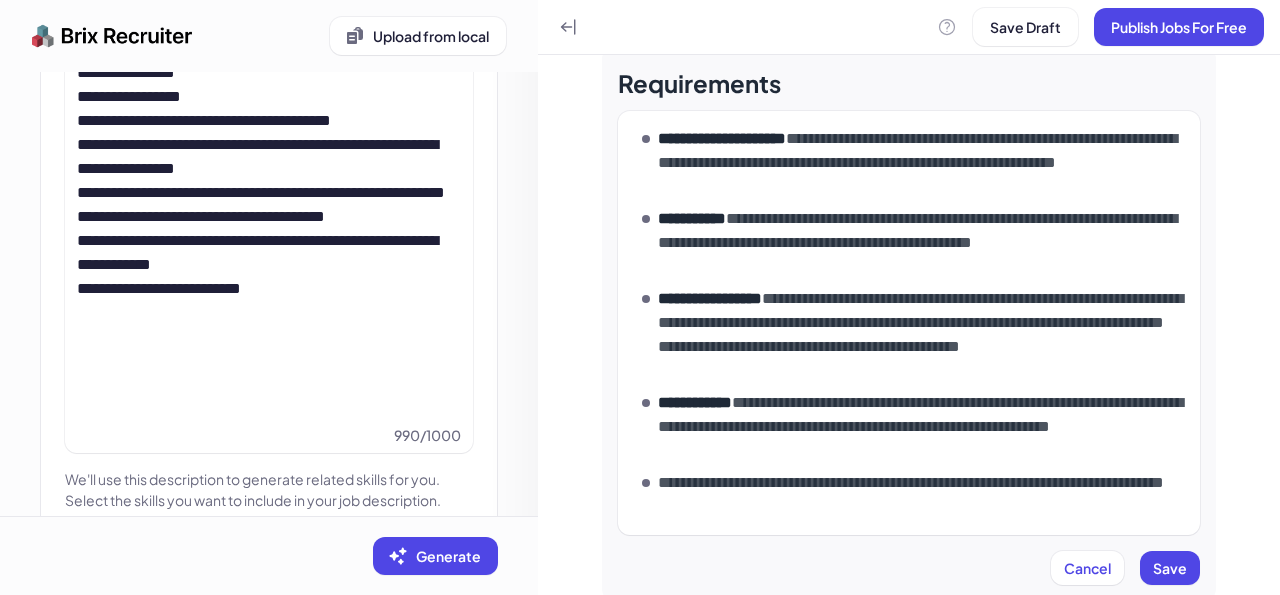 click on "**********" at bounding box center [921, 427] 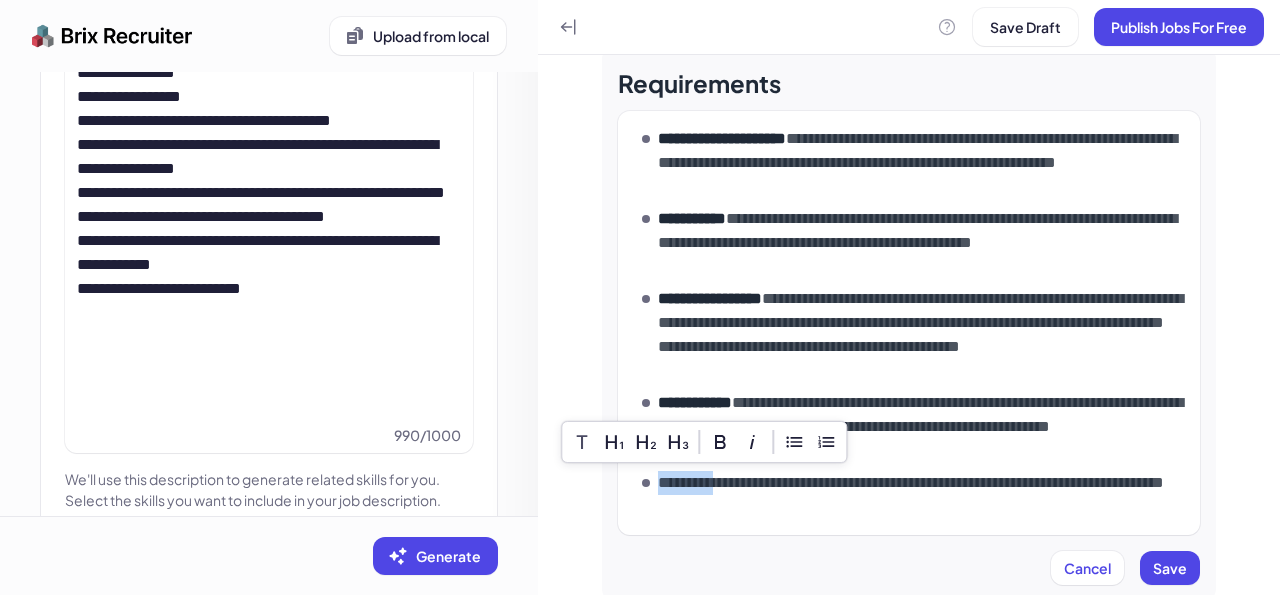 drag, startPoint x: 655, startPoint y: 485, endPoint x: 744, endPoint y: 485, distance: 89 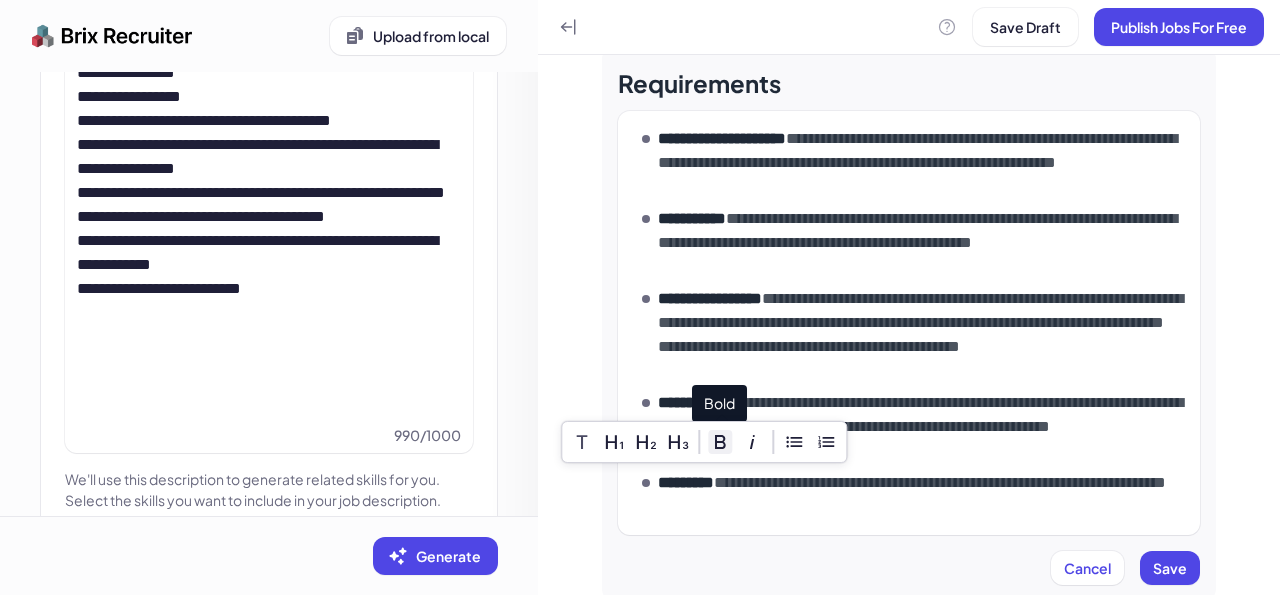 click 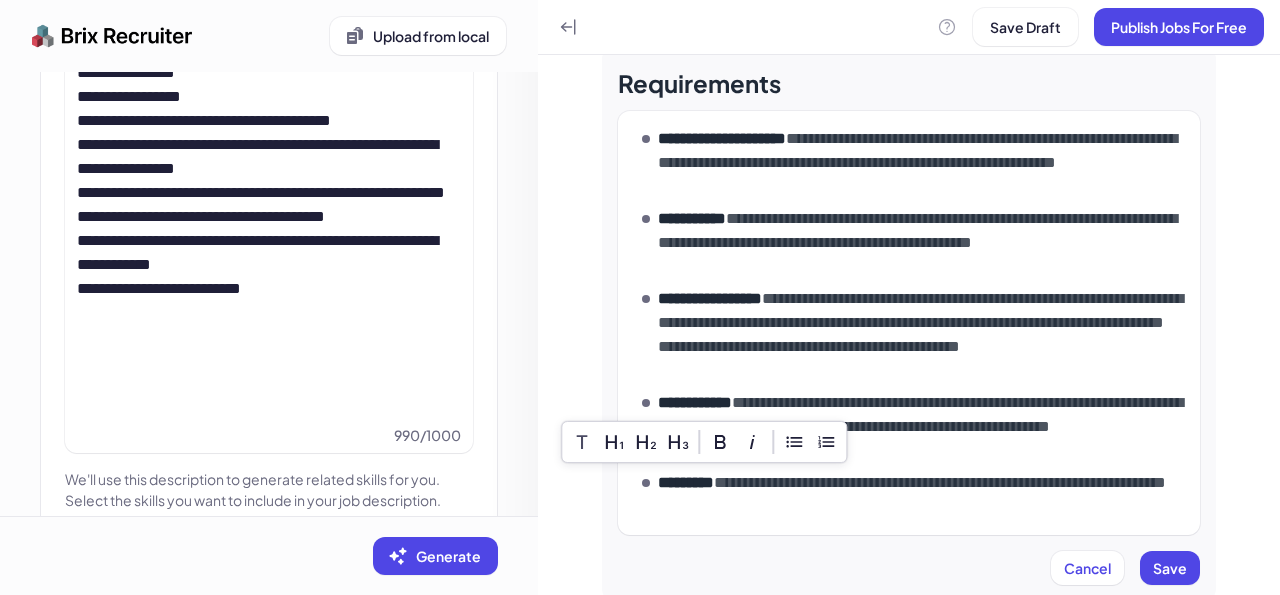 click on "**********" at bounding box center (909, 323) 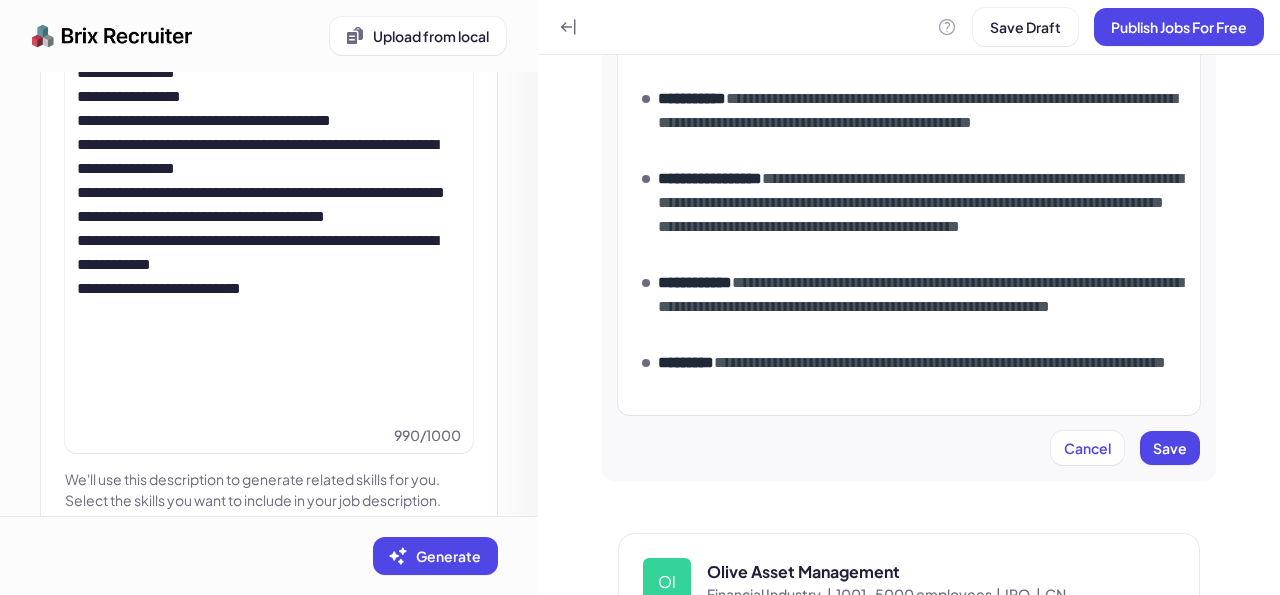 scroll, scrollTop: 1027, scrollLeft: 0, axis: vertical 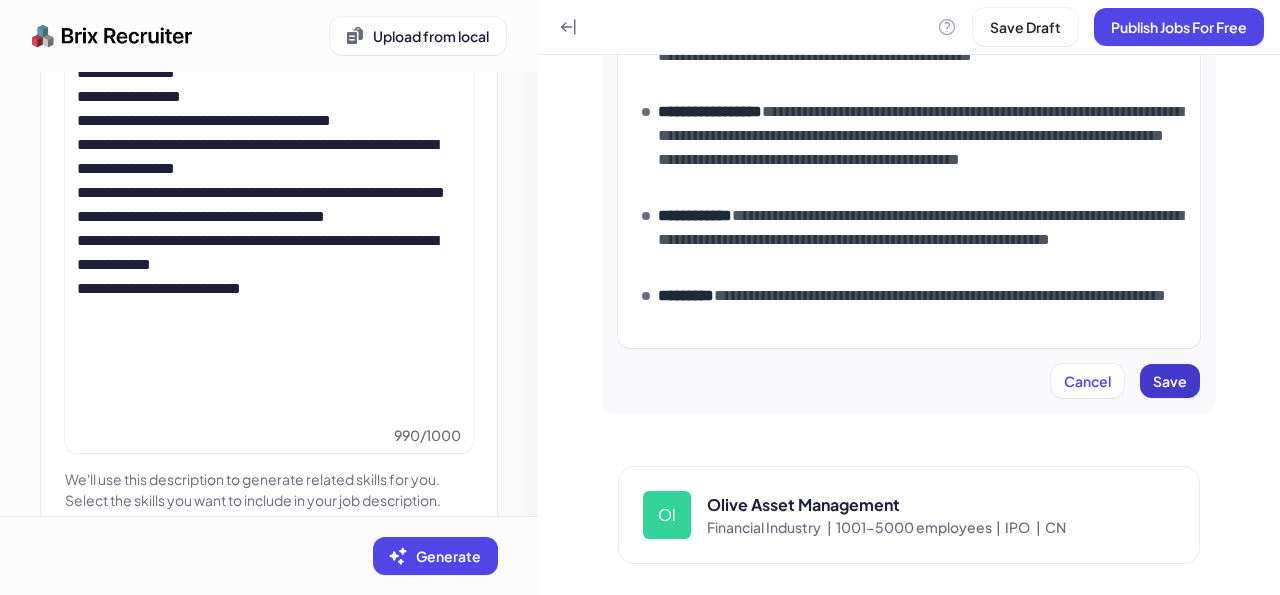 click on "Save" at bounding box center [1170, 381] 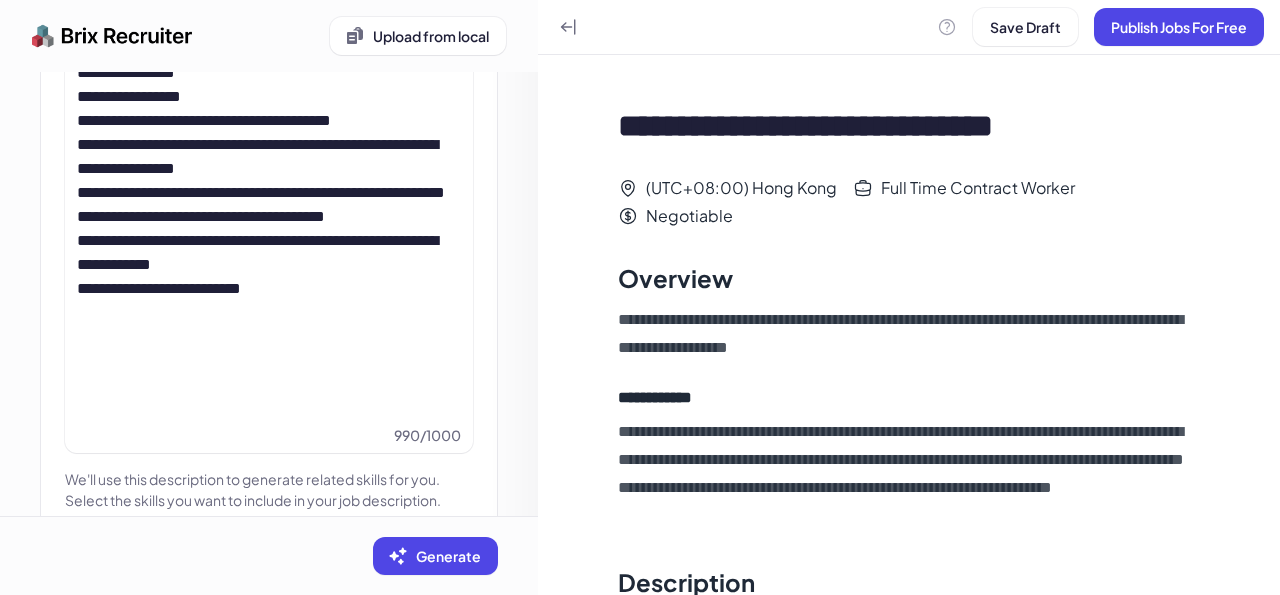 scroll, scrollTop: 0, scrollLeft: 0, axis: both 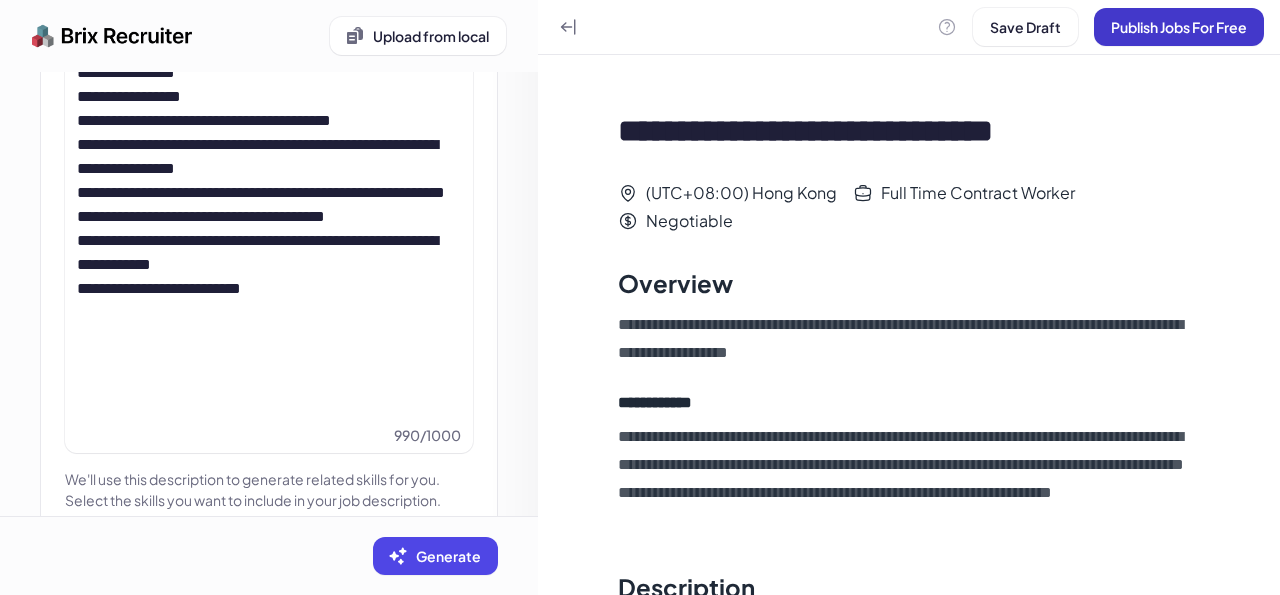 click on "Publish Jobs For Free" at bounding box center [1179, 27] 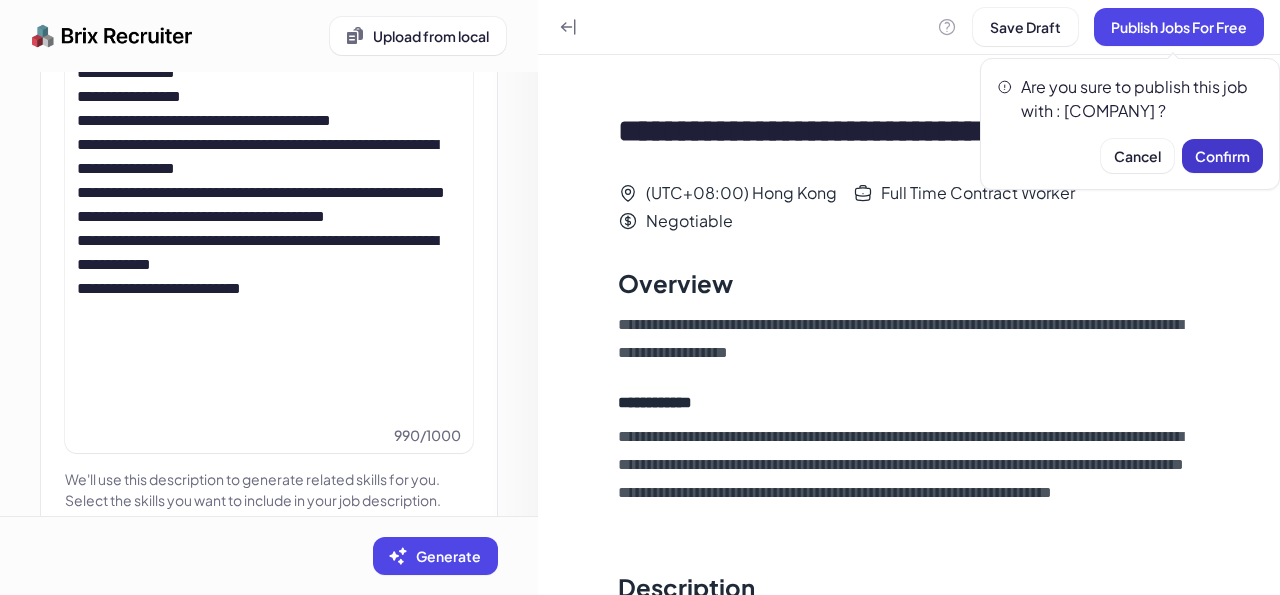 click on "Confirm" at bounding box center (1222, 156) 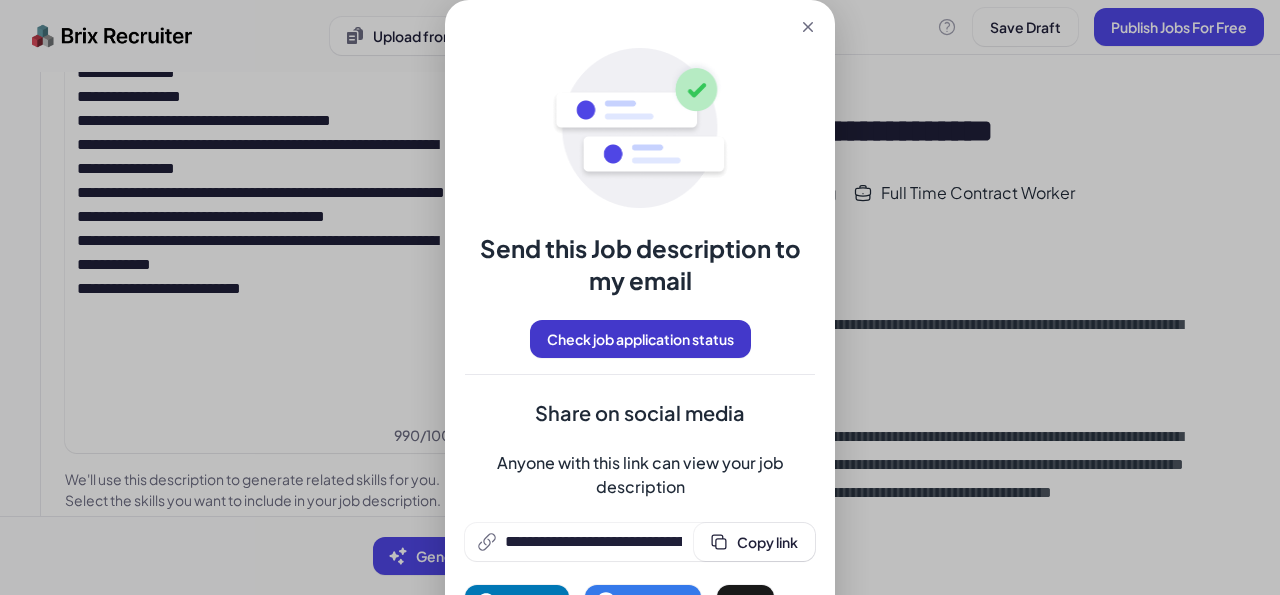 click on "Check job application status" at bounding box center [640, 339] 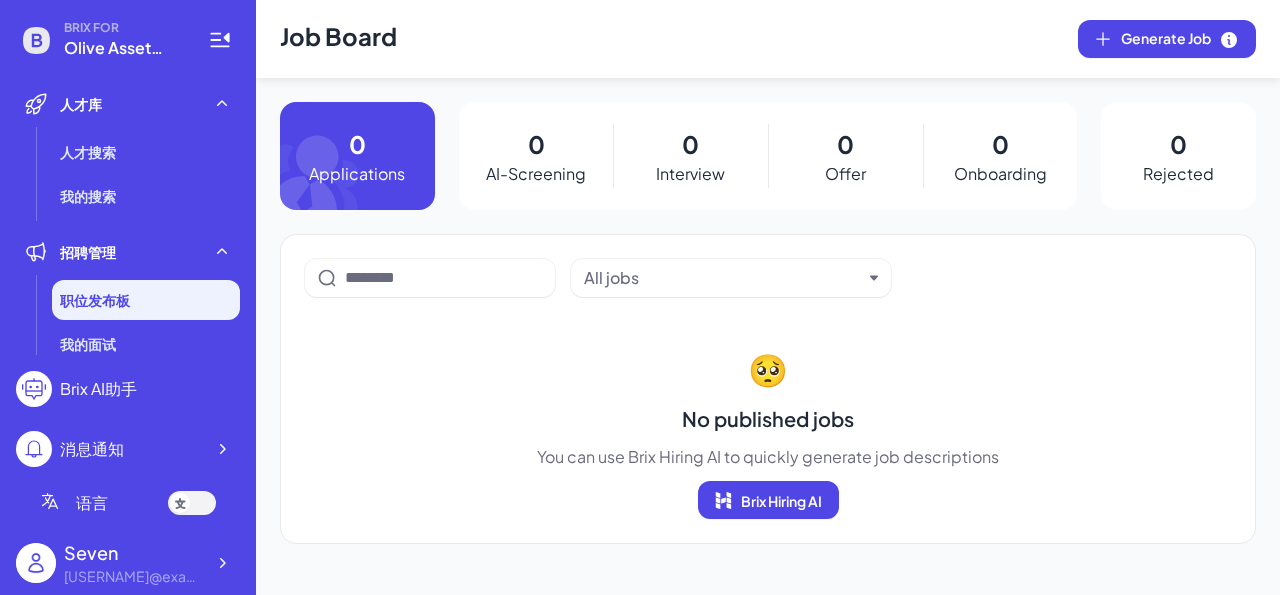 scroll, scrollTop: 0, scrollLeft: 0, axis: both 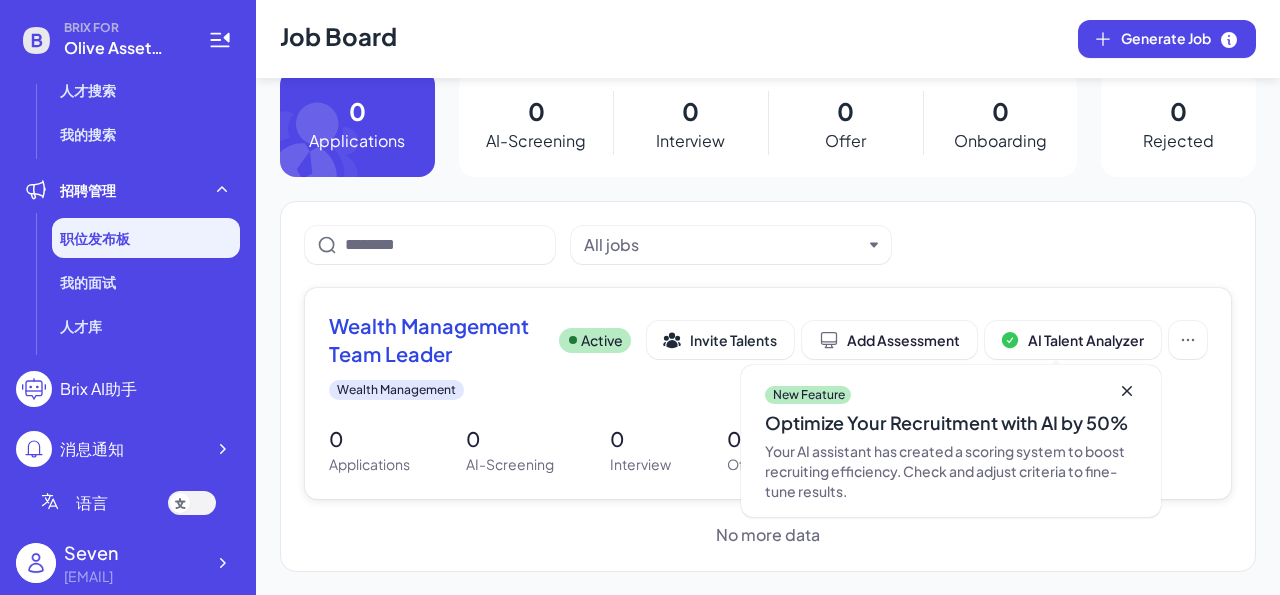 click 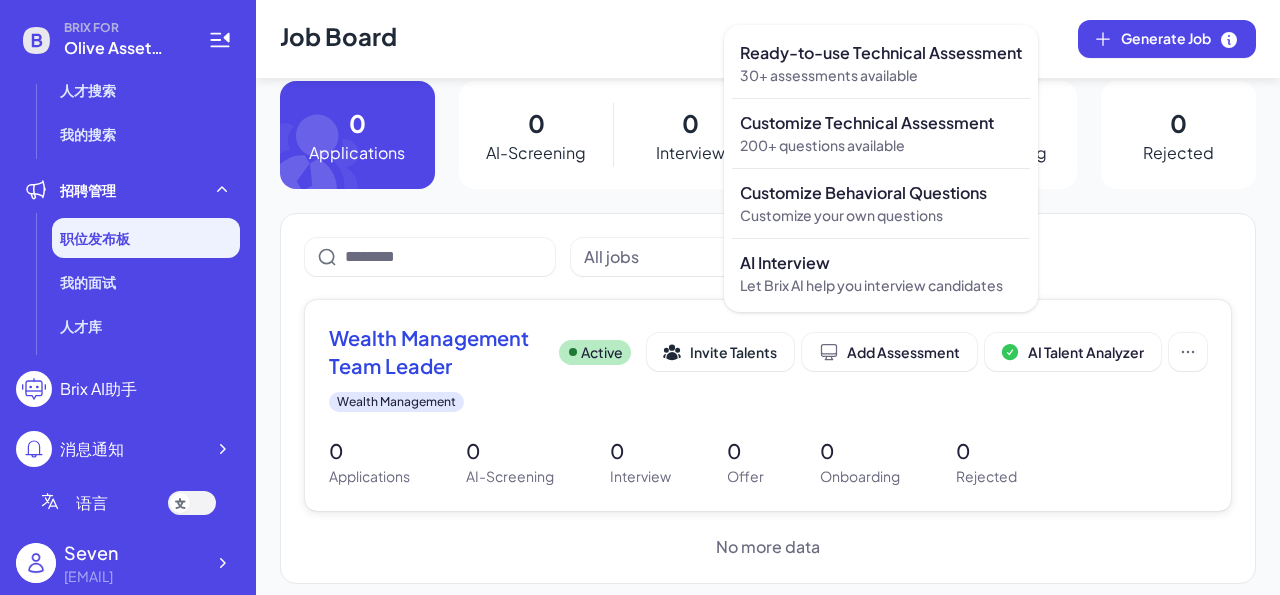 scroll, scrollTop: 33, scrollLeft: 0, axis: vertical 